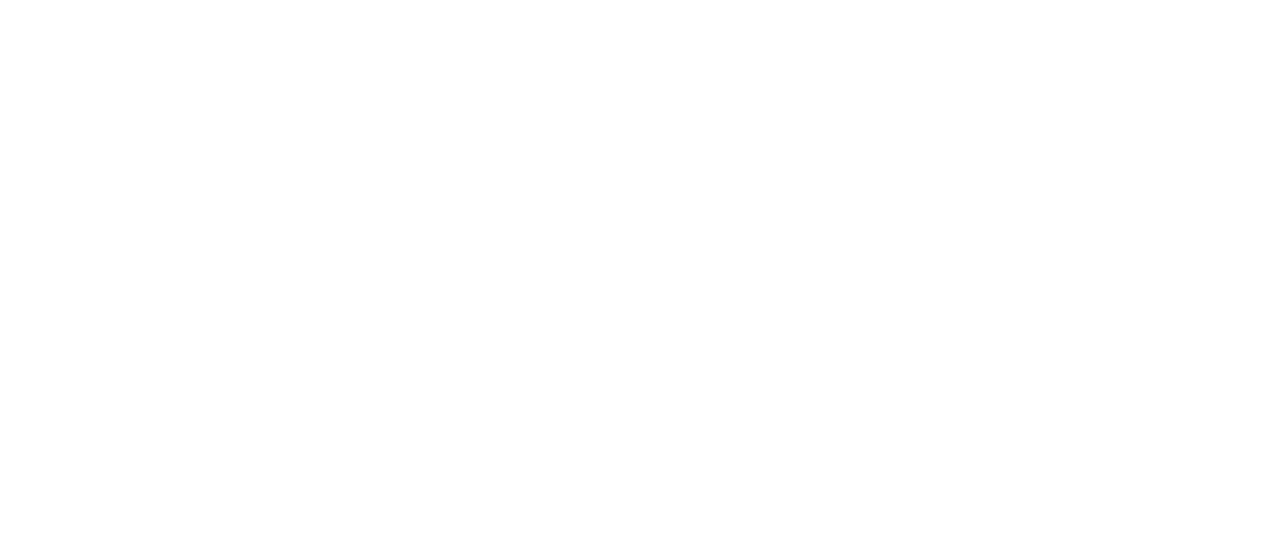 scroll, scrollTop: 0, scrollLeft: 0, axis: both 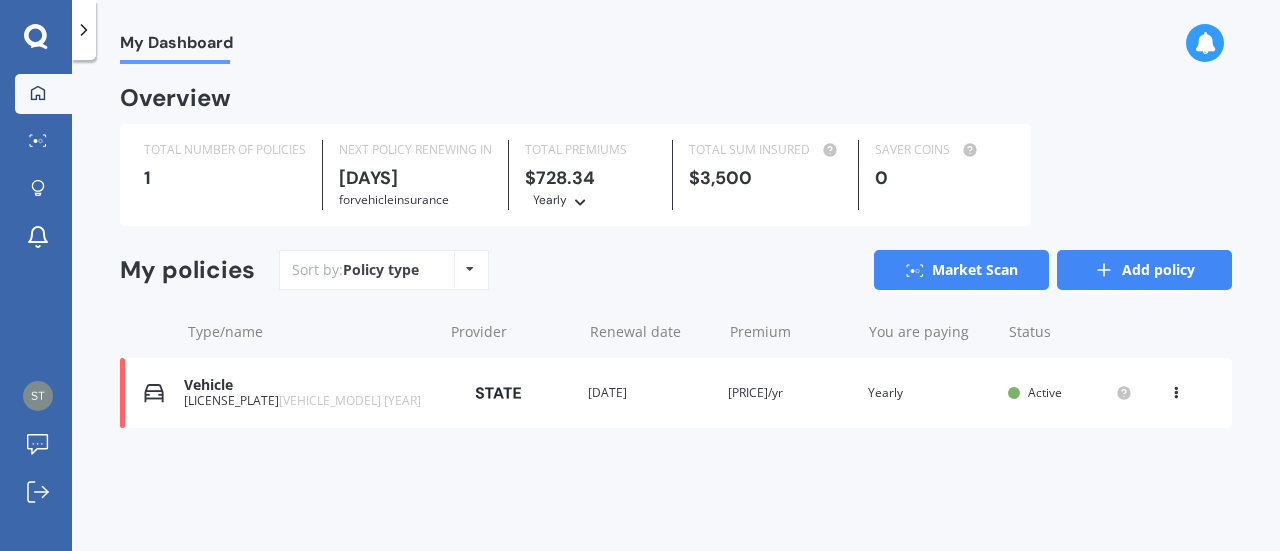 click on "Add policy" at bounding box center (1144, 270) 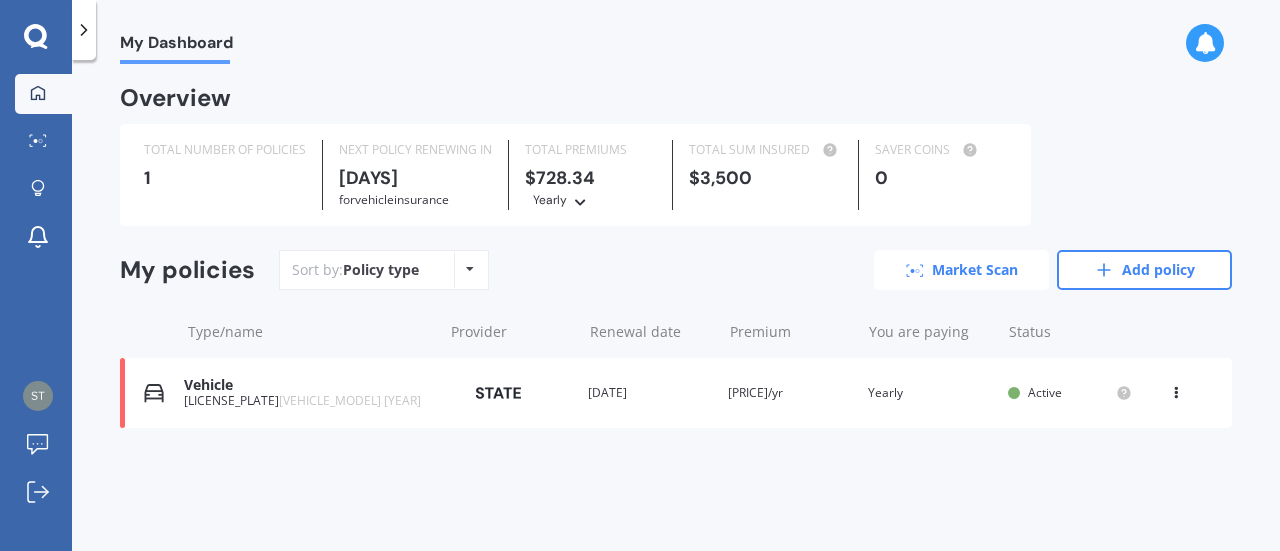 click on "Market Scan" at bounding box center [961, 270] 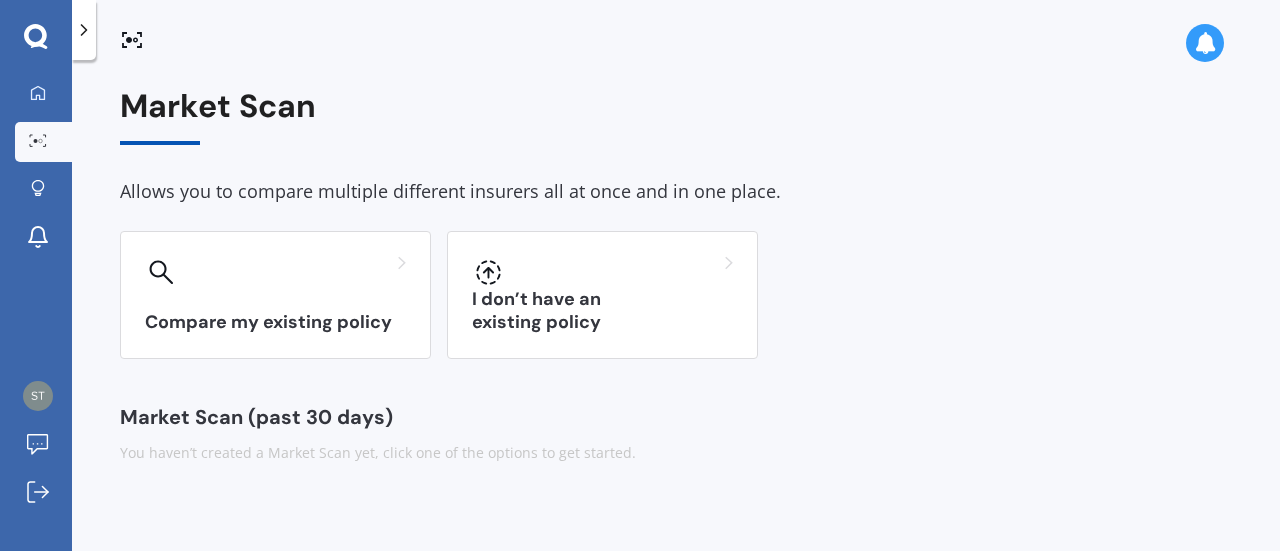 click on "Compare my existing policy I don’t have an existing policy" at bounding box center [676, 295] 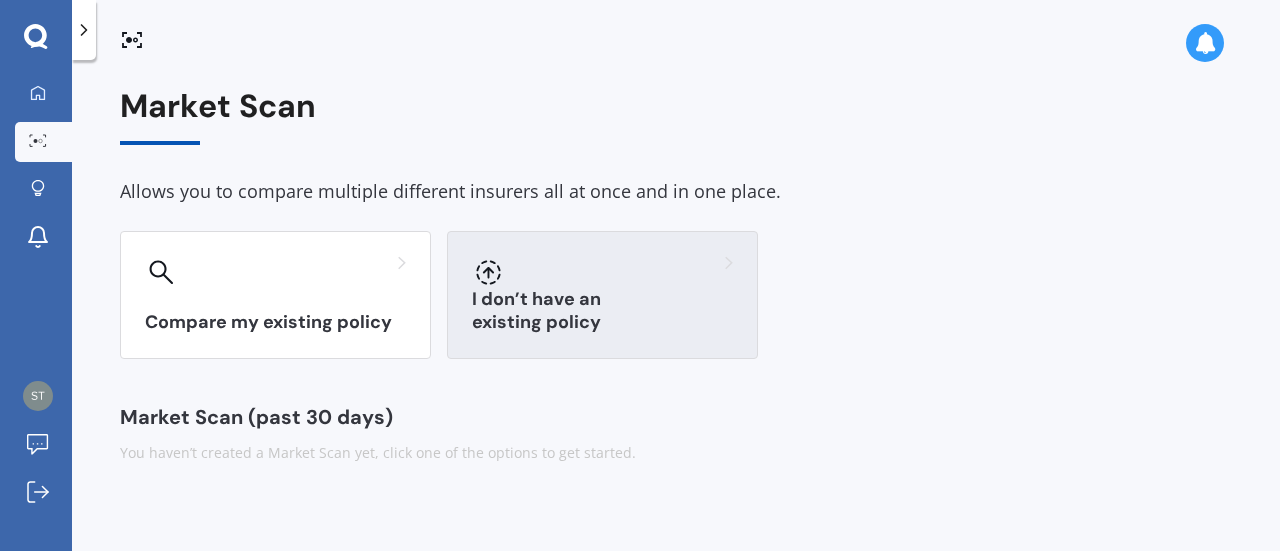 click on "I don’t have an existing policy" at bounding box center (602, 295) 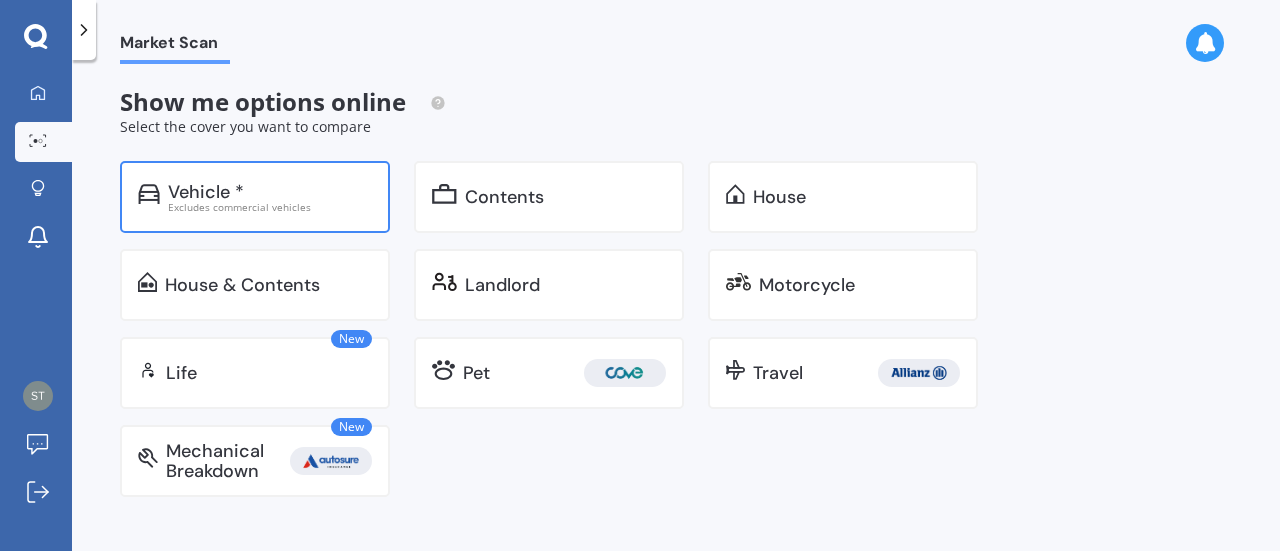 click on "Vehicle *" at bounding box center (270, 192) 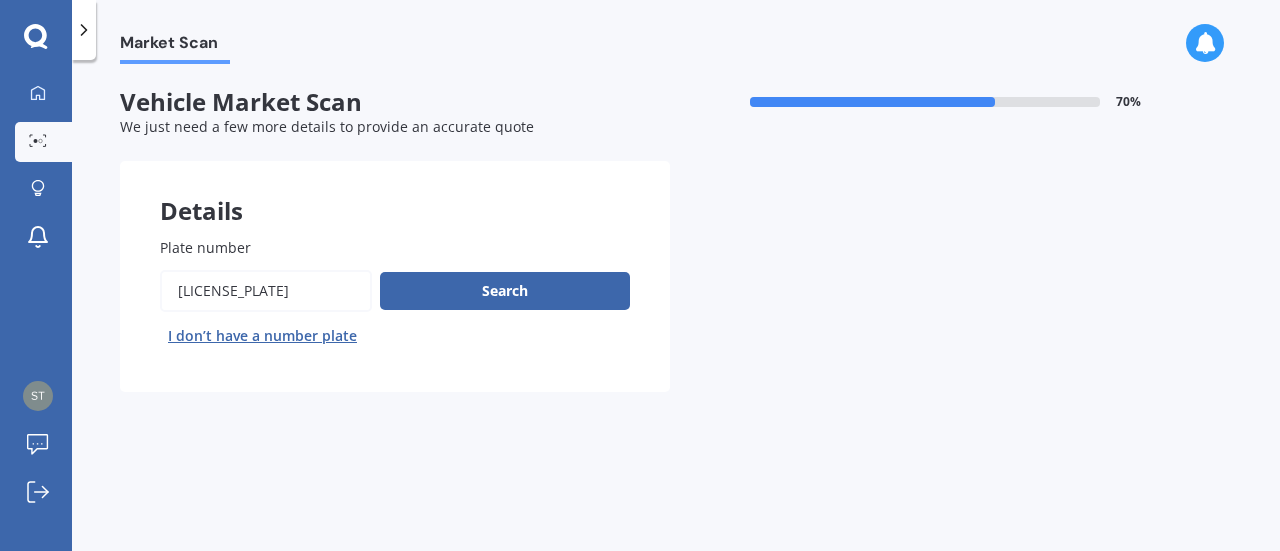 click on "Plate number" at bounding box center (266, 291) 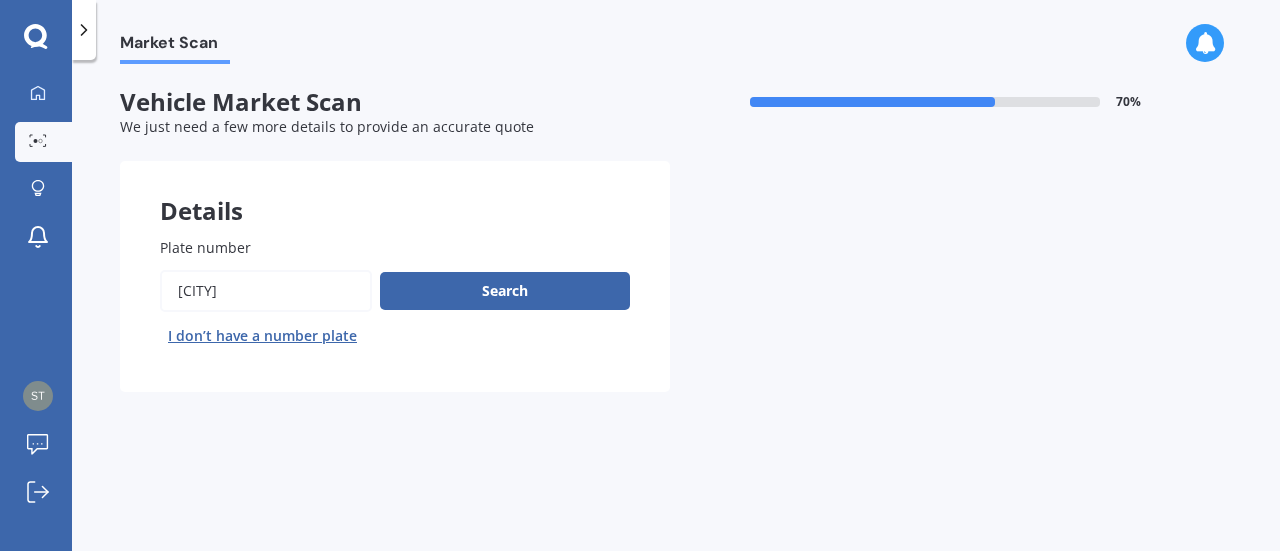 type on "L" 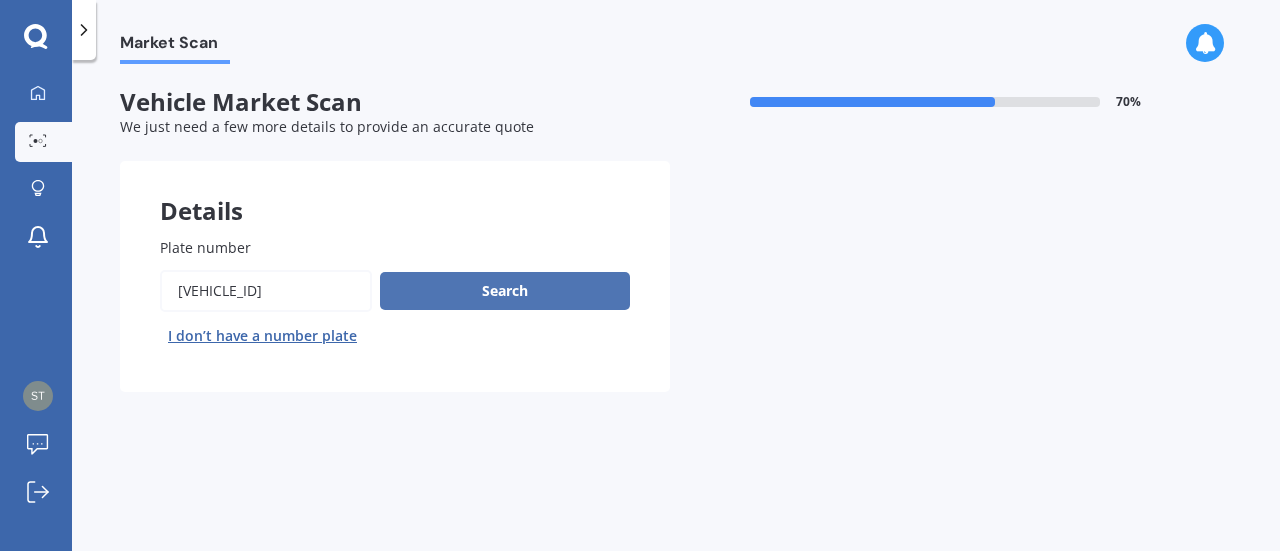 type on "[VEHICLE_ID]" 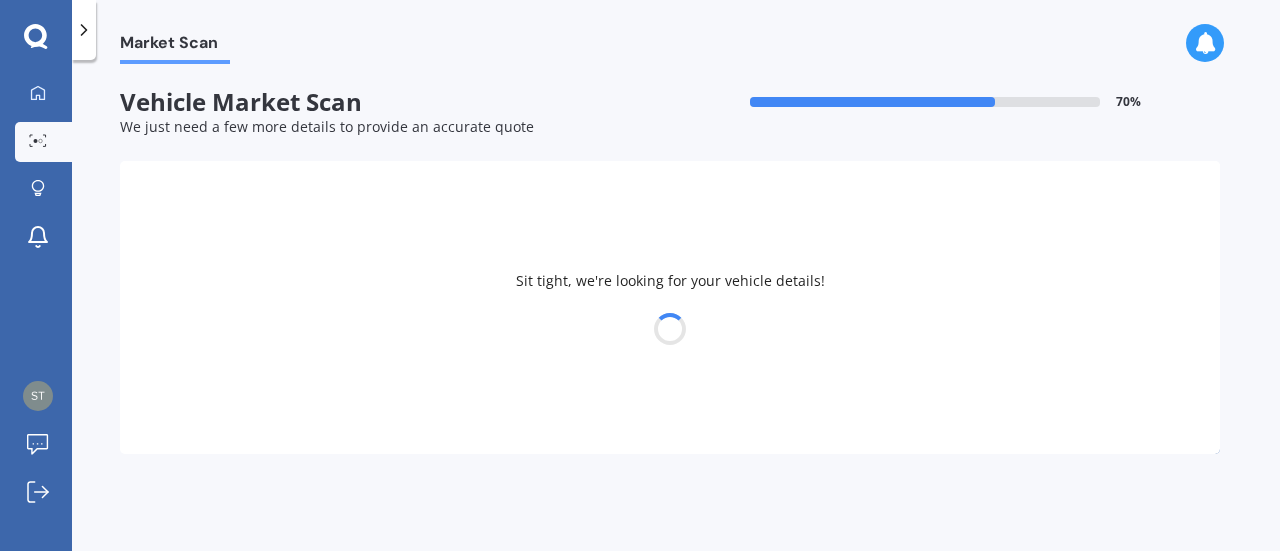 select on "SUBARU" 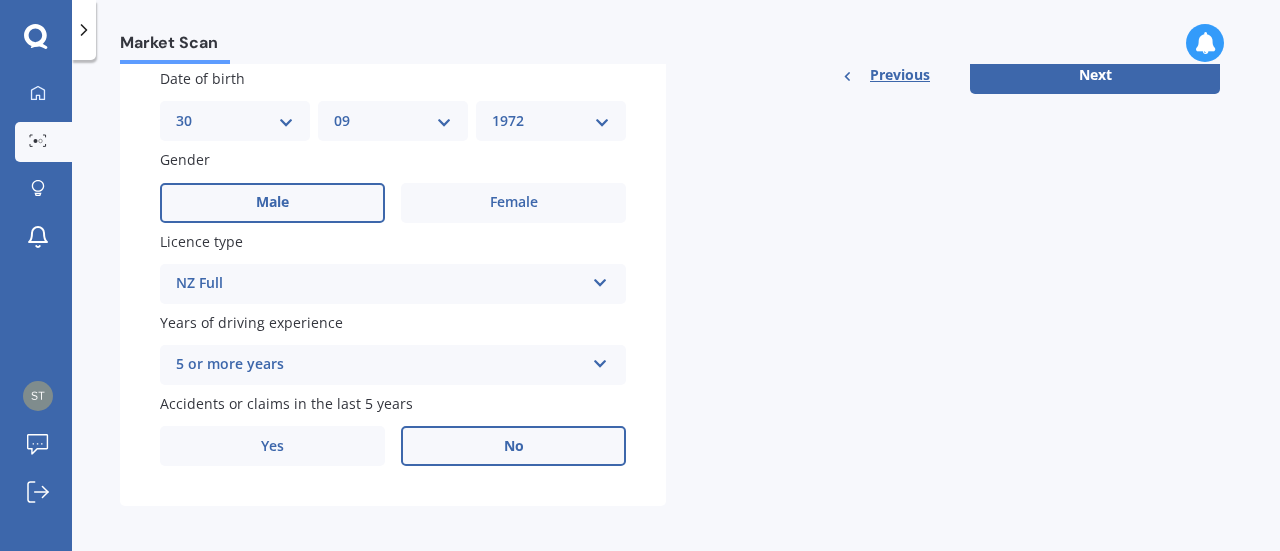 scroll, scrollTop: 620, scrollLeft: 0, axis: vertical 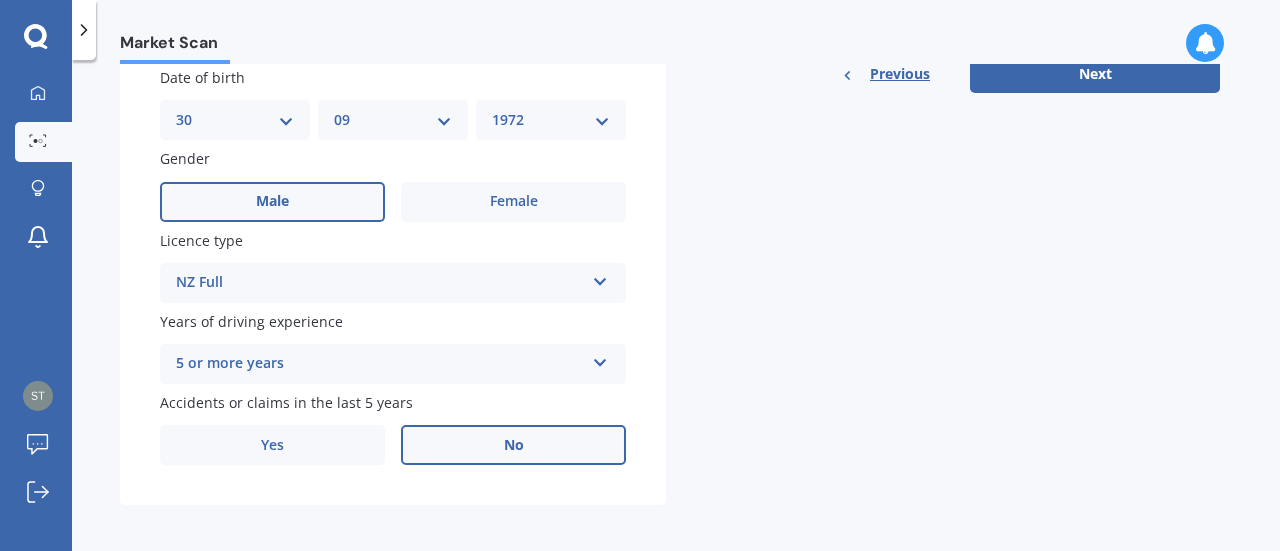 click on "No" at bounding box center [513, 445] 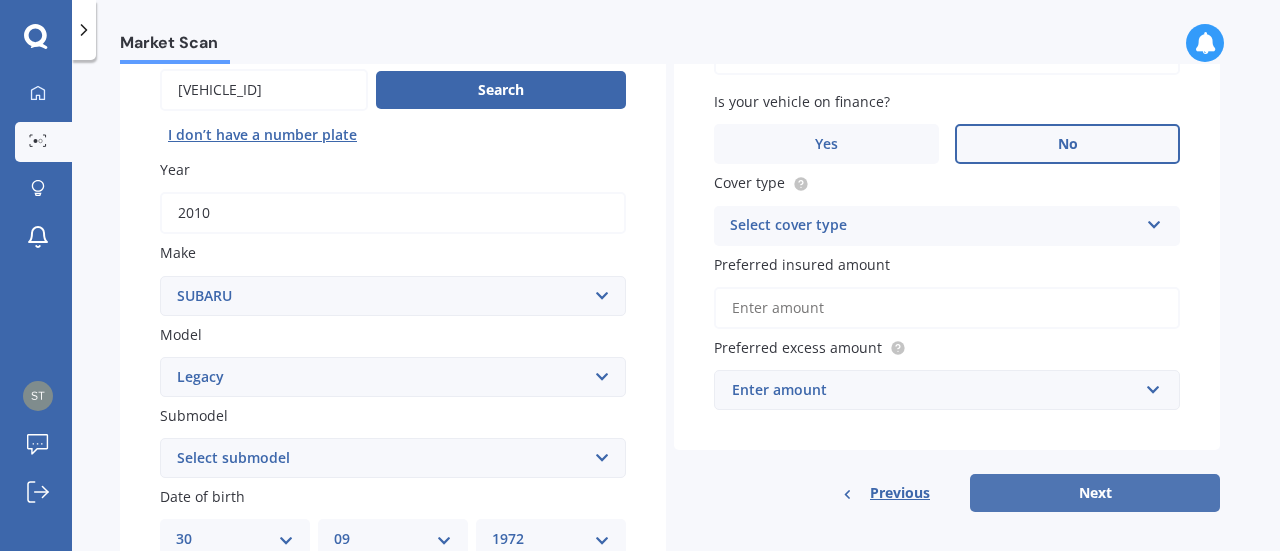 scroll, scrollTop: 218, scrollLeft: 0, axis: vertical 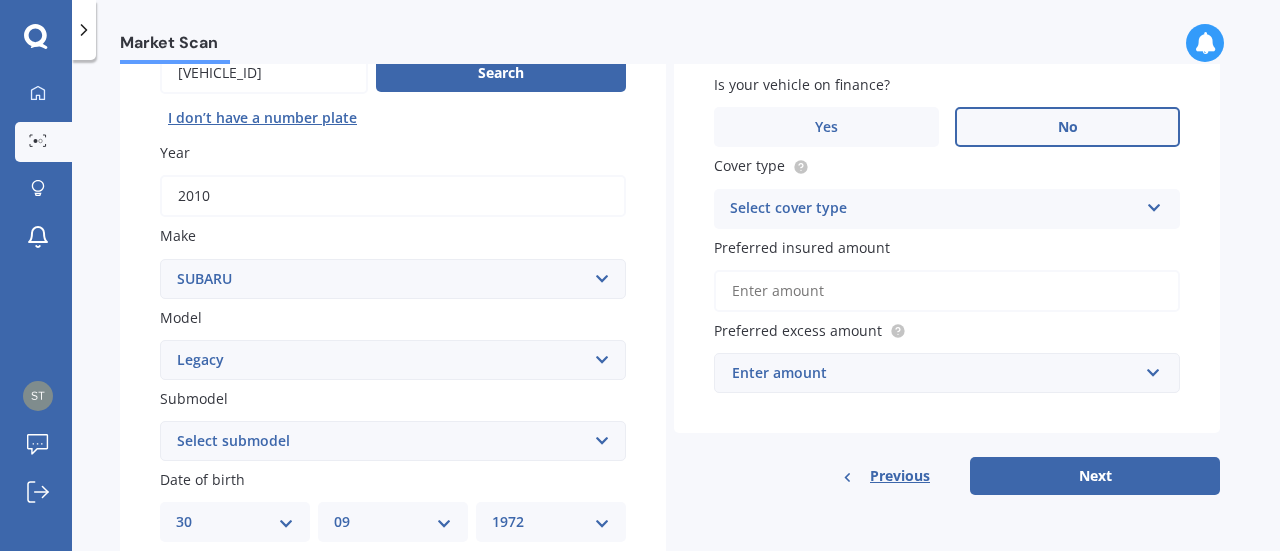 click at bounding box center (1154, 204) 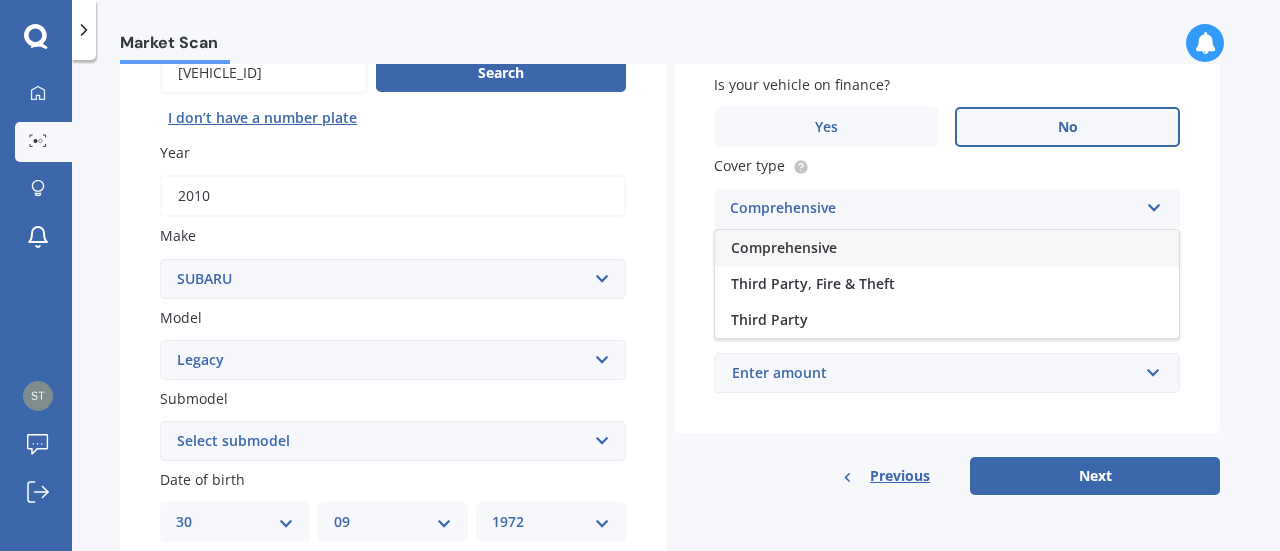 click on "Comprehensive" at bounding box center (947, 248) 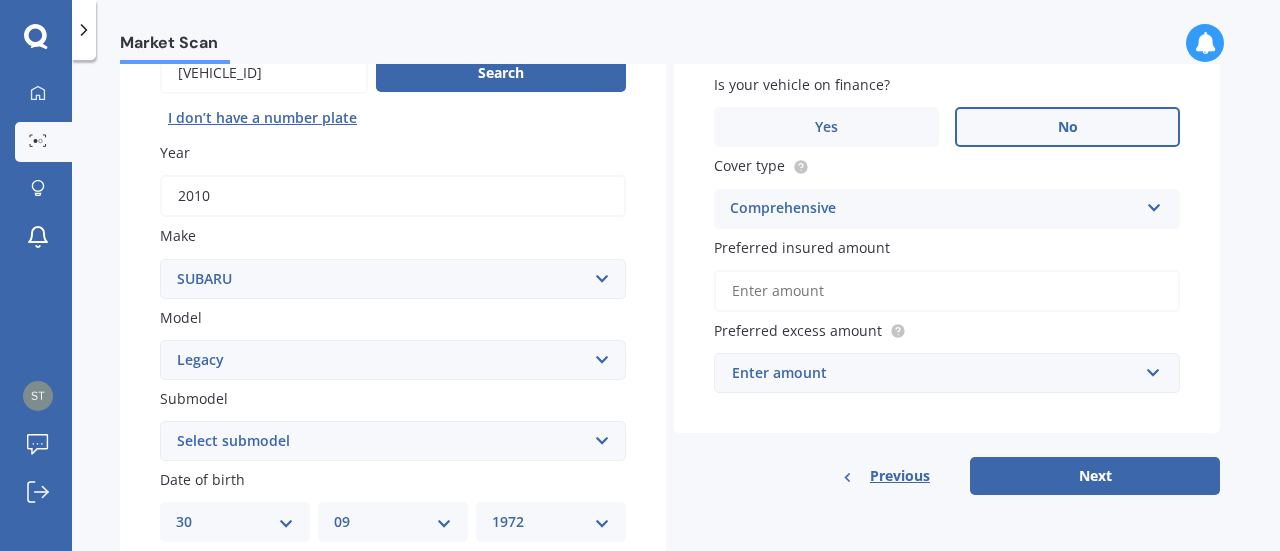 click on "Preferred insured amount" at bounding box center (947, 291) 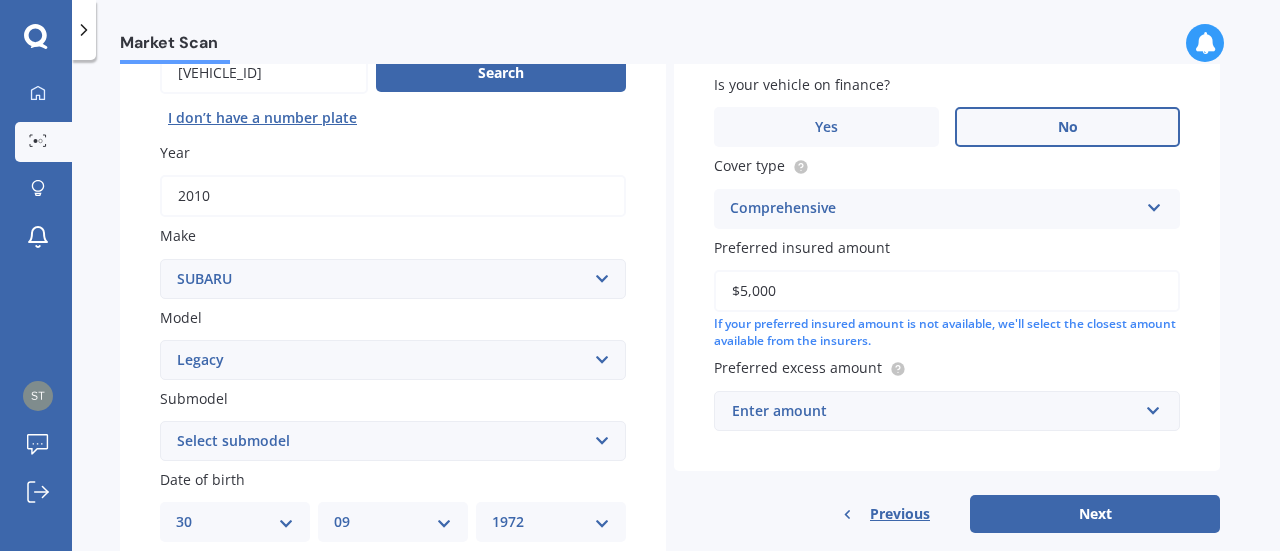 type on "$5,000" 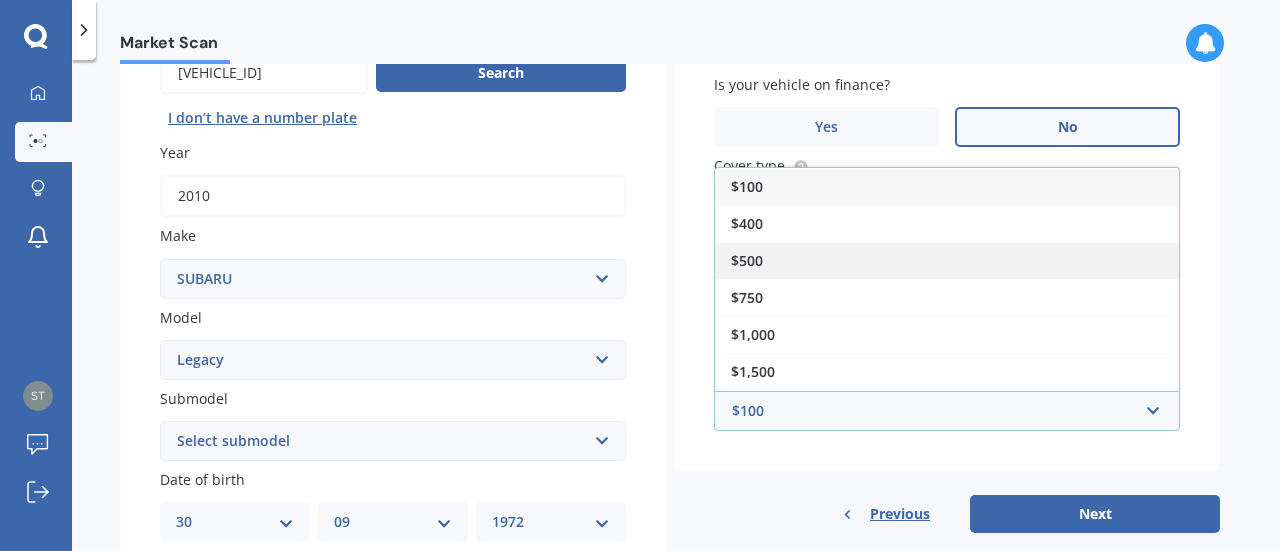 click on "$500" at bounding box center (947, 260) 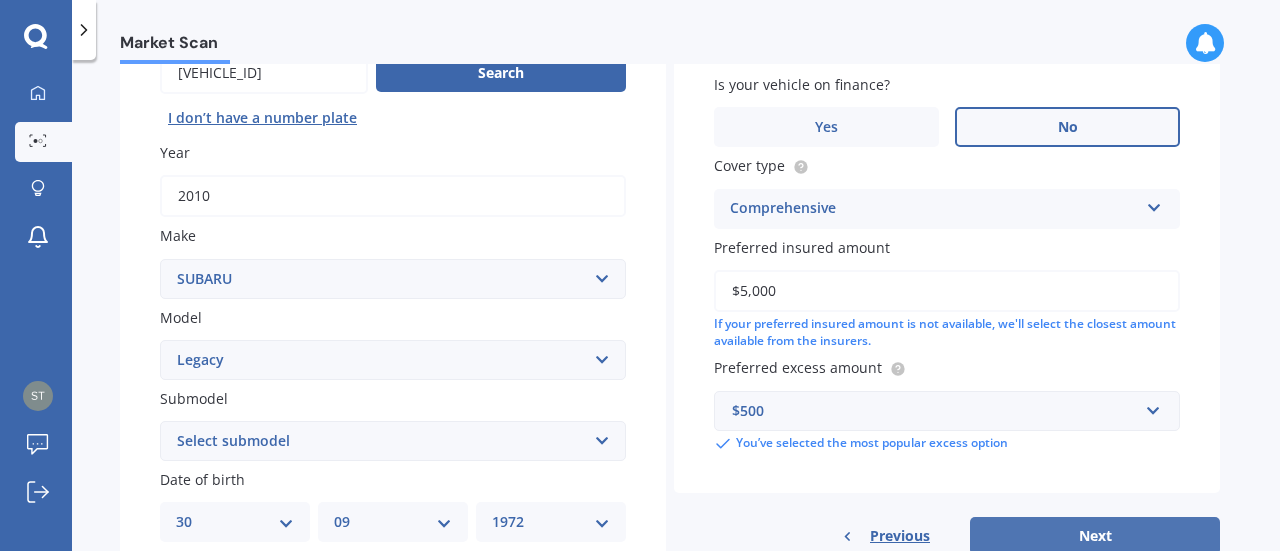 click on "Next" at bounding box center [1095, 536] 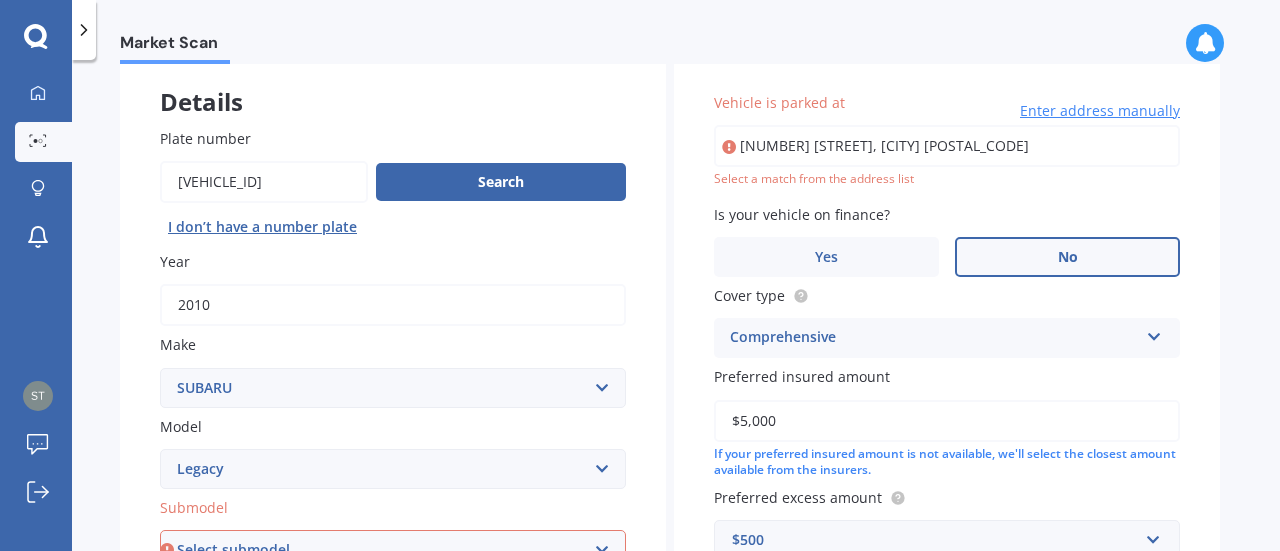 scroll, scrollTop: 107, scrollLeft: 0, axis: vertical 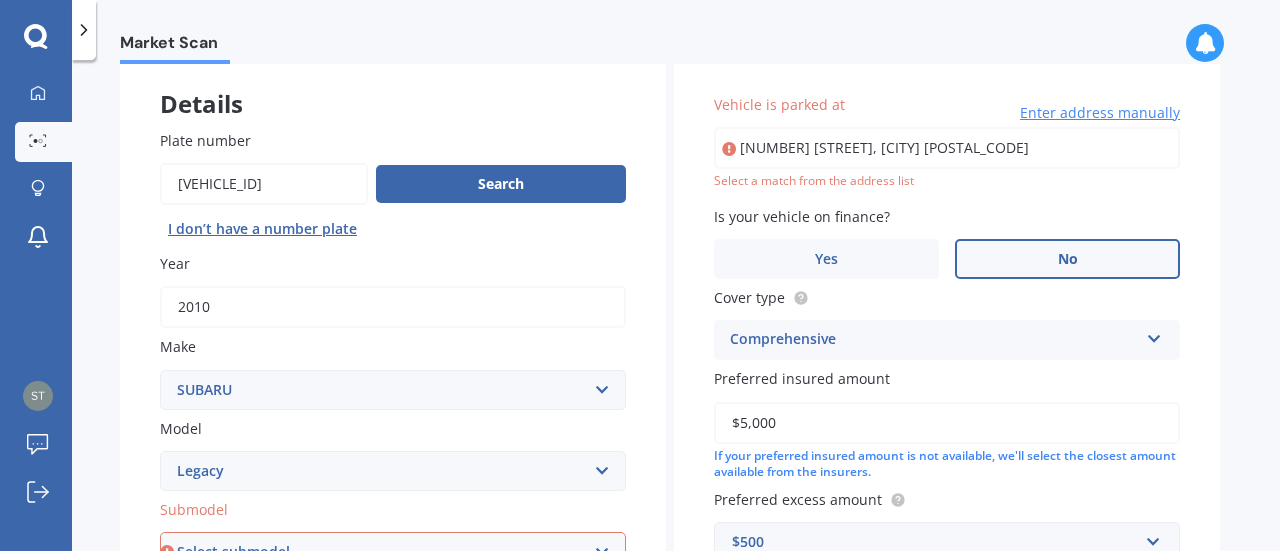 click on "[NUMBER] [STREET], [CITY] [POSTAL_CODE]" at bounding box center (947, 148) 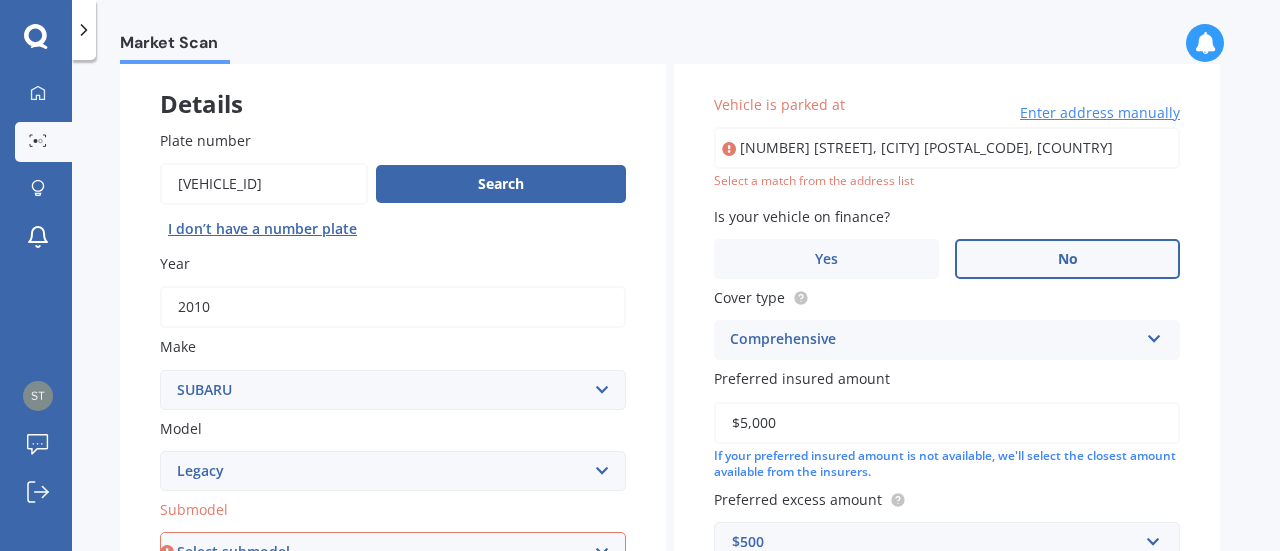 type on "[NUMBER] [STREET], [CITY] [POSTAL_CODE]" 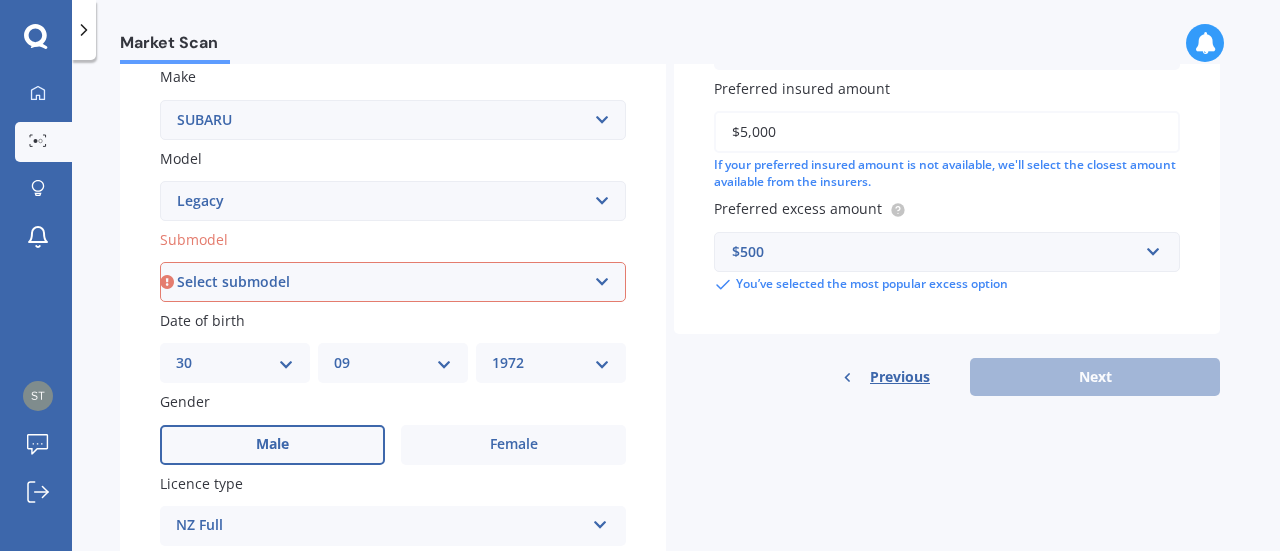 scroll, scrollTop: 379, scrollLeft: 0, axis: vertical 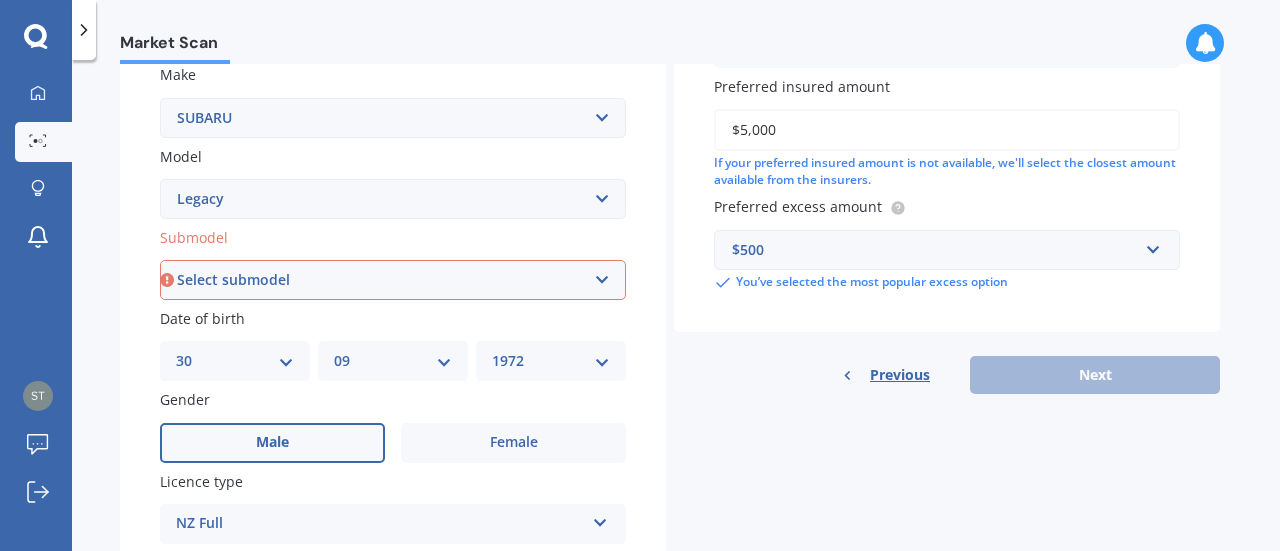 click on "Previous Next" at bounding box center (947, 375) 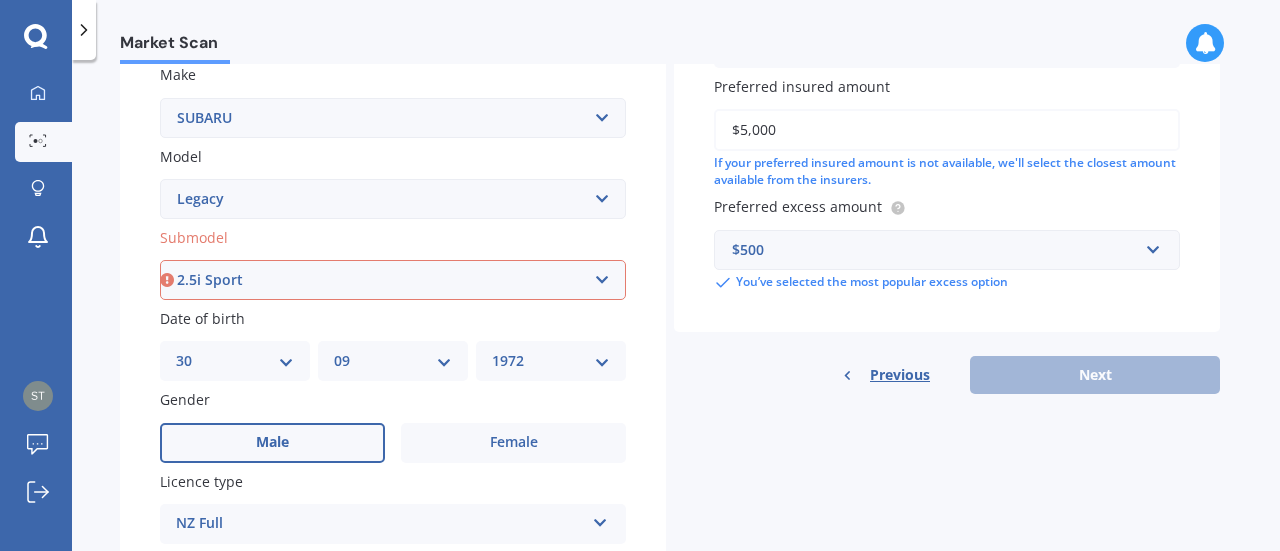 click on "Select submodel (All other non turbo) (All other turbo) 2.0i 2.0R 2.5i 2.5i Luxury 2.5i Sport 250T 3.0R 3.0R Spec B 3.6 RS 3.6R PREMIUM 5AT SED B Sport 2.0 B4 Non Turbo B4 Turbo Blitzen Non Turbo Blitzen Turbo Brighton Diesel 2.0 Euro Spec DIT Petrol Turbo DL DL4x4 GL Grandwagon GT GT 2.O Twin Scroll Turbo GT 30 GT-B GX Lancaster LX RS 30 RS Turbo RSB RSK B4 RX Touring Model" at bounding box center [393, 280] 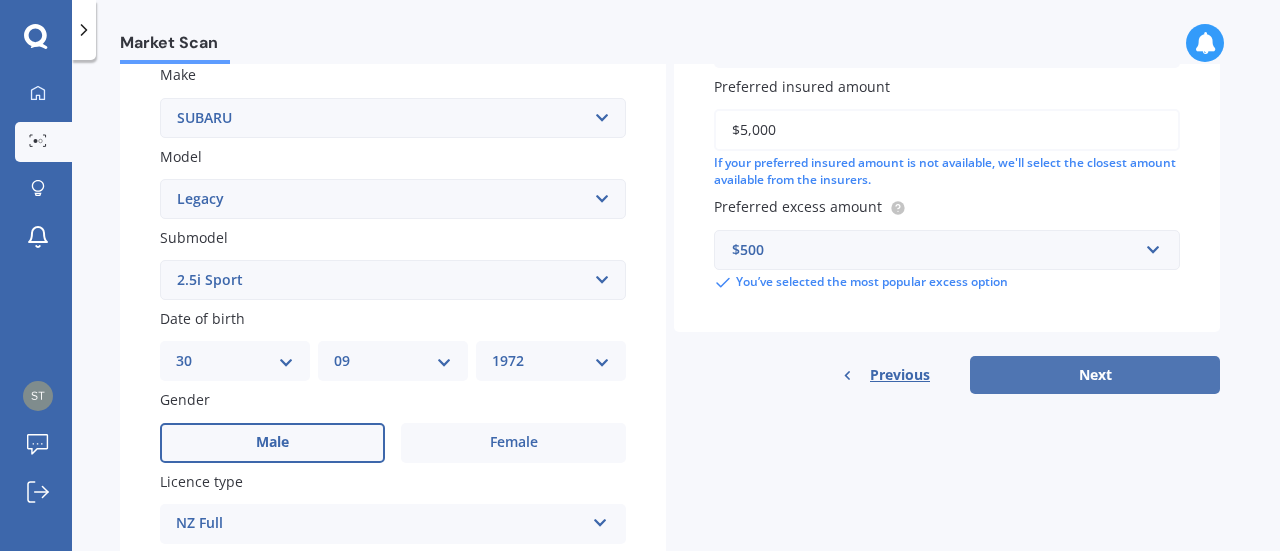 click on "Next" at bounding box center (1095, 375) 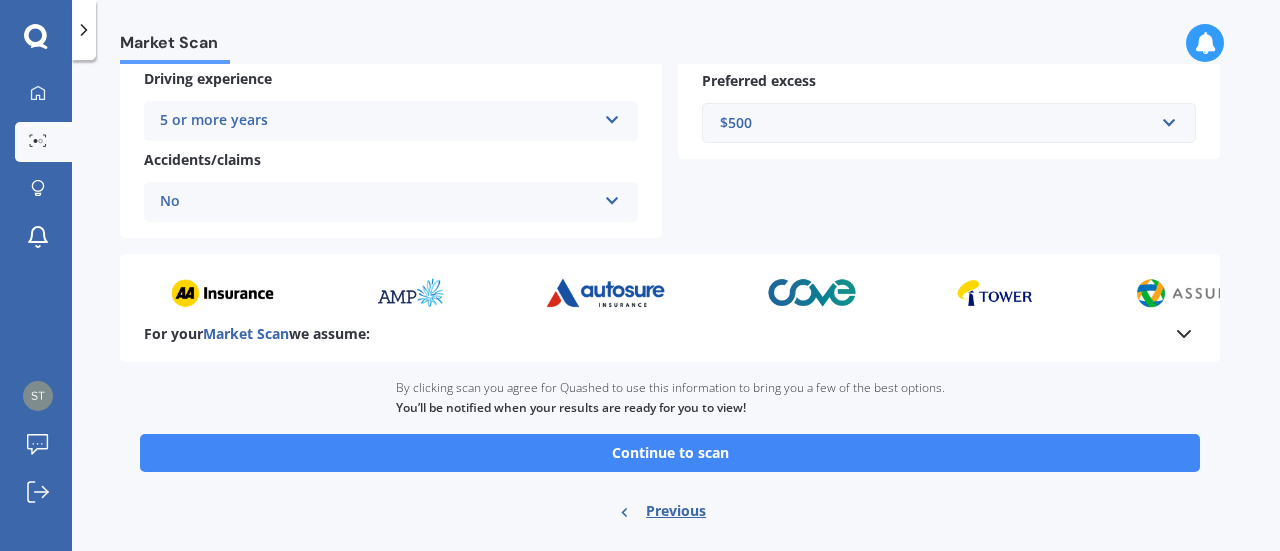 scroll, scrollTop: 438, scrollLeft: 0, axis: vertical 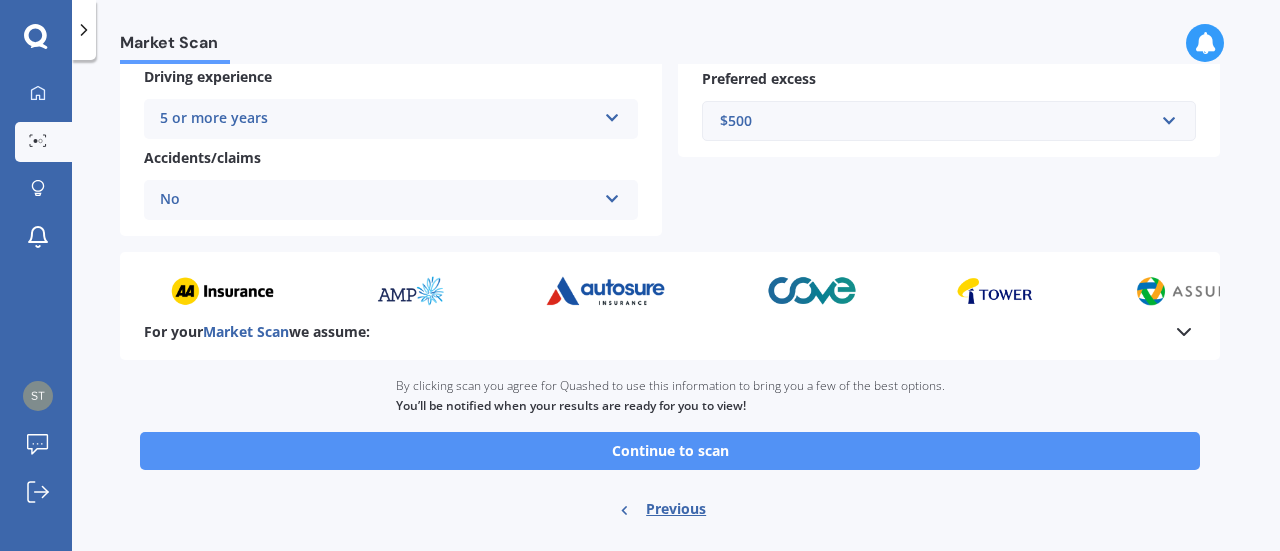 click on "Continue to scan" at bounding box center [670, 451] 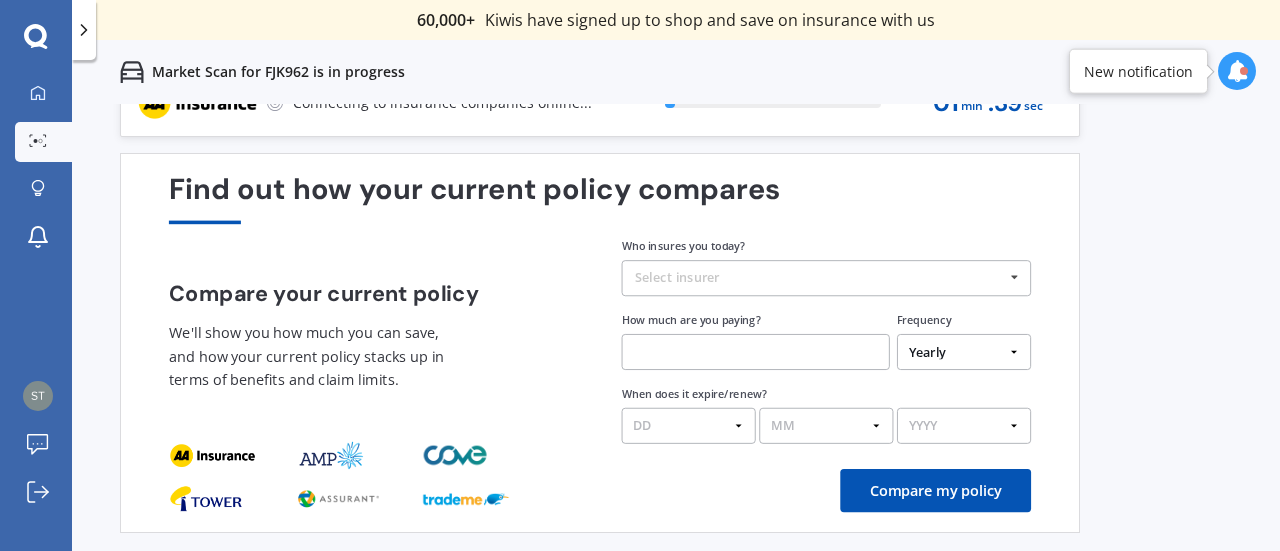 scroll, scrollTop: 0, scrollLeft: 0, axis: both 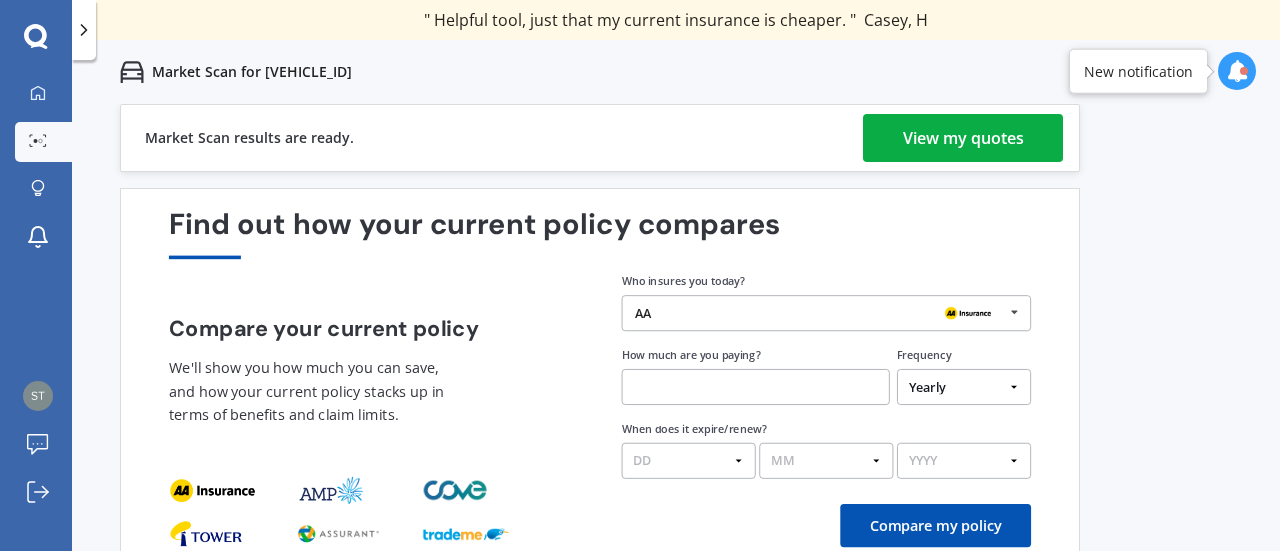 click on "View my quotes" at bounding box center [963, 138] 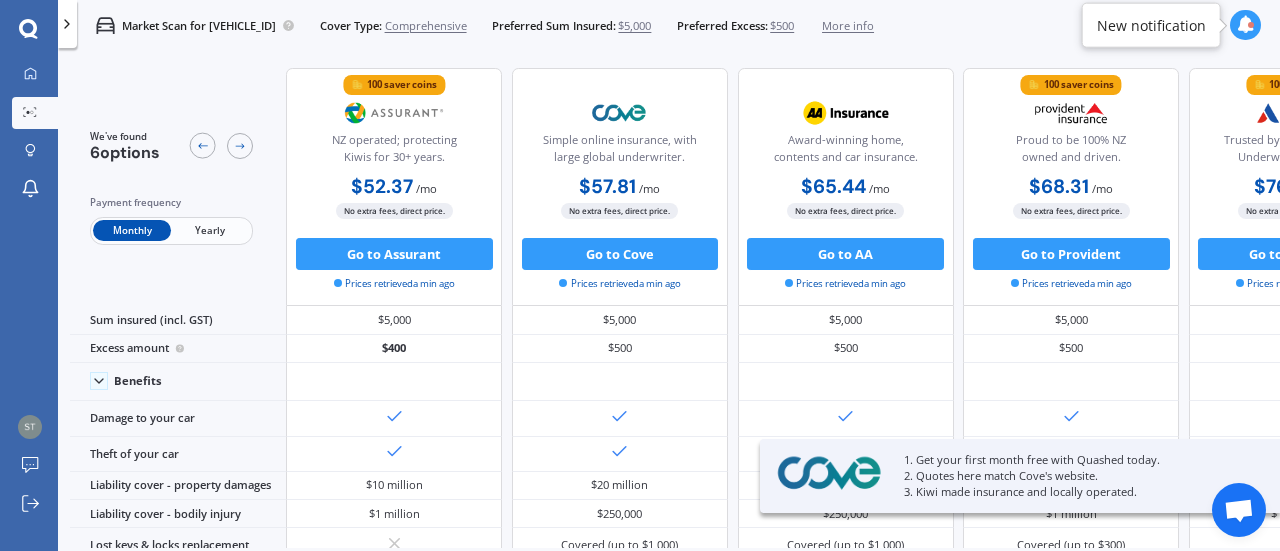 click on "Yearly" at bounding box center (210, 230) 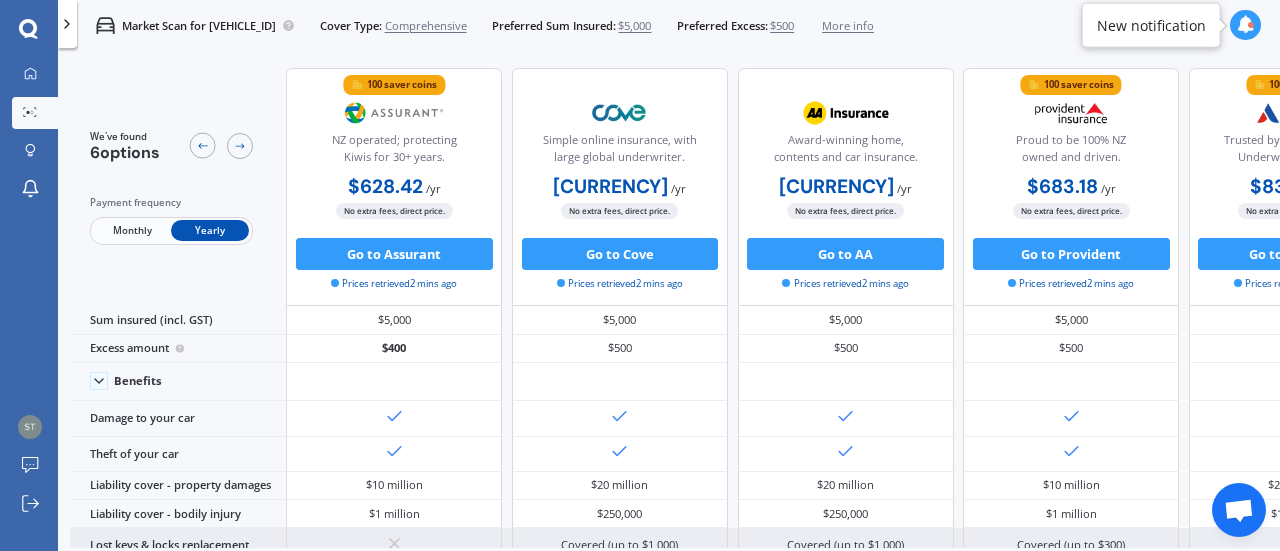 click on "Covered (up to $300)" at bounding box center (1071, 545) 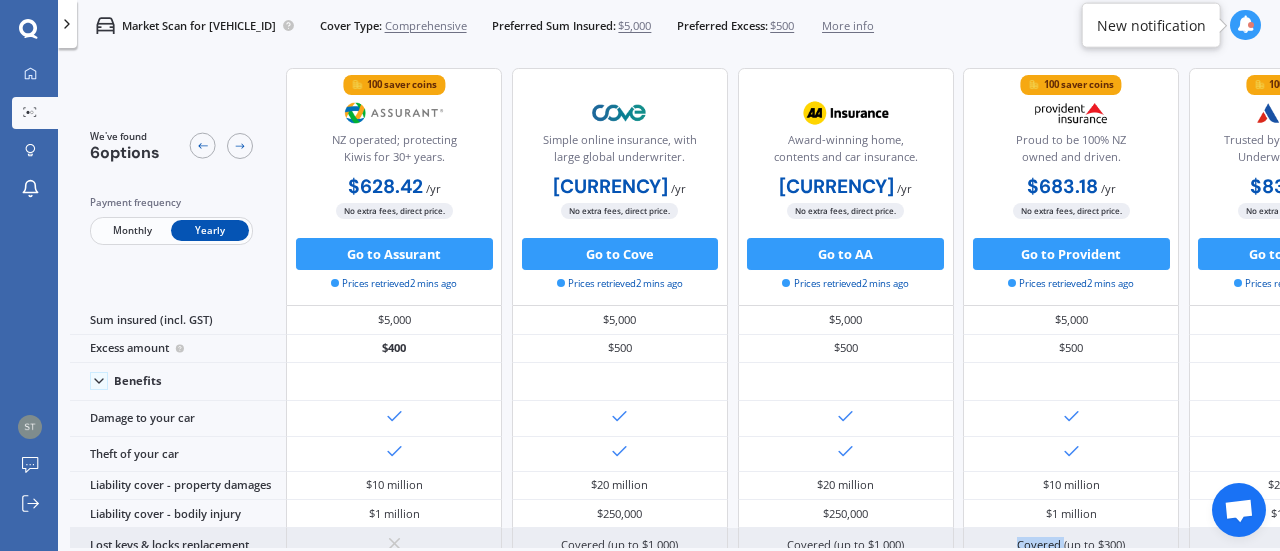 click on "Covered (up to $300)" at bounding box center [1071, 545] 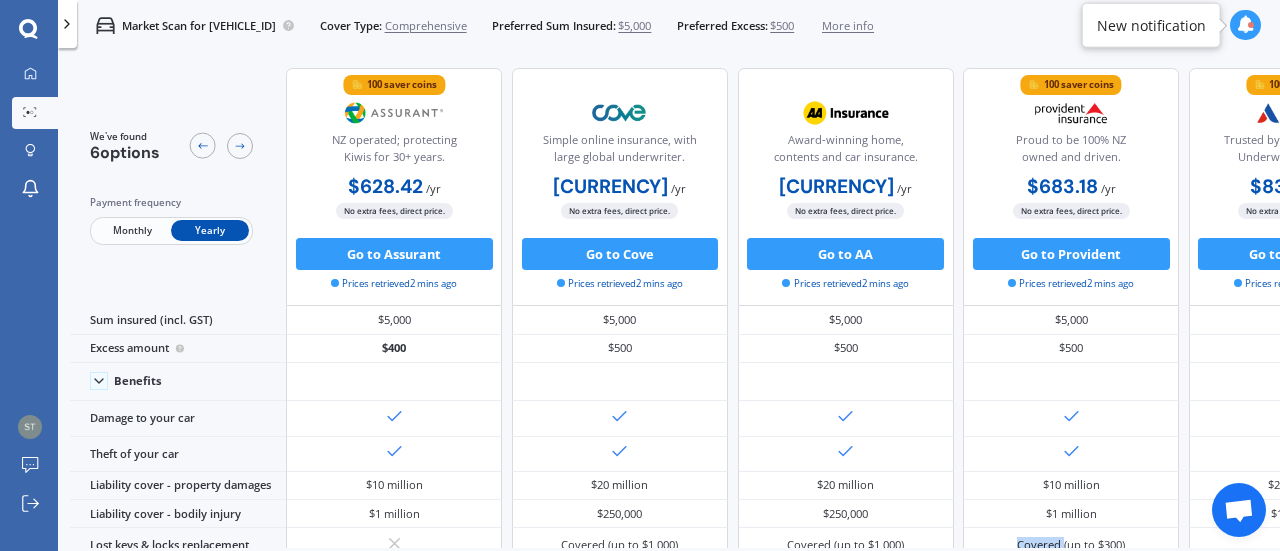 scroll, scrollTop: 0, scrollLeft: 448, axis: horizontal 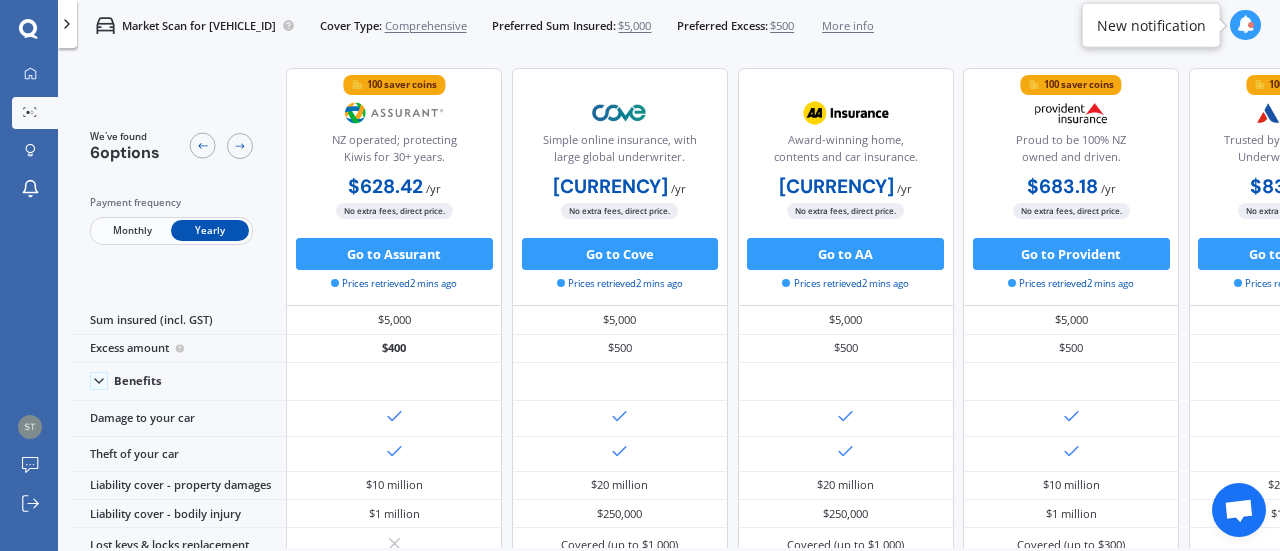 click on "Comprehensive" at bounding box center (426, 26) 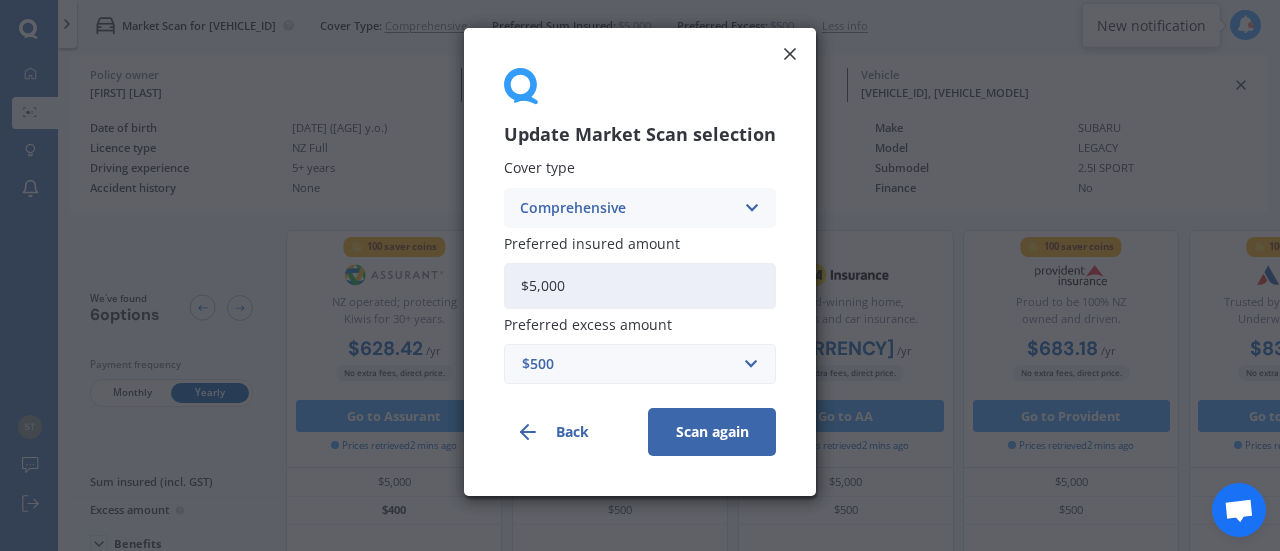 click on "Comprehensive Comprehensive Third Party, Fire & Theft Third Party" at bounding box center [640, 208] 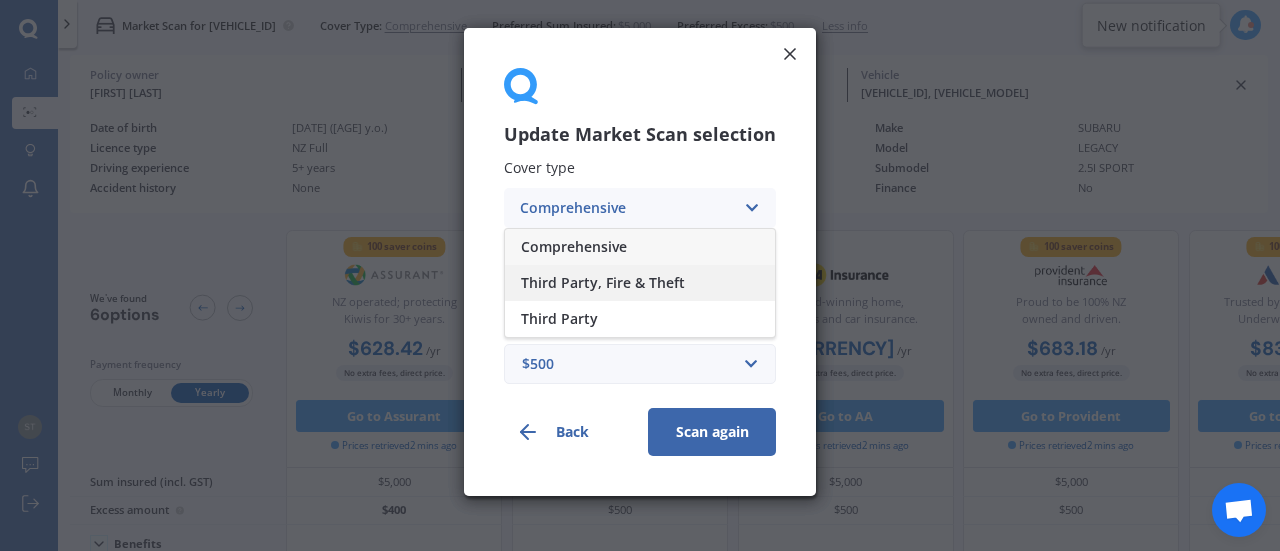 click on "Third Party, Fire & Theft" at bounding box center [603, 283] 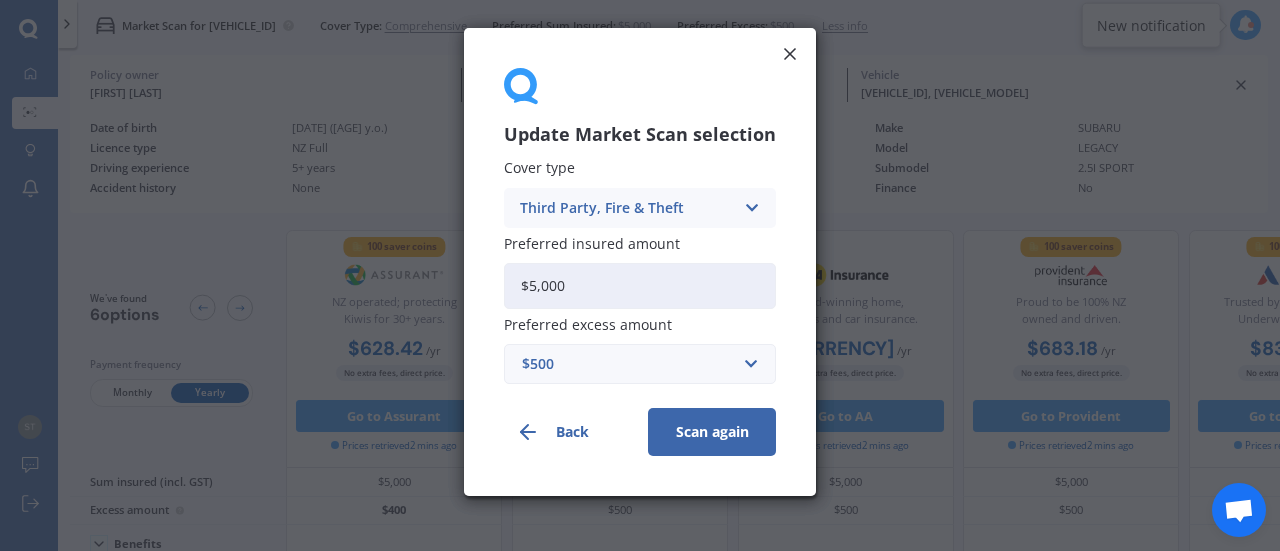 click on "Scan again" at bounding box center (712, 432) 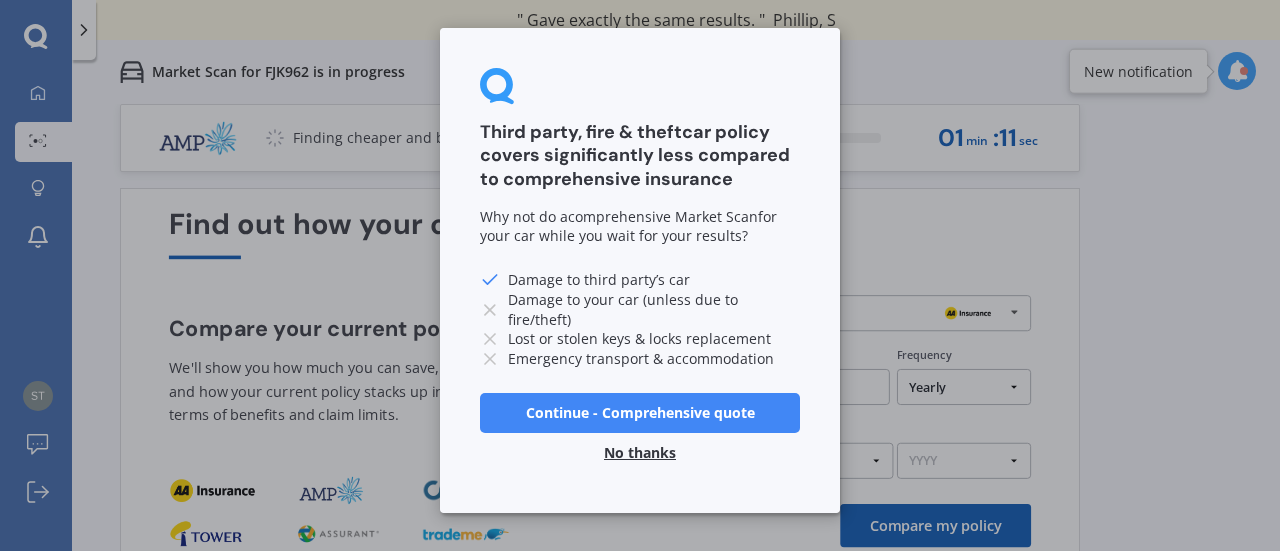 click on "No thanks" at bounding box center (640, 453) 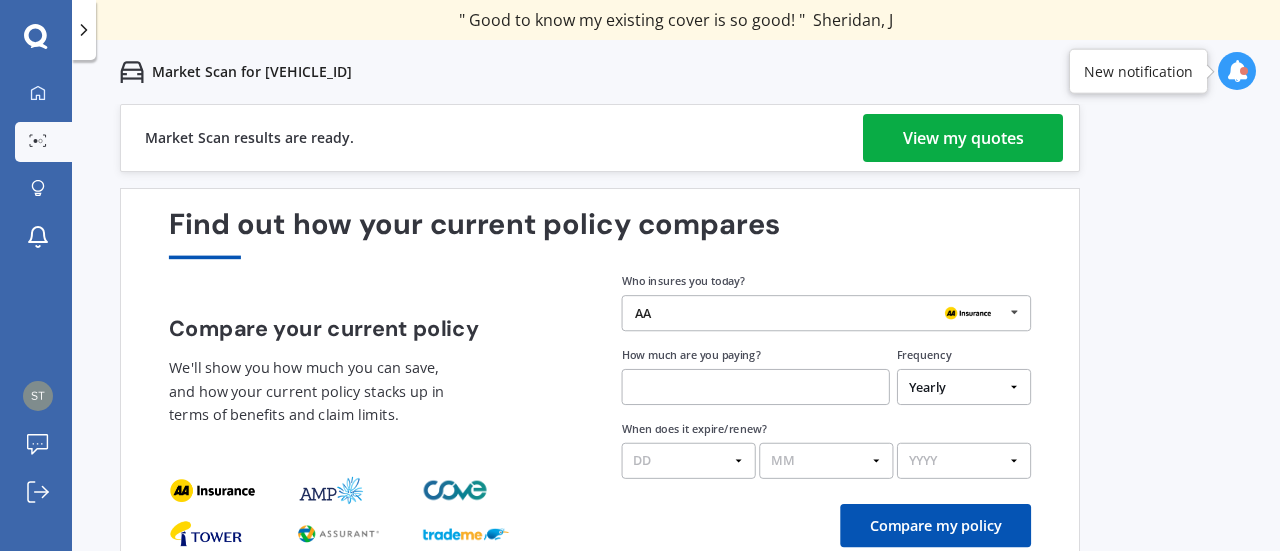 click on "View my quotes" at bounding box center (963, 138) 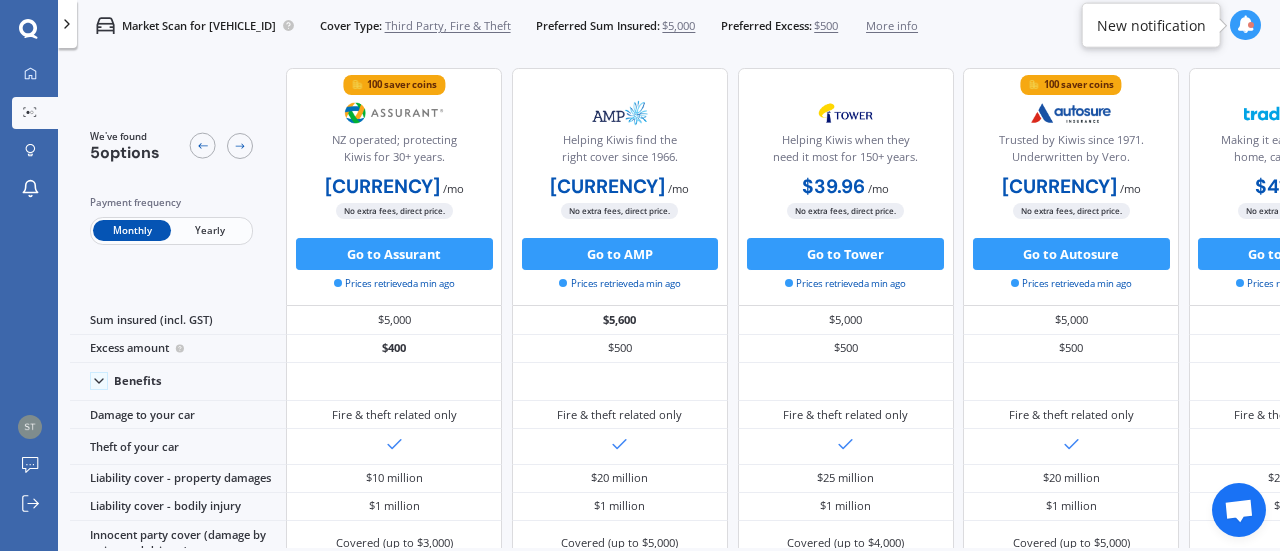 click on "Yearly" at bounding box center (210, 230) 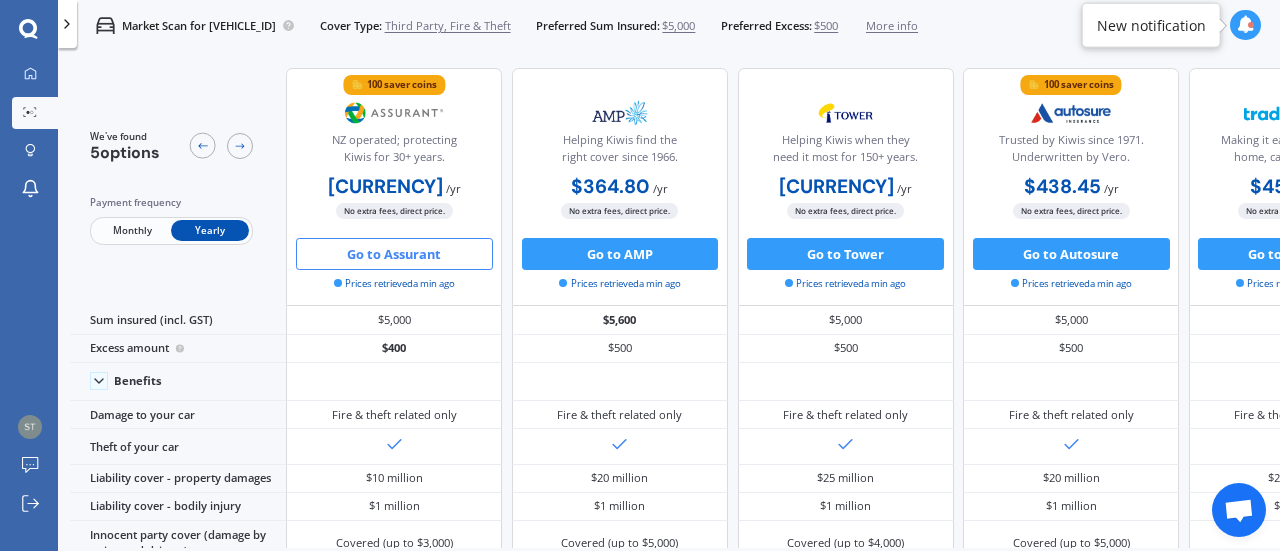 click on "Go to Assurant" at bounding box center [394, 254] 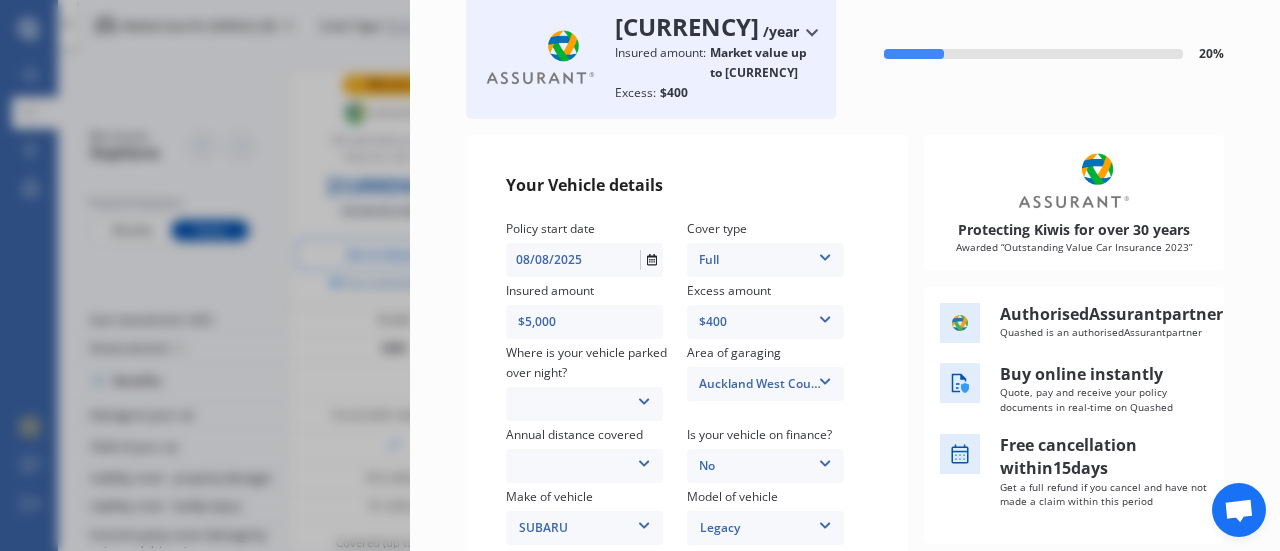 scroll, scrollTop: 124, scrollLeft: 0, axis: vertical 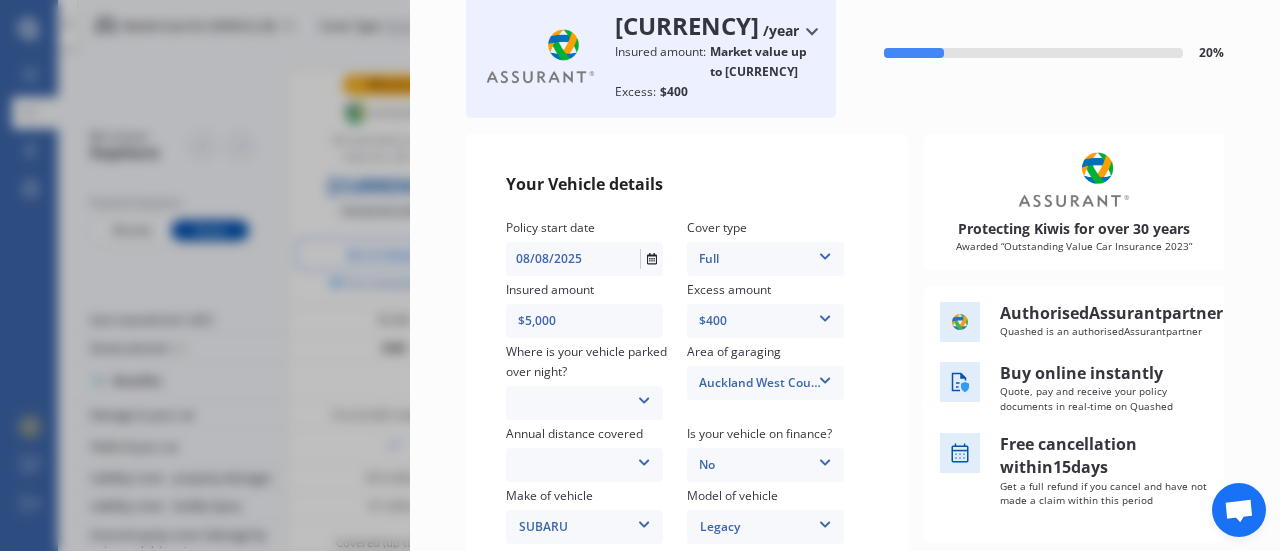 click at bounding box center [644, 397] 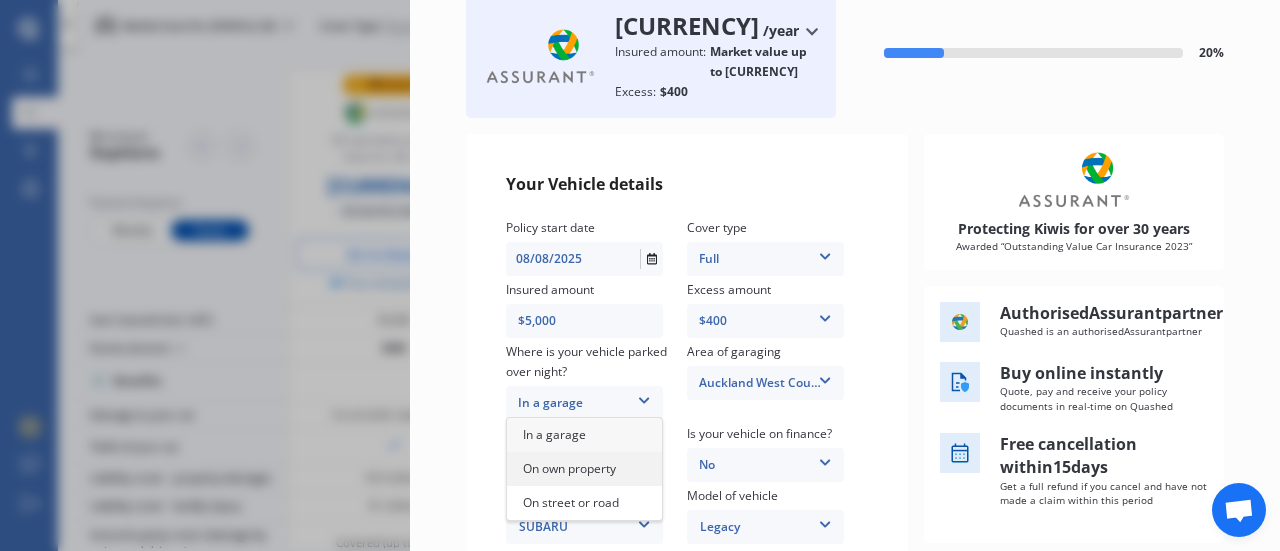 click on "On own property" at bounding box center [569, 468] 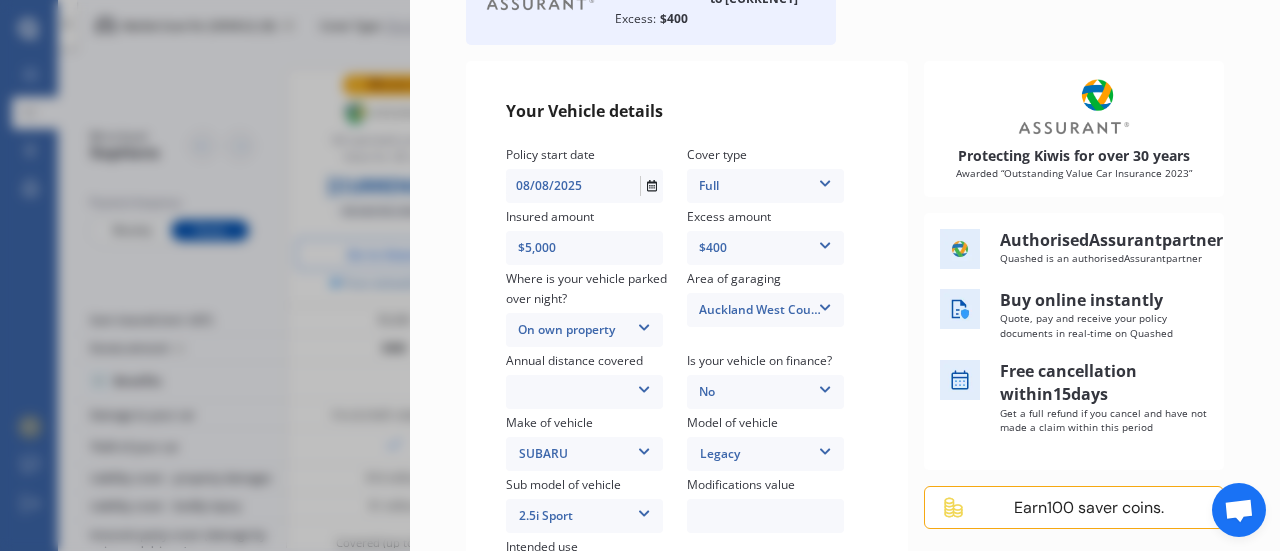 scroll, scrollTop: 208, scrollLeft: 0, axis: vertical 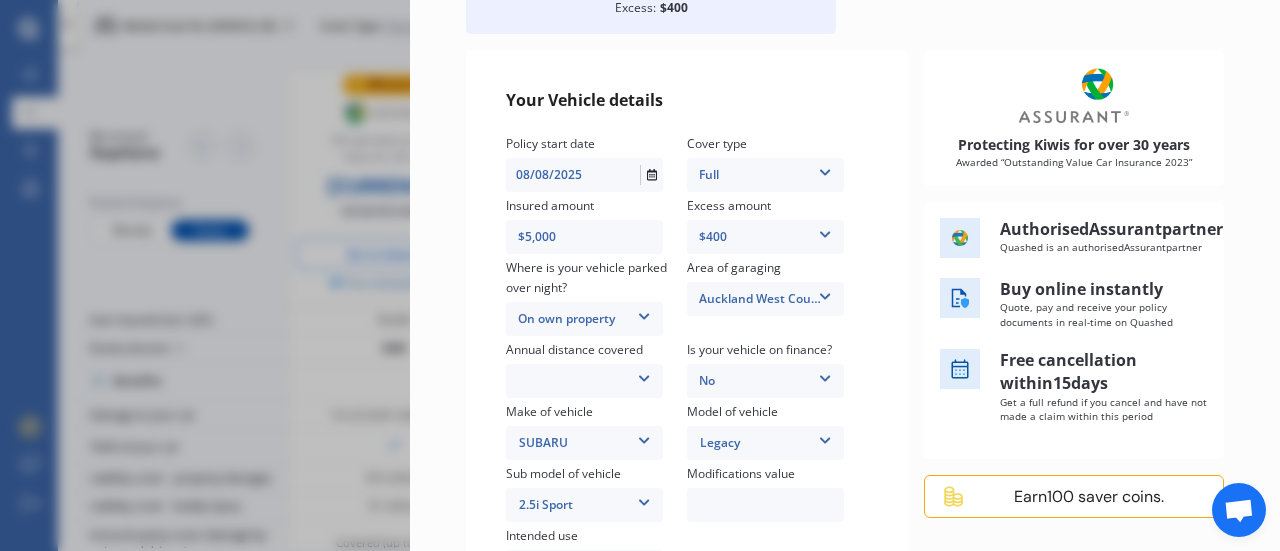 click at bounding box center (644, 375) 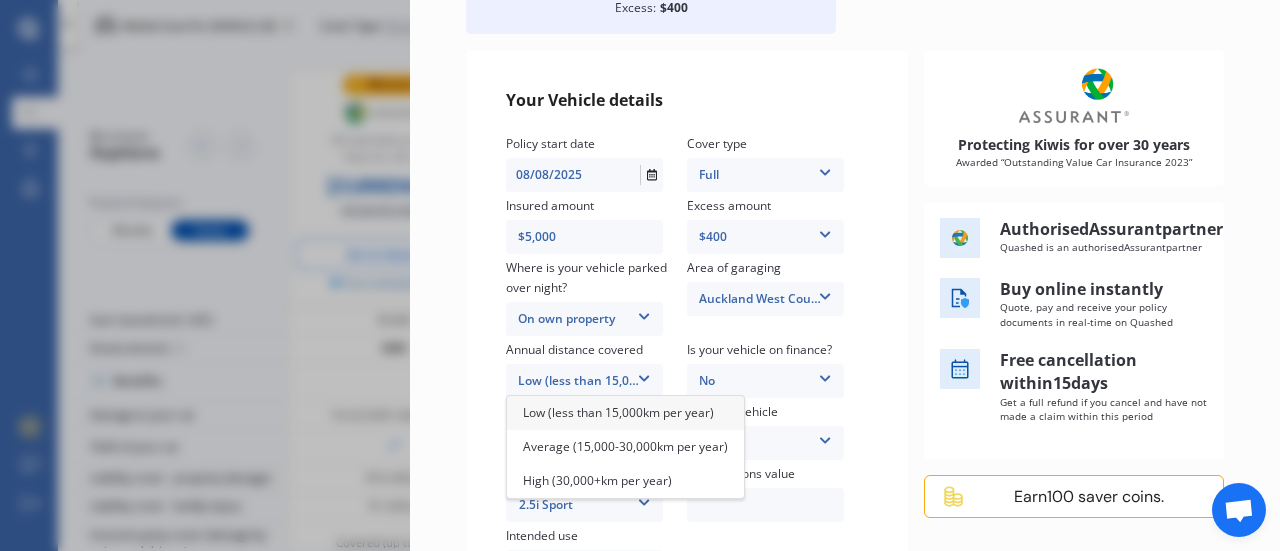 click on "Low (less than 15,000km per year)" at bounding box center (584, 381) 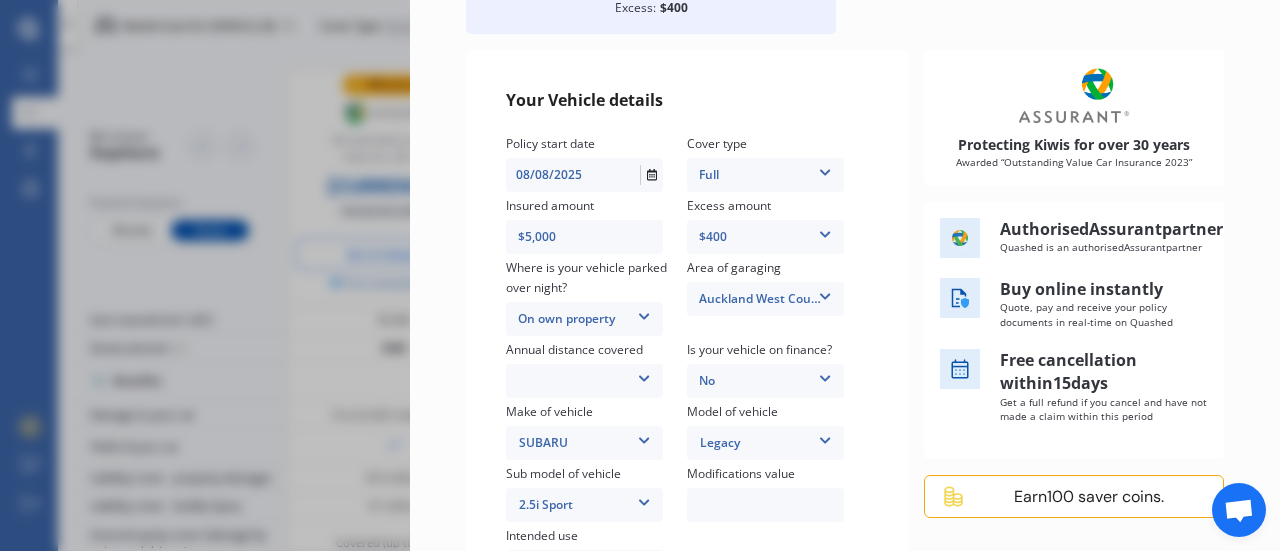 click on "Low (less than 15,000km per year) Average (15,000-30,000km per year) High (30,000+km per year)" at bounding box center (584, 381) 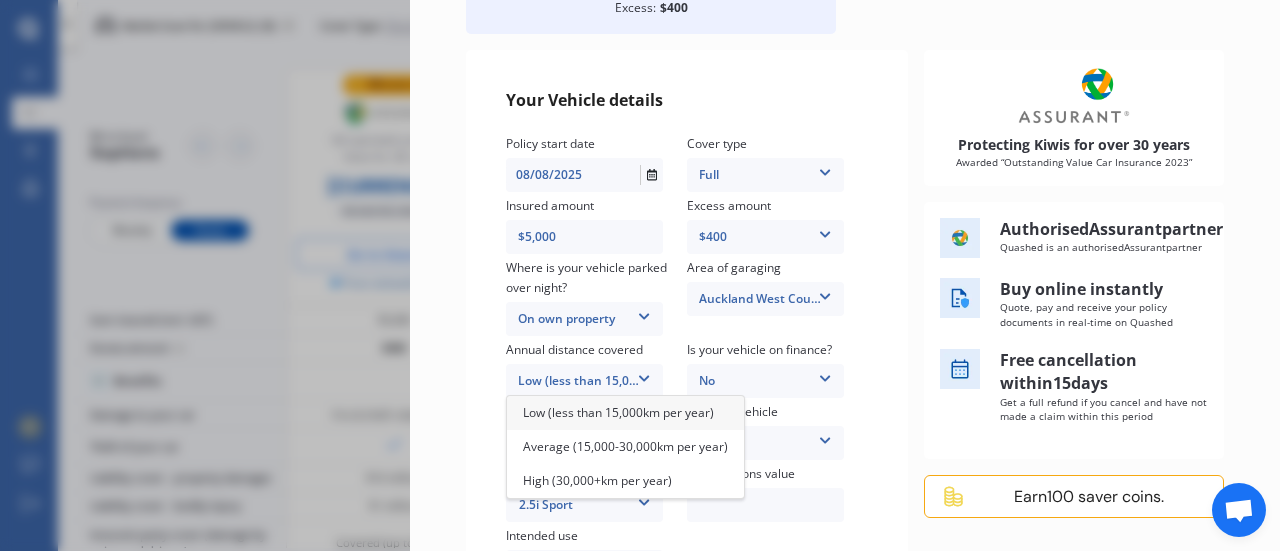 click on "Low (less than 15,000km per year)" at bounding box center (618, 412) 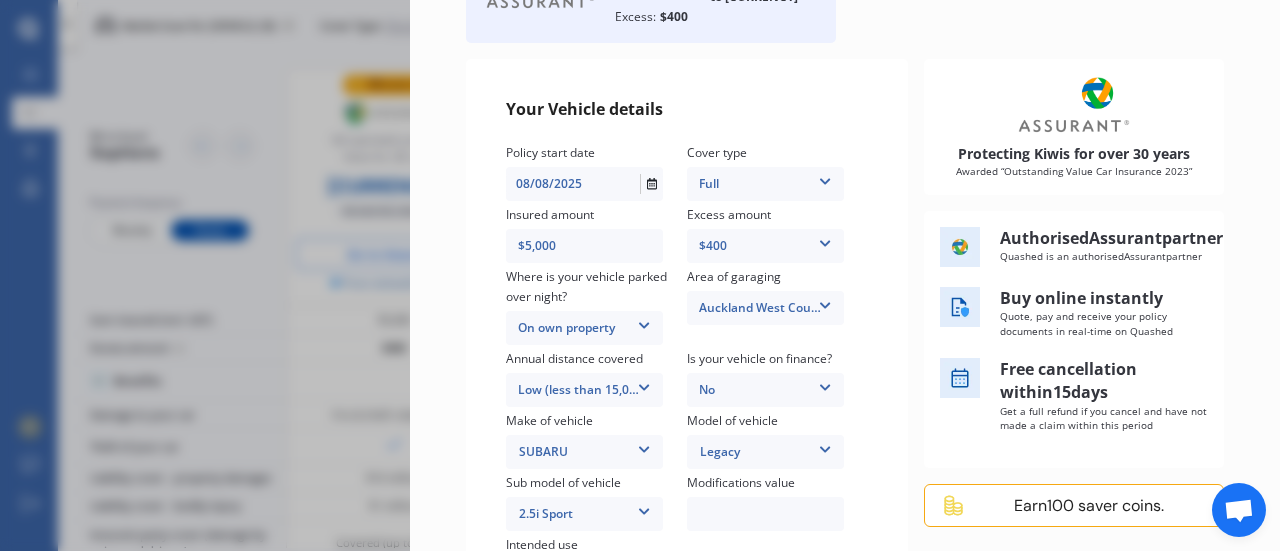 scroll, scrollTop: 198, scrollLeft: 0, axis: vertical 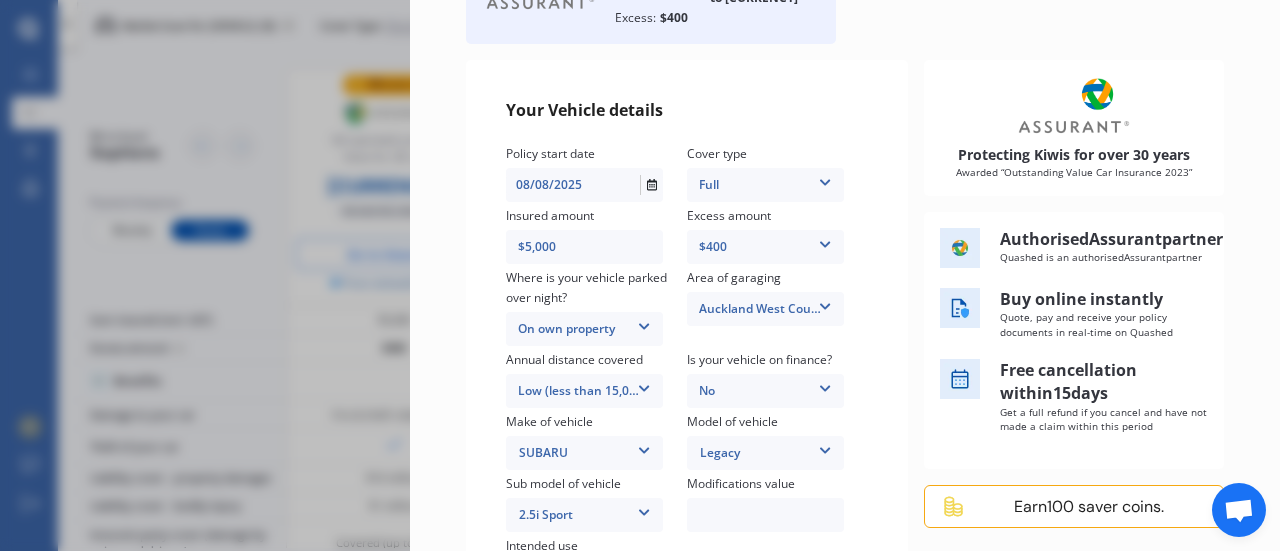 click at bounding box center [825, 179] 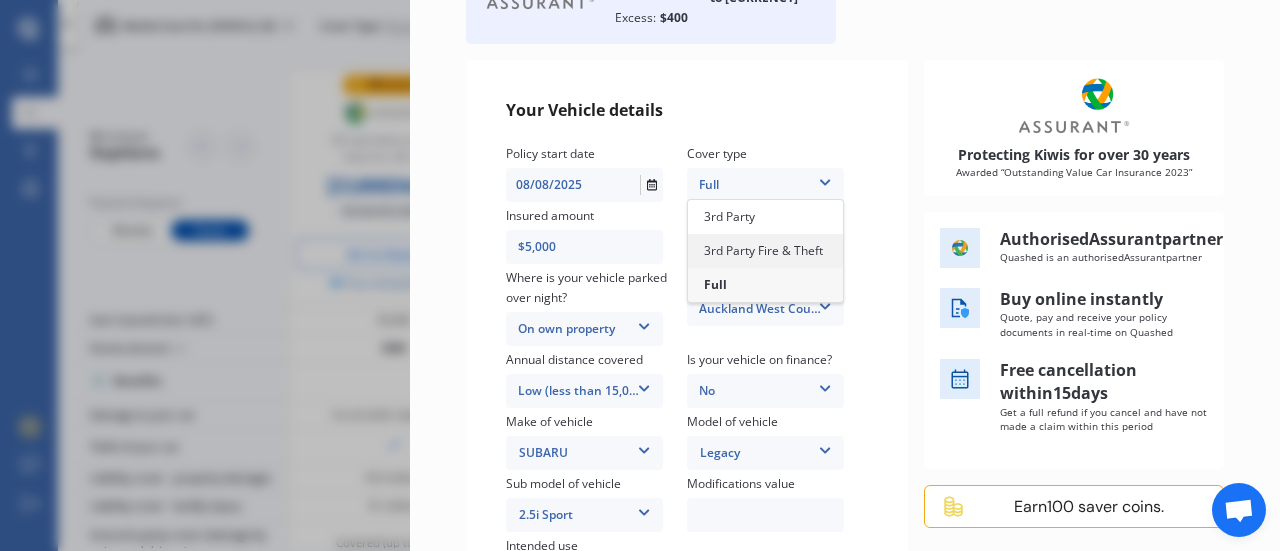 click on "3rd Party Fire & Theft" at bounding box center [763, 250] 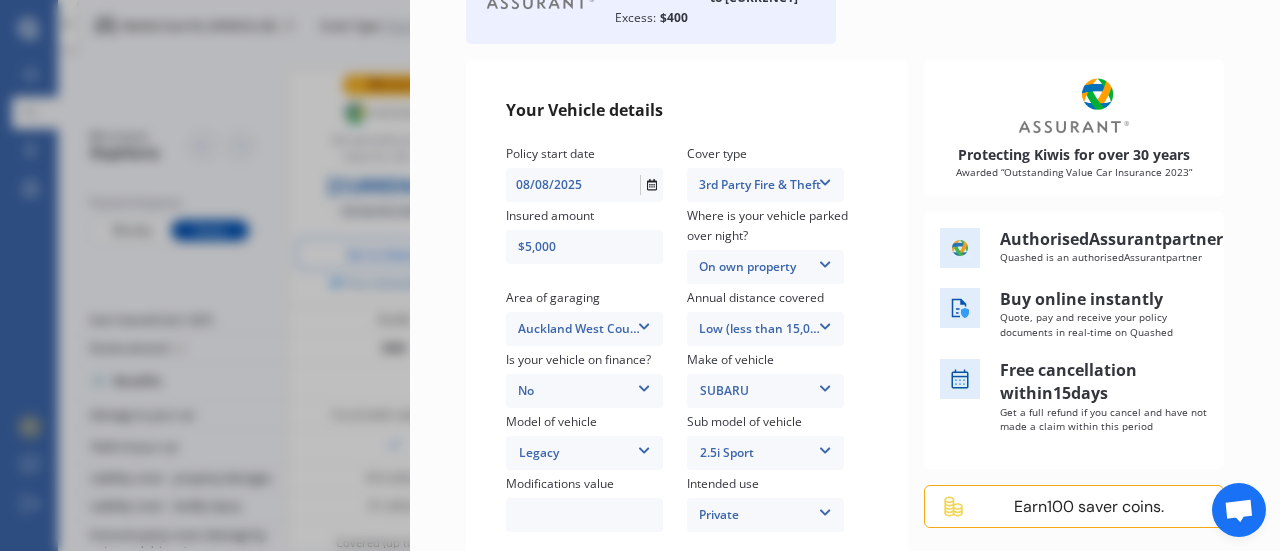 scroll, scrollTop: 246, scrollLeft: 0, axis: vertical 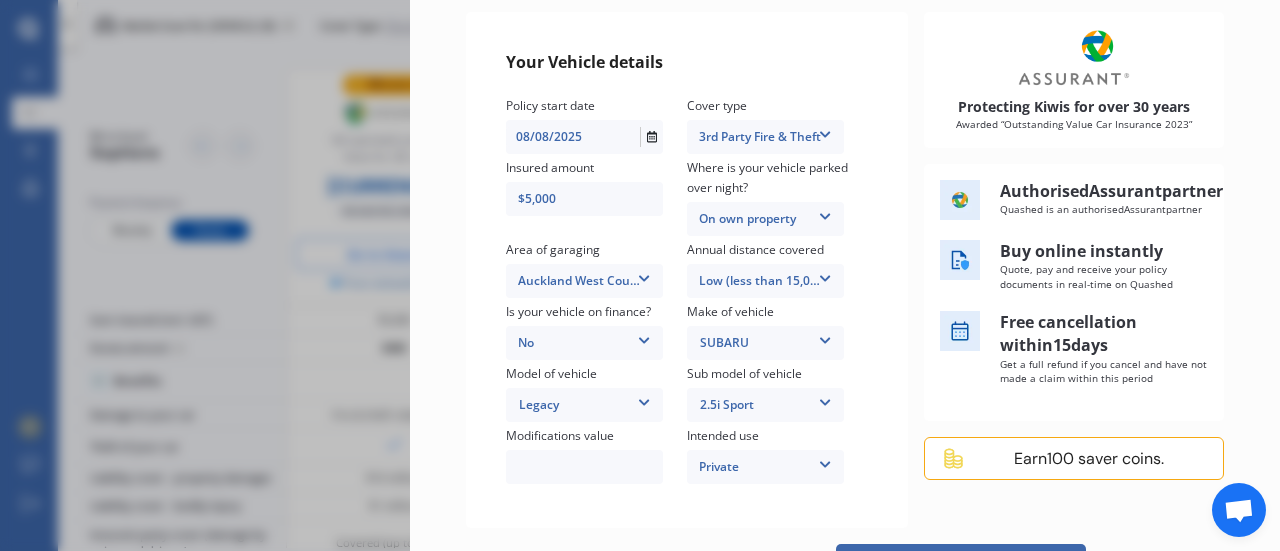 click at bounding box center [825, 131] 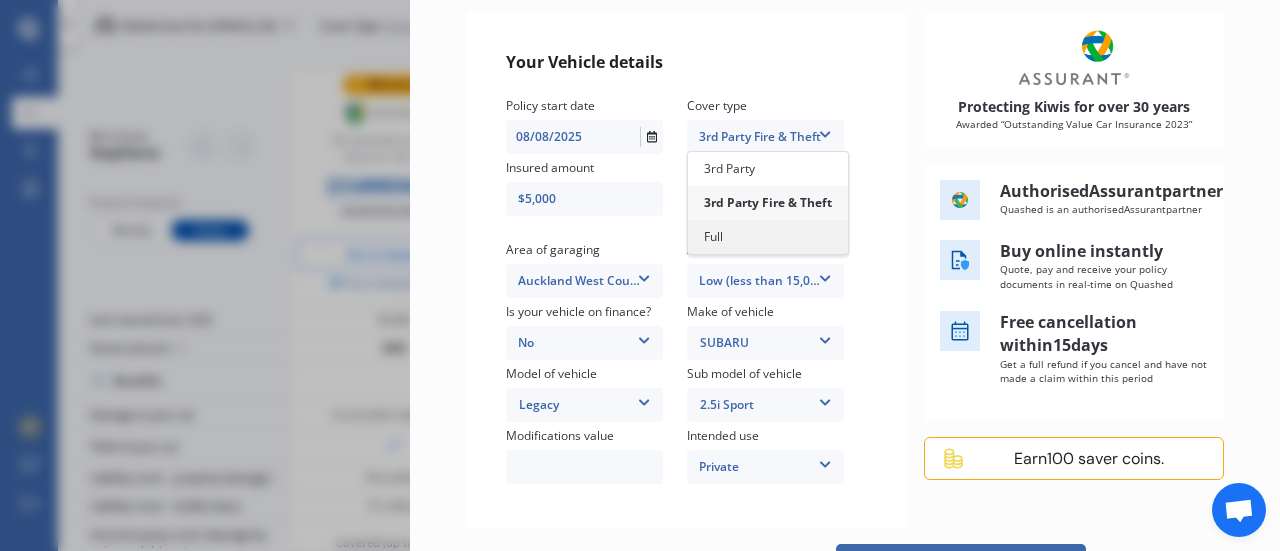 click on "Full" at bounding box center [768, 237] 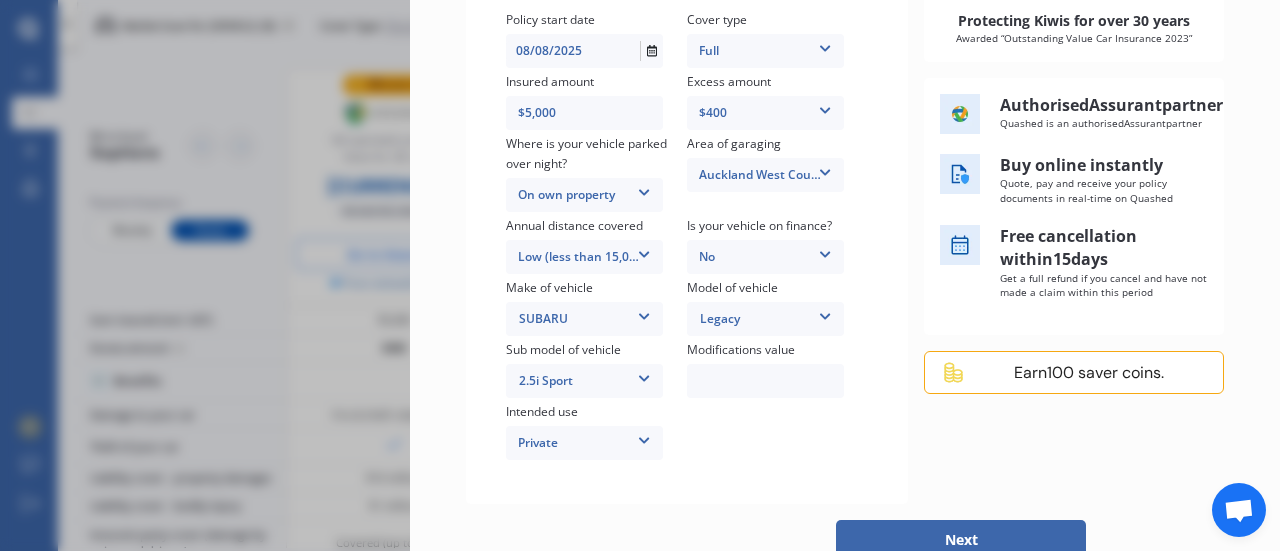 scroll, scrollTop: 359, scrollLeft: 0, axis: vertical 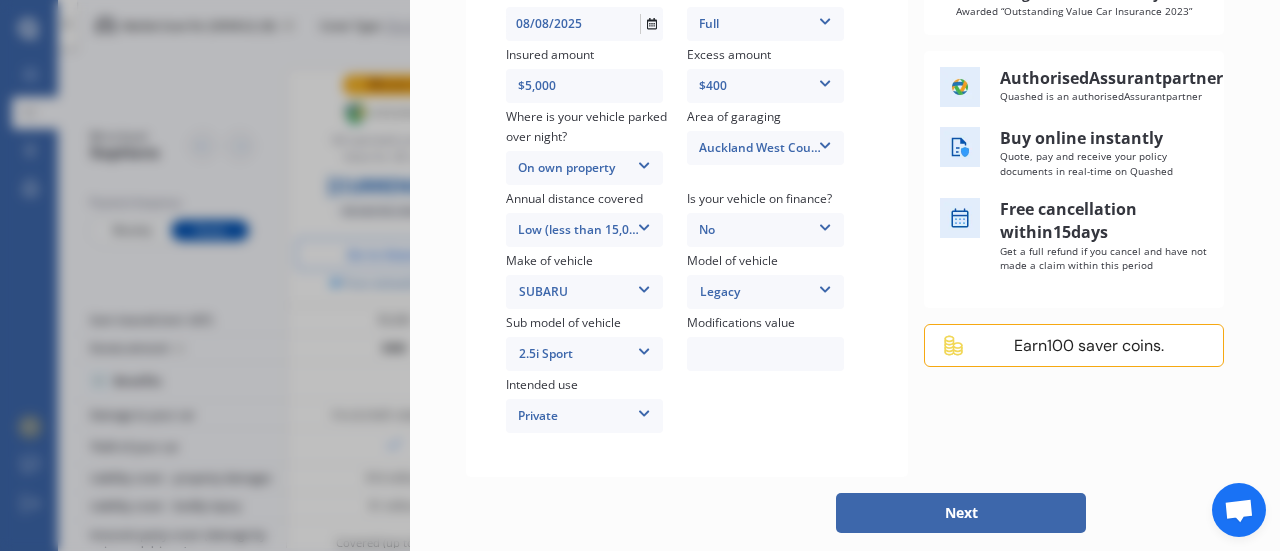 click at bounding box center [765, 354] 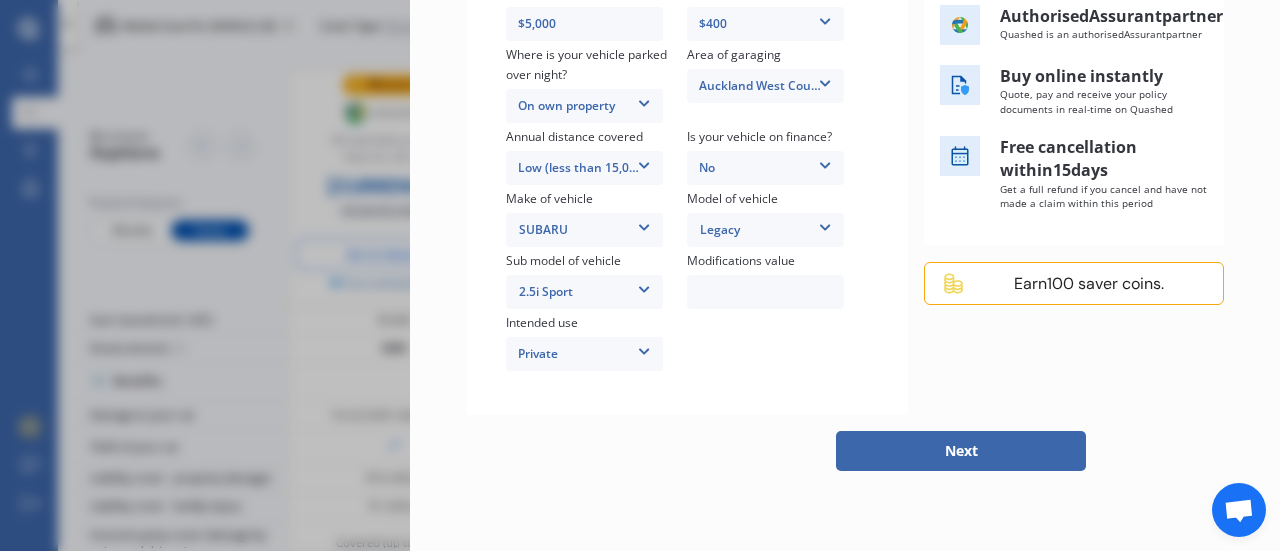 scroll, scrollTop: 555, scrollLeft: 0, axis: vertical 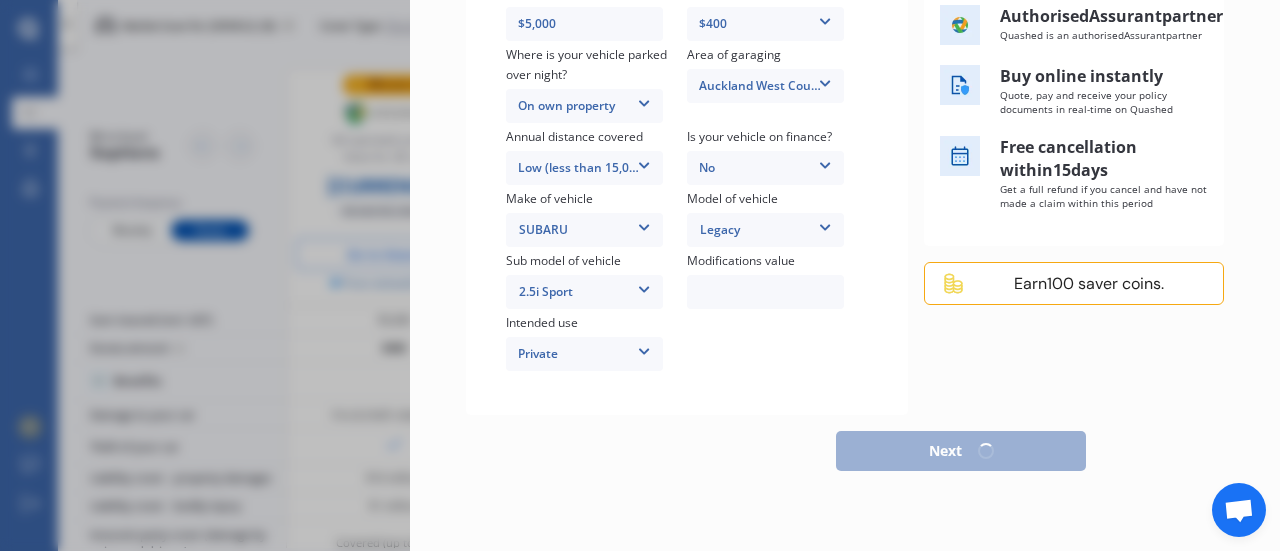 select on "30" 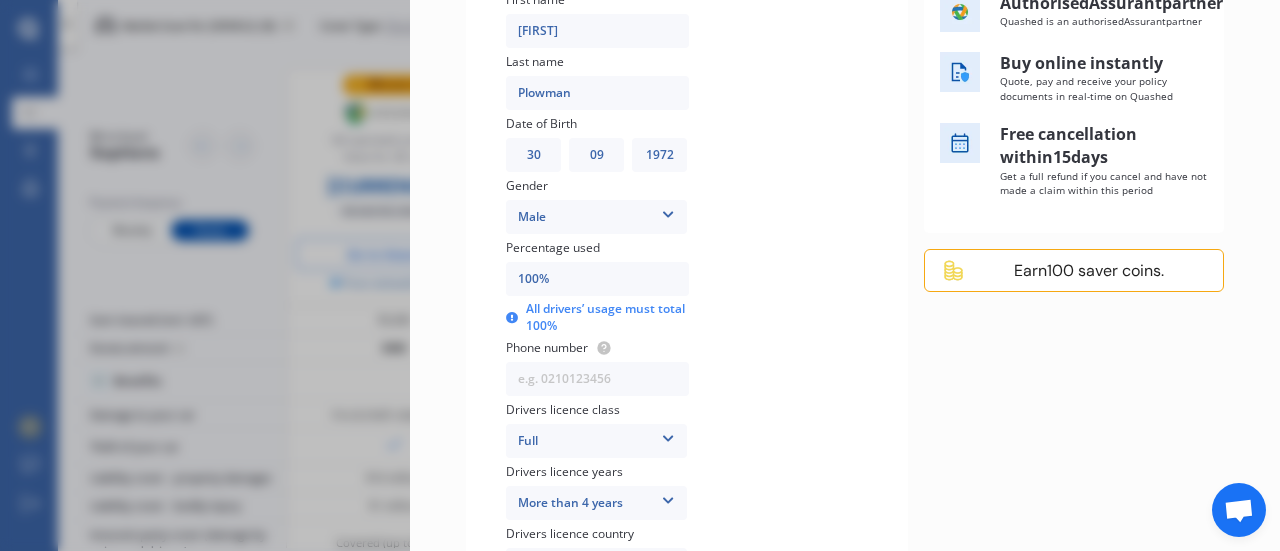 scroll, scrollTop: 435, scrollLeft: 0, axis: vertical 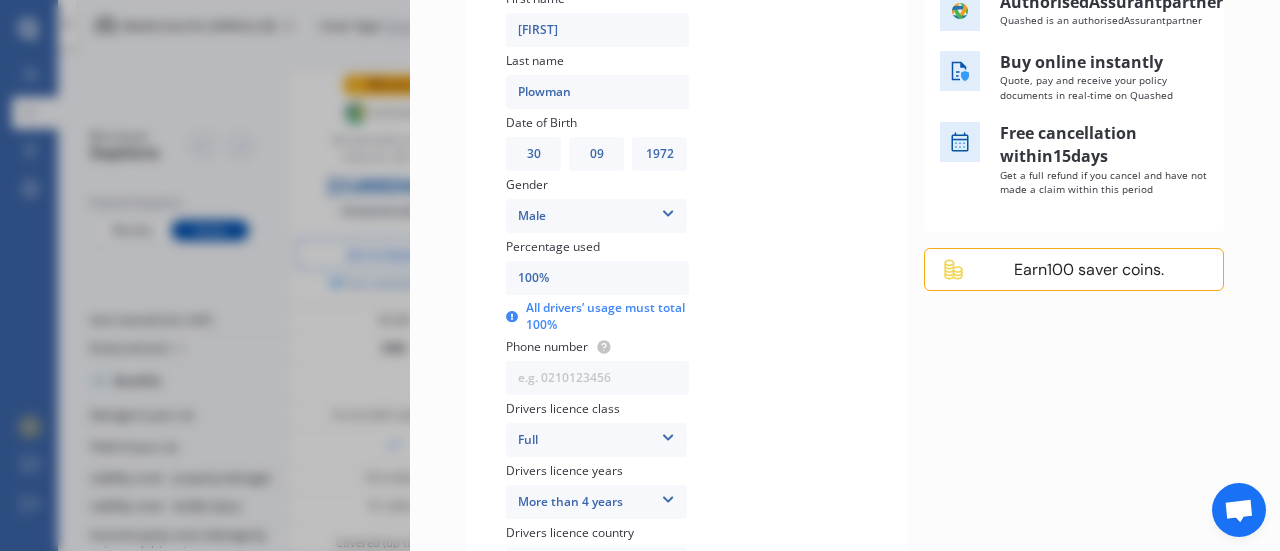 click on "100%" at bounding box center [597, 278] 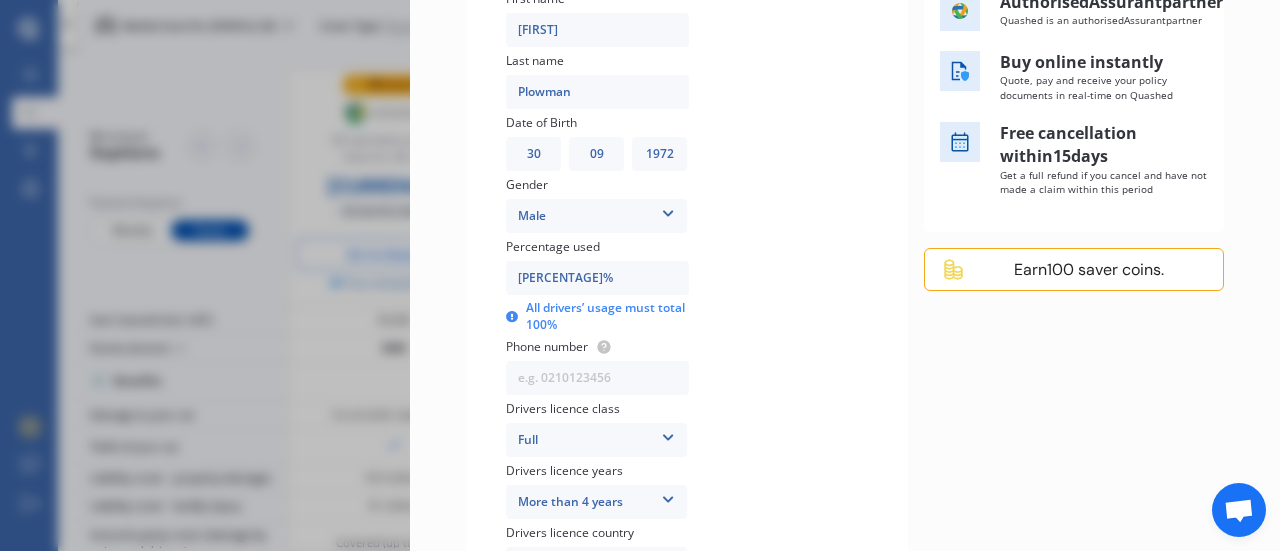type on "1%" 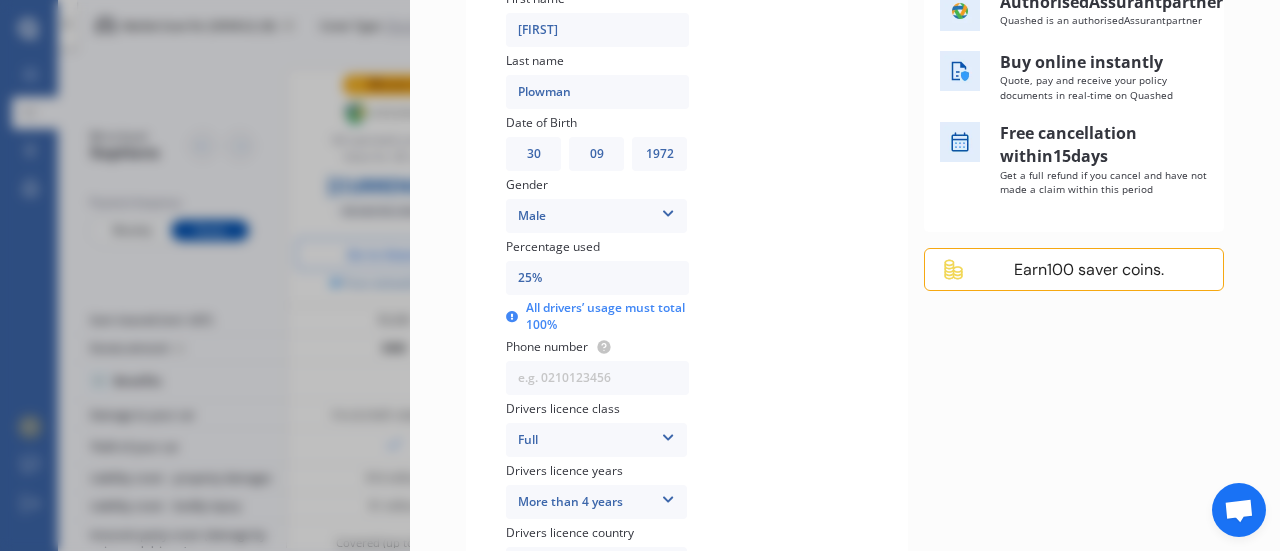type on "25%" 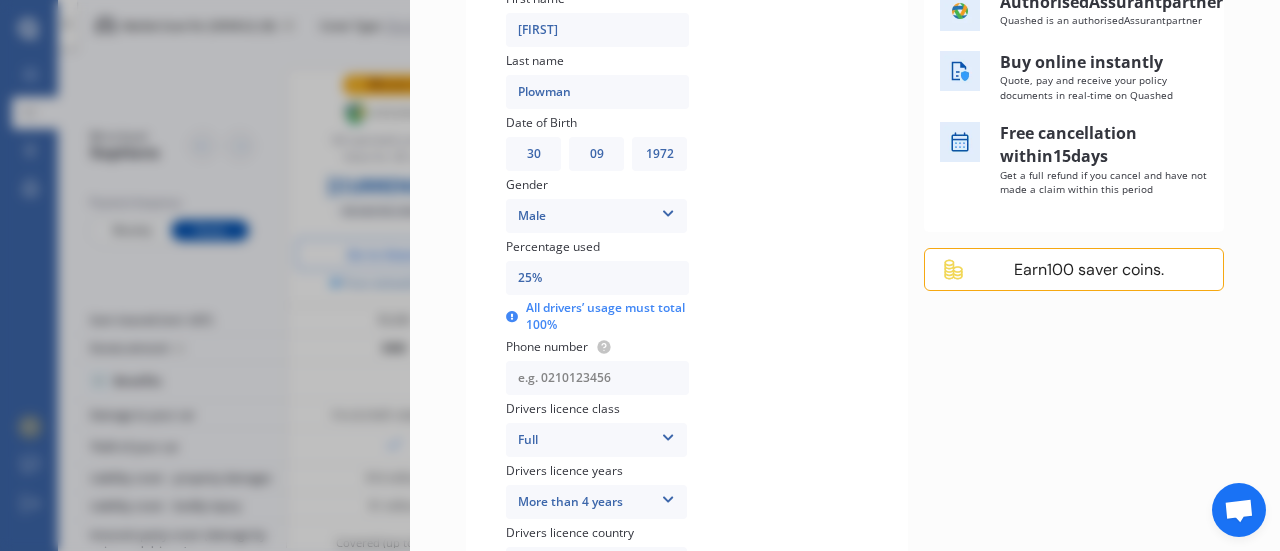 click at bounding box center (597, 378) 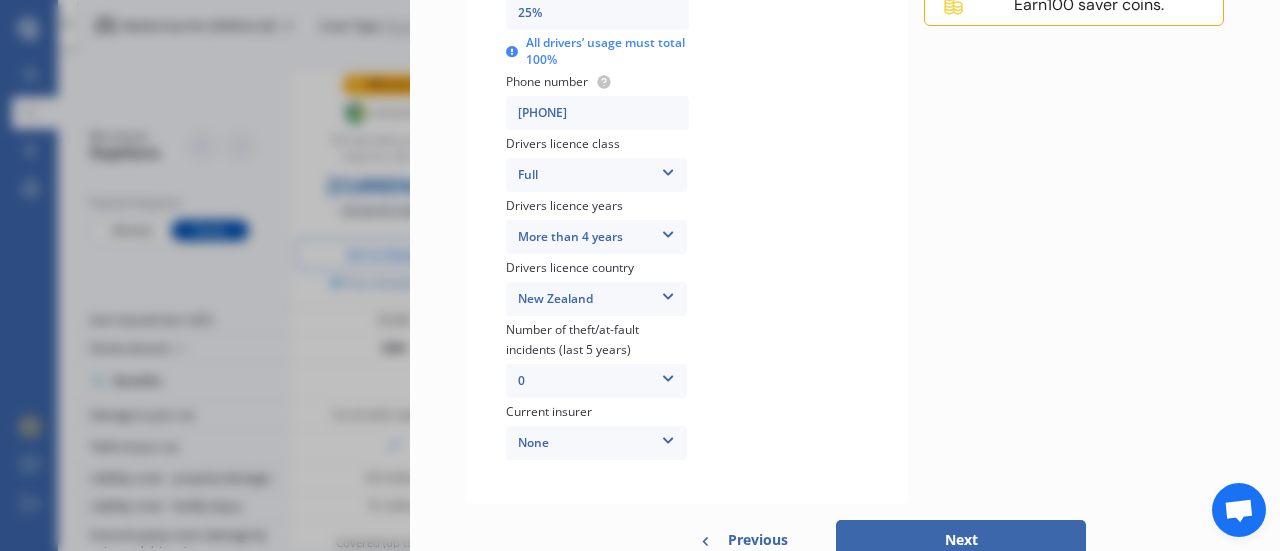 scroll, scrollTop: 701, scrollLeft: 0, axis: vertical 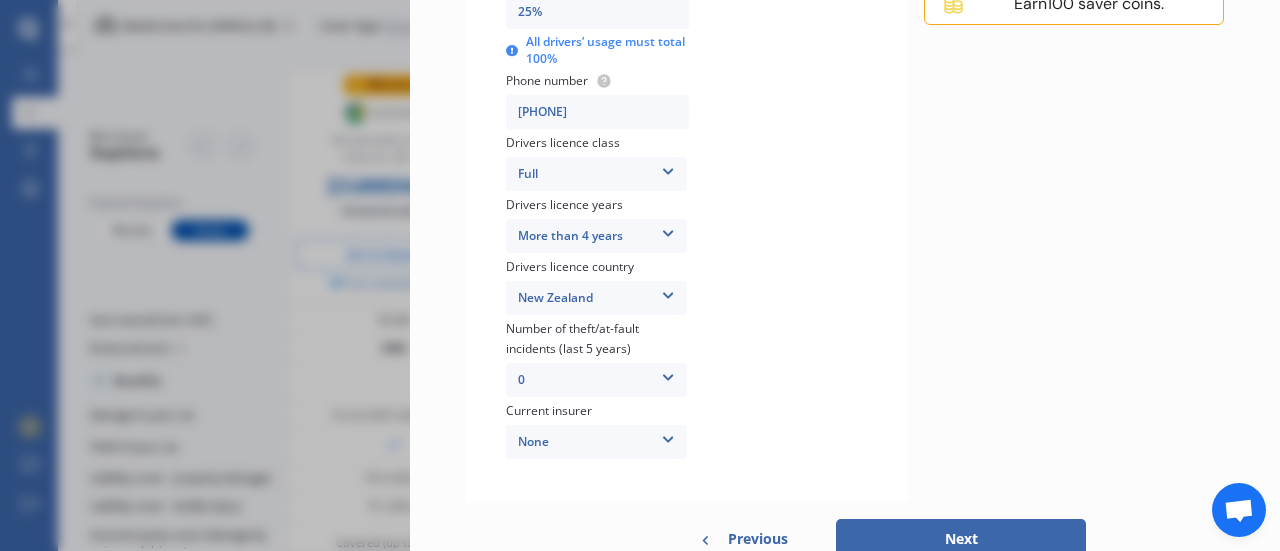 click at bounding box center [668, 230] 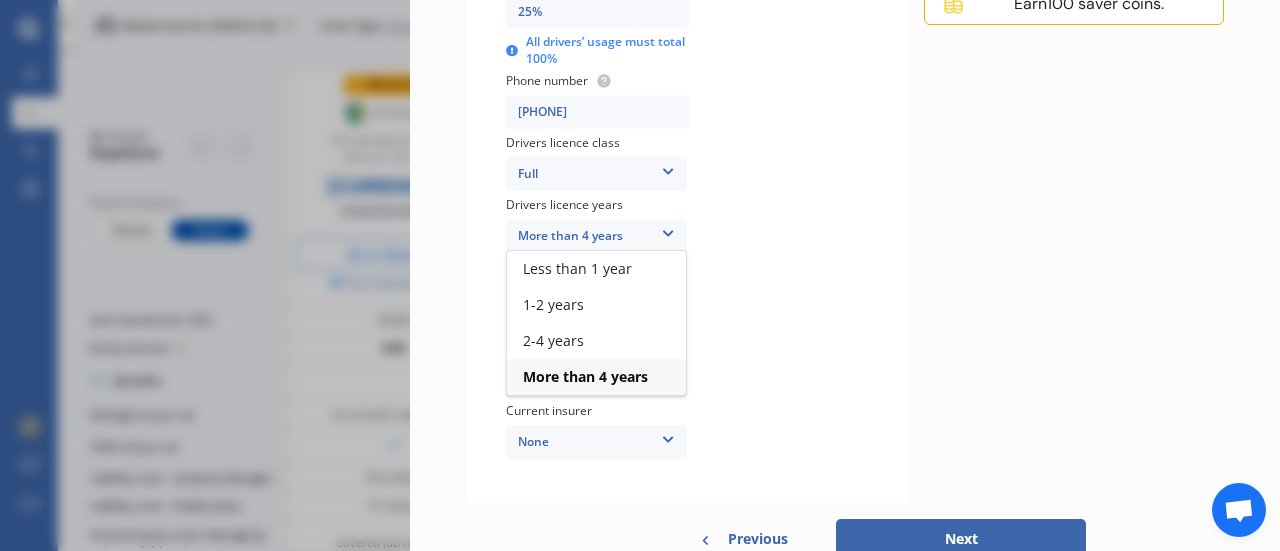 click at bounding box center (668, 230) 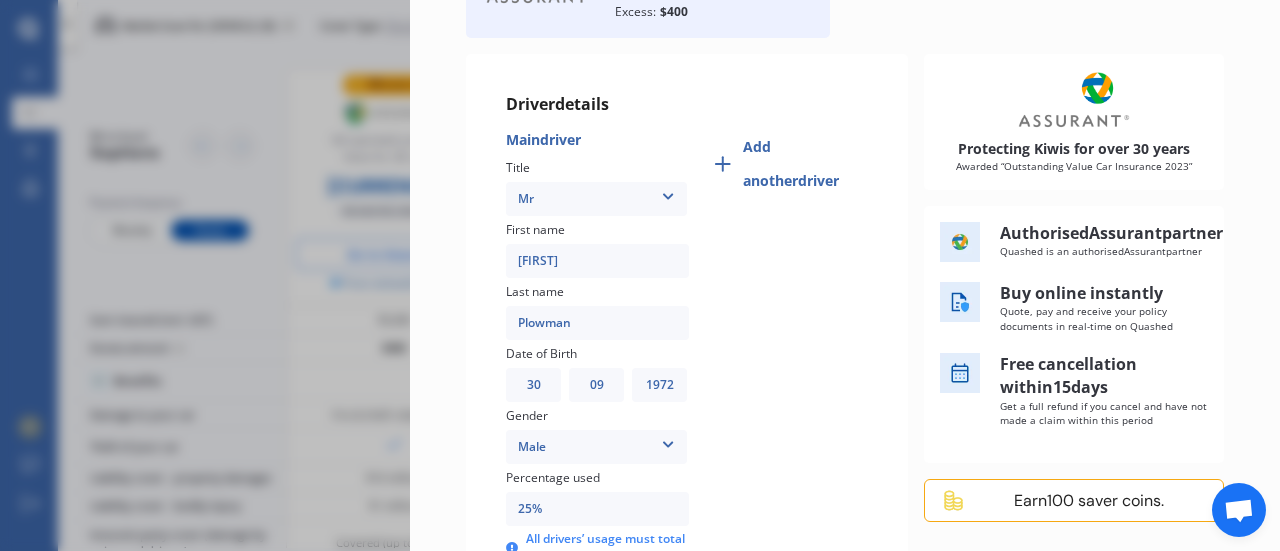 scroll, scrollTop: 203, scrollLeft: 0, axis: vertical 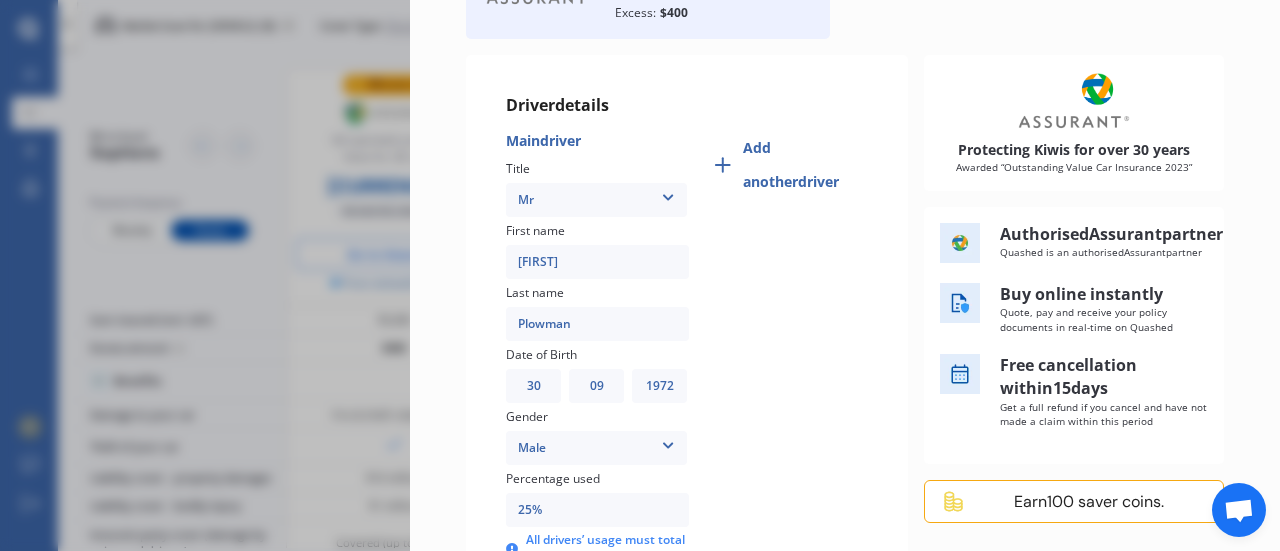 click on "Add another  driver" at bounding box center [805, 165] 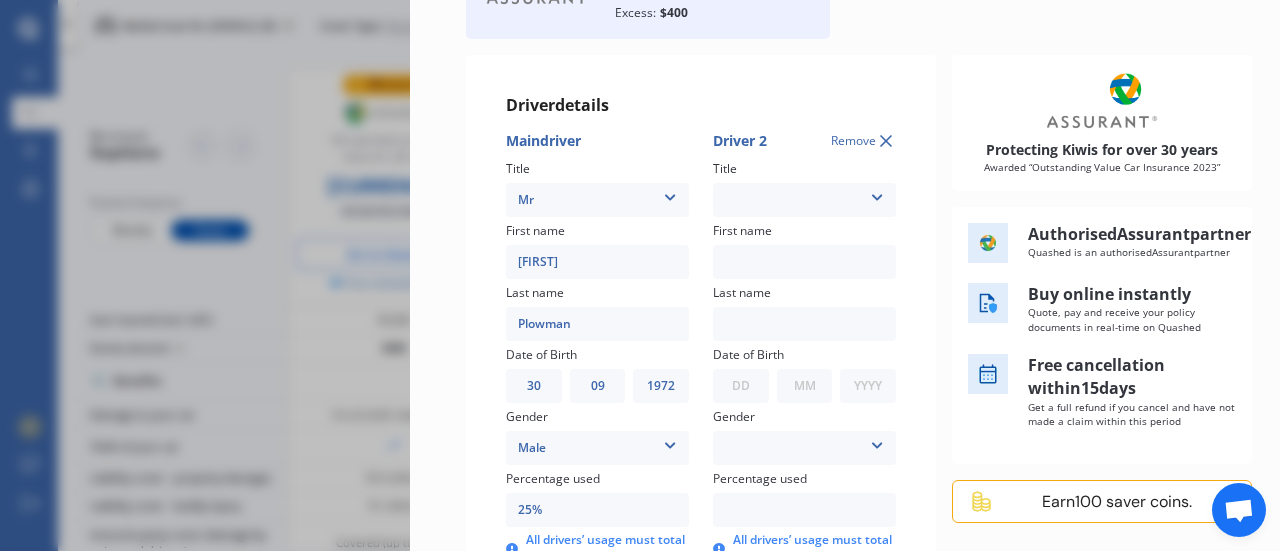 click on "Mr Mrs Miss Ms Dr" at bounding box center [804, 200] 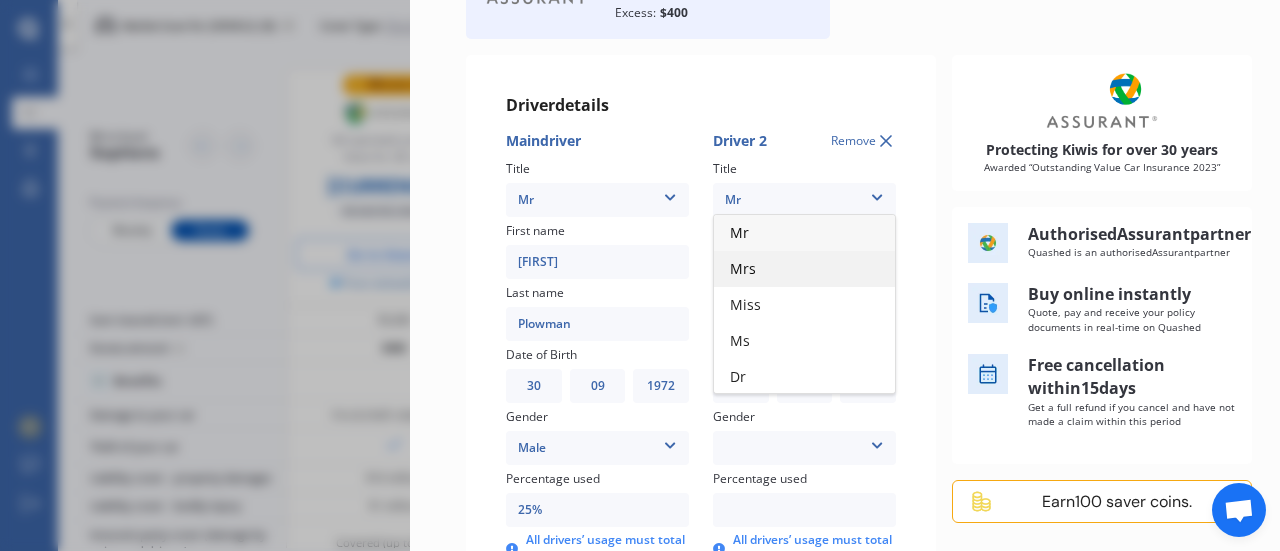 click on "Mrs" at bounding box center [804, 269] 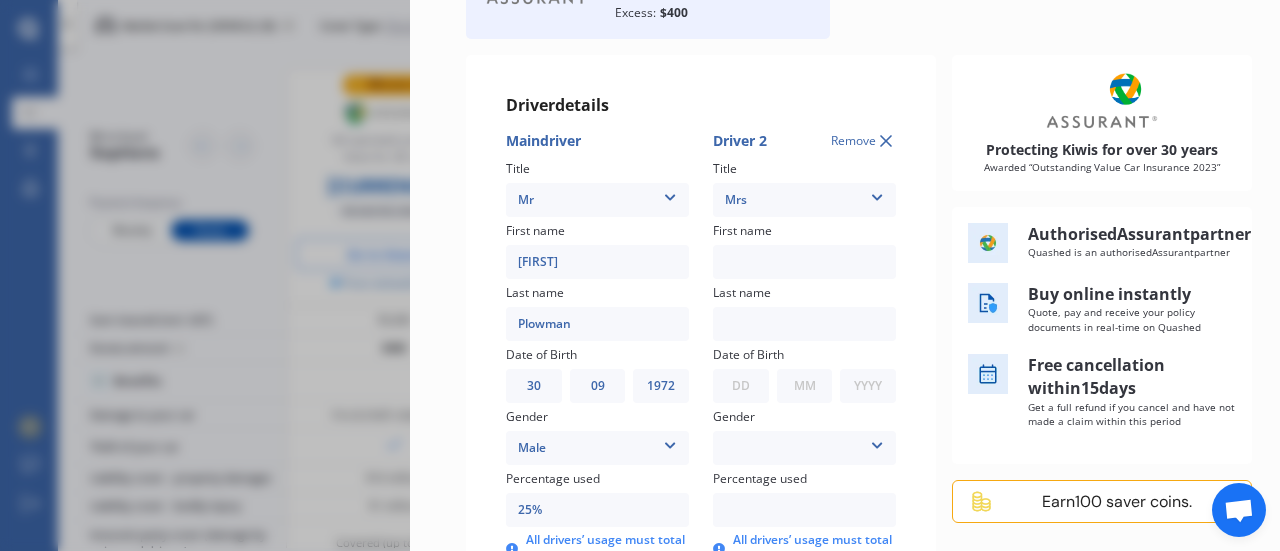 click at bounding box center [804, 262] 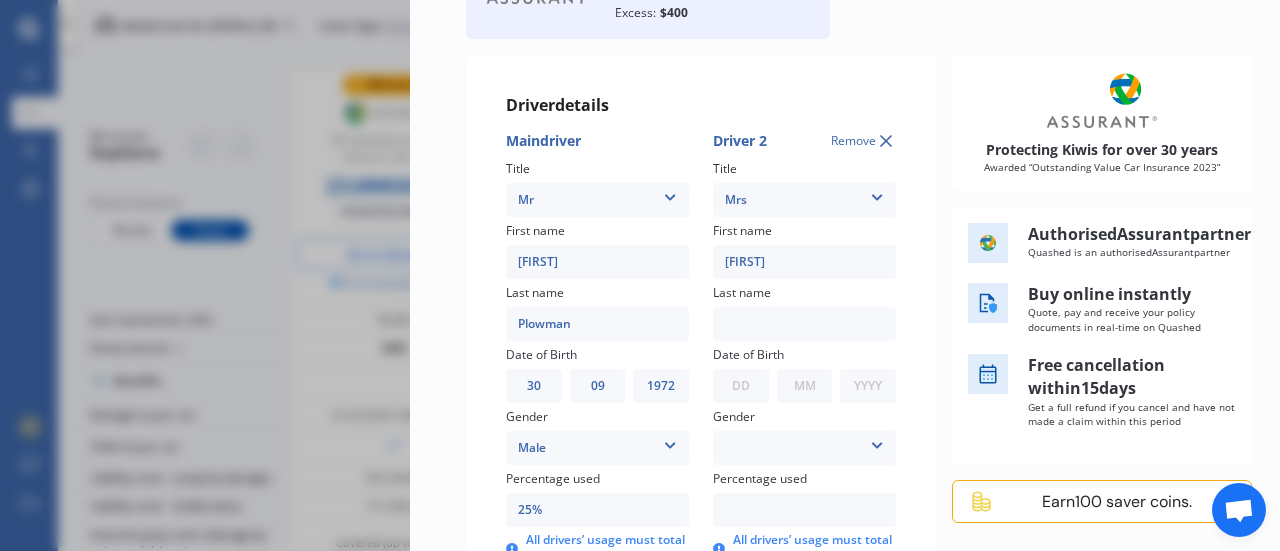 type on "[FIRST]" 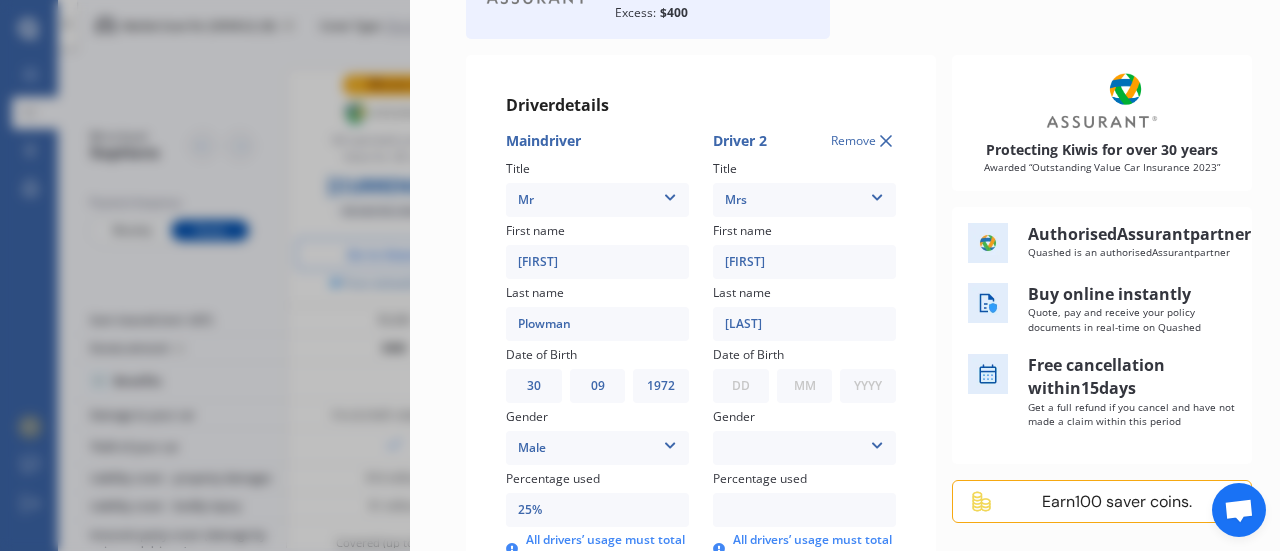 click on "DD 01 02 03 04 05 06 07 08 09 10 11 12 13 14 15 16 17 18 19 20 21 22 23 24 25 26 27 28 29 30 31" at bounding box center [741, 386] 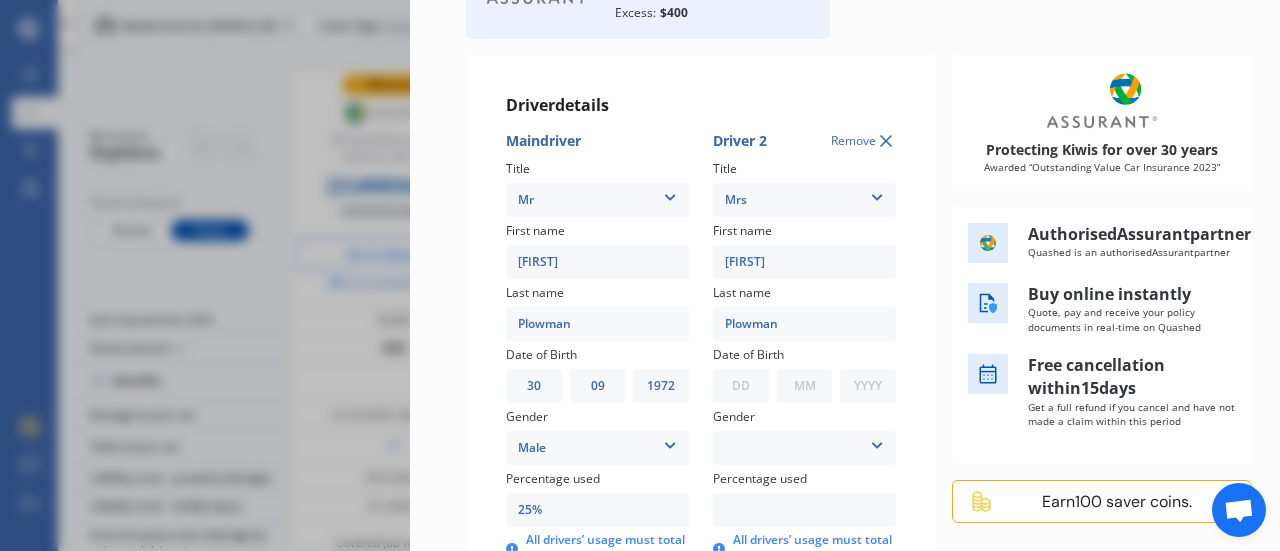 type on "[PHONE]" 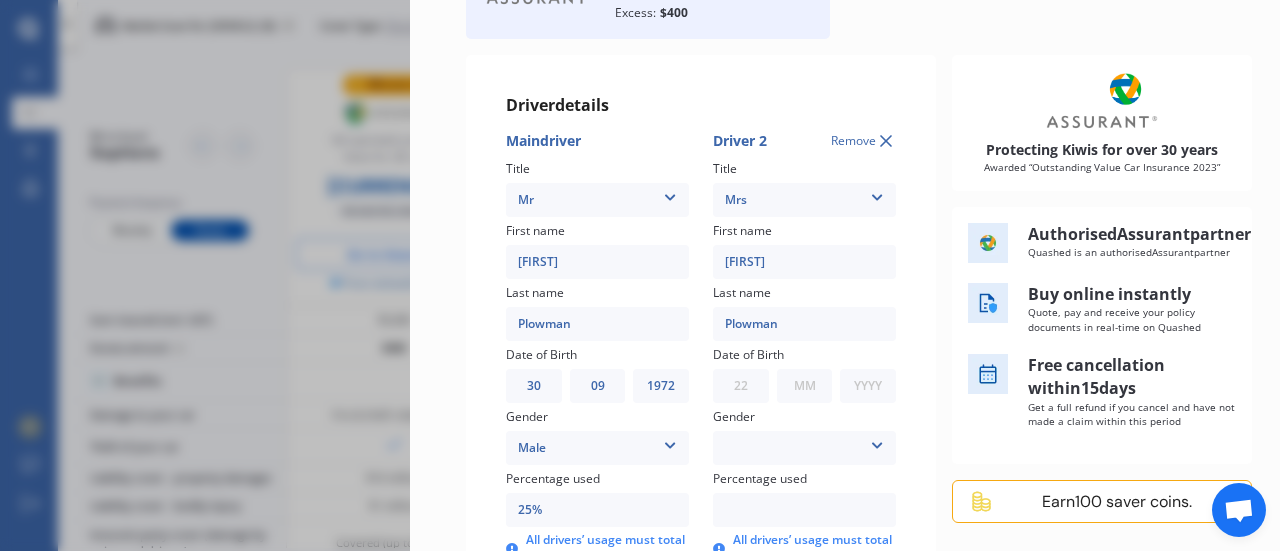 click on "DD 01 02 03 04 05 06 07 08 09 10 11 12 13 14 15 16 17 18 19 20 21 22 23 24 25 26 27 28 29 30 31" at bounding box center [741, 386] 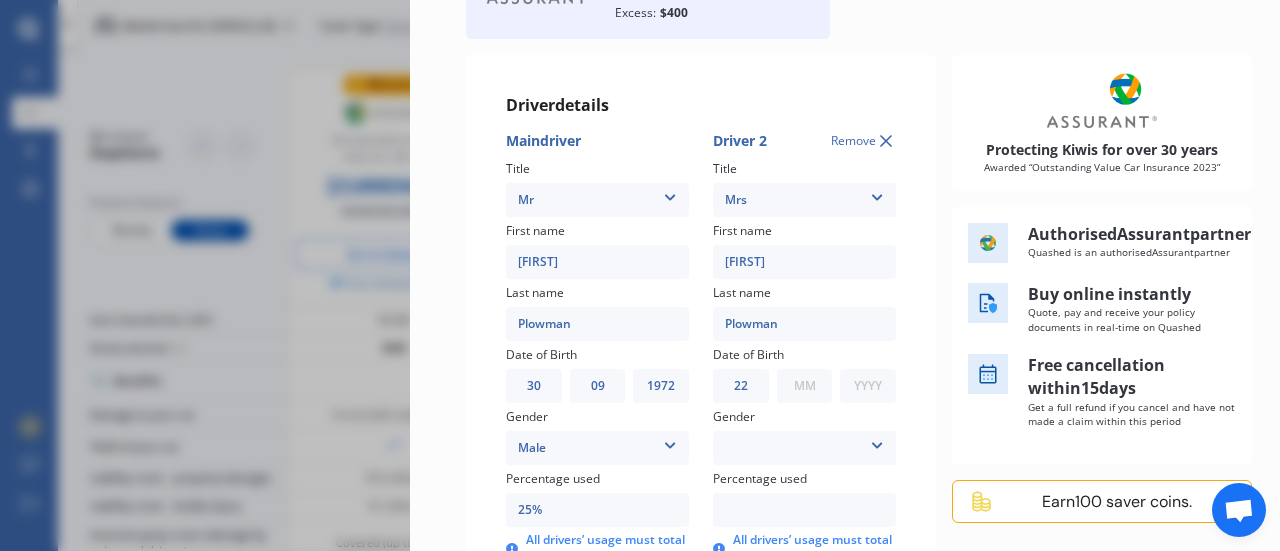 click on "MM 01 02 03 04 05 06 07 08 09 10 11 12" at bounding box center (805, 386) 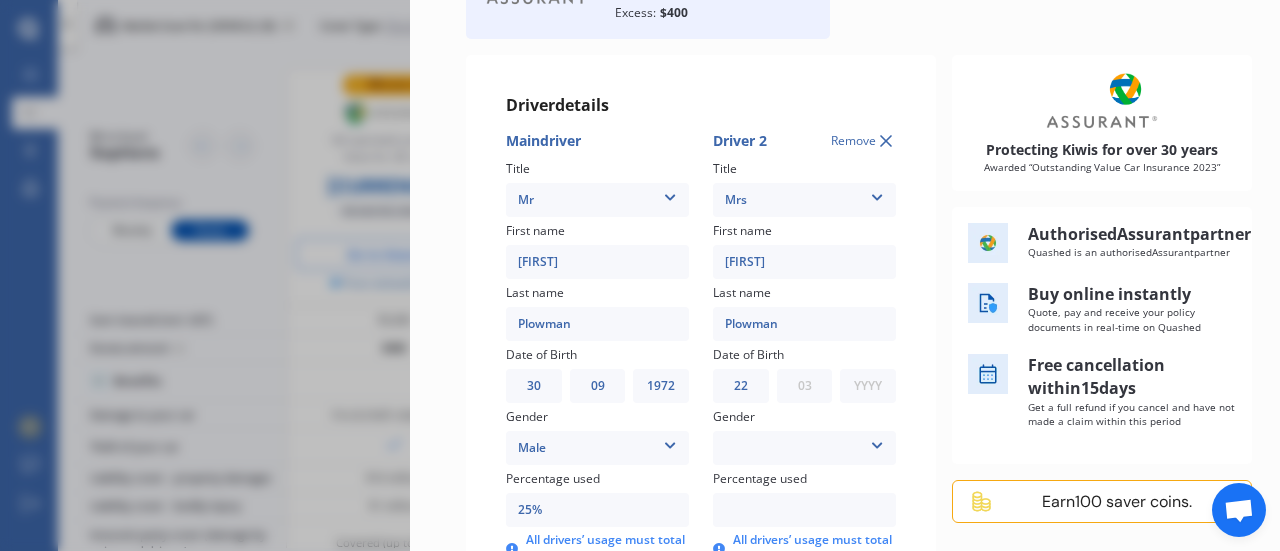 click on "MM 01 02 03 04 05 06 07 08 09 10 11 12" at bounding box center [805, 386] 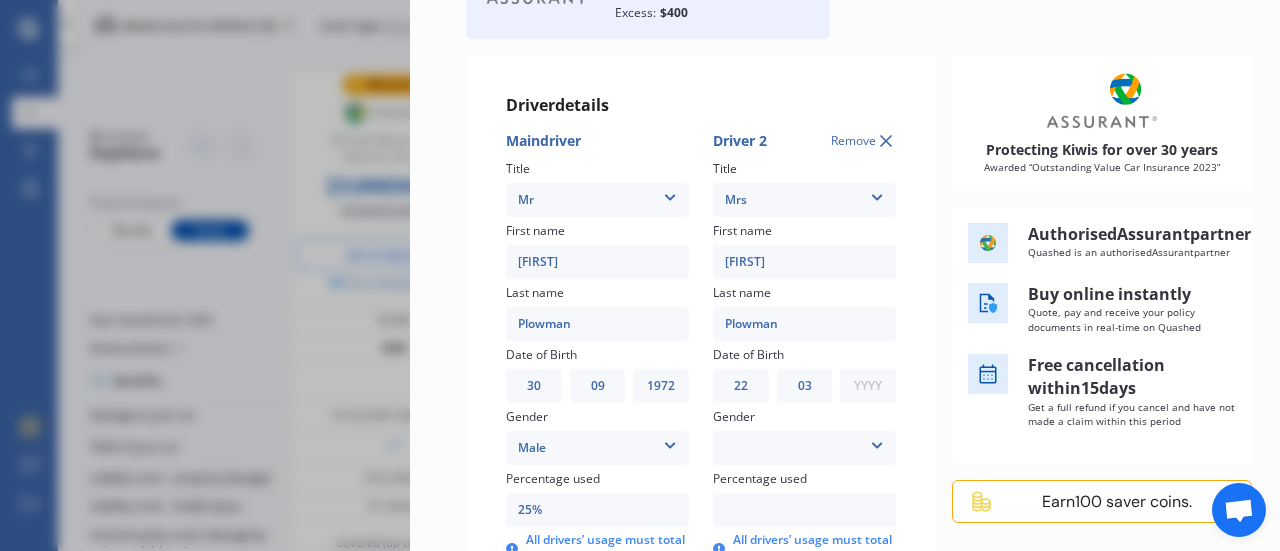 click on "YYYY 2009 2008 2007 2006 2005 2004 2003 2002 2001 2000 1999 1998 1997 1996 1995 1994 1993 1992 1991 1990 1989 1988 1987 1986 1985 1984 1983 1982 1981 1980 1979 1978 1977 1976 1975 1974 1973 1972 1971 1970 1969 1968 1967 1966 1965 1964 1963 1962 1961 1960 1959 1958 1957 1956 1955 1954 1953 1952 1951 1950 1949 1948 1947 1946 1945 1944 1943 1942 1941 1940 1939 1938 1937 1936 1935 1934 1933 1932 1931 1930 1929 1928 1927 1926 1925 1924 1923 1922 1921 1920 1919 1918 1917 1916 1915 1914 1913 1912 1911 1910" at bounding box center [868, 386] 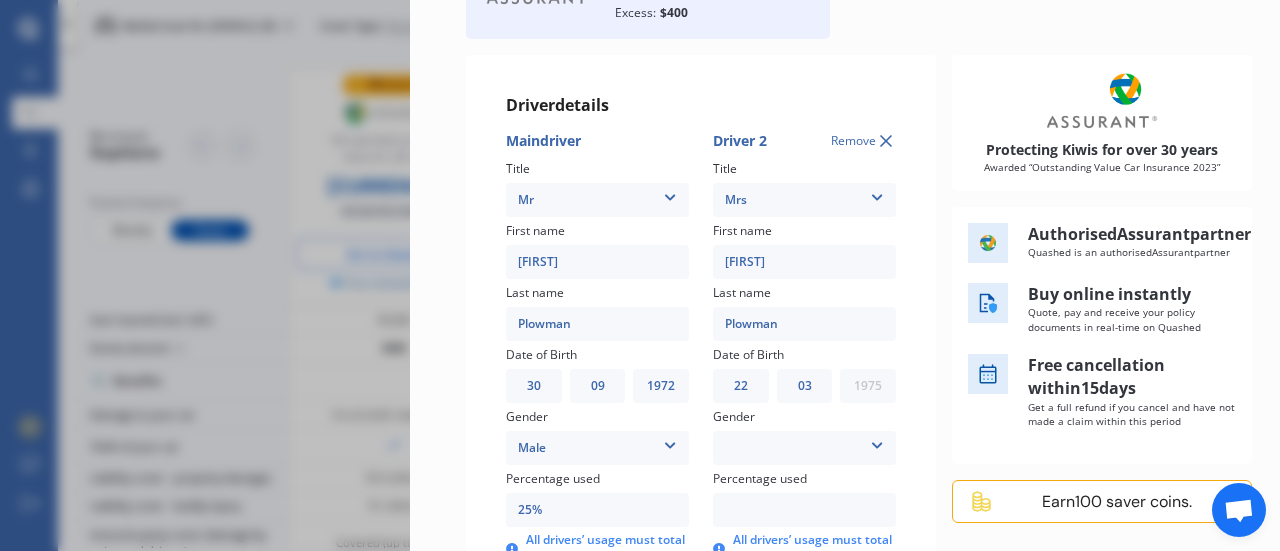 click on "YYYY 2009 2008 2007 2006 2005 2004 2003 2002 2001 2000 1999 1998 1997 1996 1995 1994 1993 1992 1991 1990 1989 1988 1987 1986 1985 1984 1983 1982 1981 1980 1979 1978 1977 1976 1975 1974 1973 1972 1971 1970 1969 1968 1967 1966 1965 1964 1963 1962 1961 1960 1959 1958 1957 1956 1955 1954 1953 1952 1951 1950 1949 1948 1947 1946 1945 1944 1943 1942 1941 1940 1939 1938 1937 1936 1935 1934 1933 1932 1931 1930 1929 1928 1927 1926 1925 1924 1923 1922 1921 1920 1919 1918 1917 1916 1915 1914 1913 1912 1911 1910" at bounding box center (868, 386) 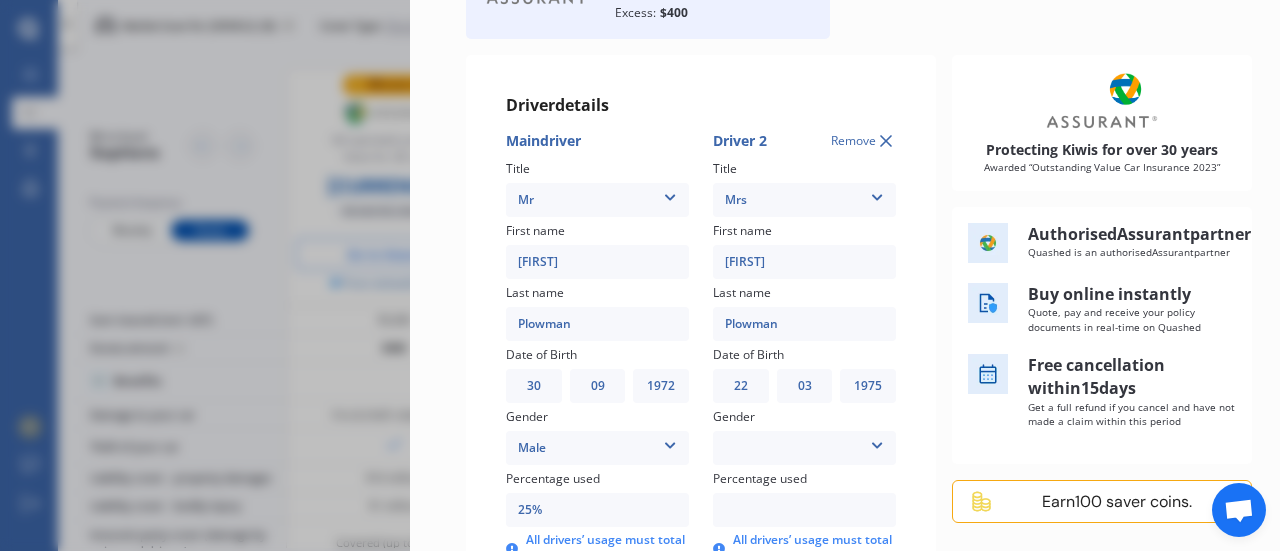 click on "Male Female" at bounding box center (804, 448) 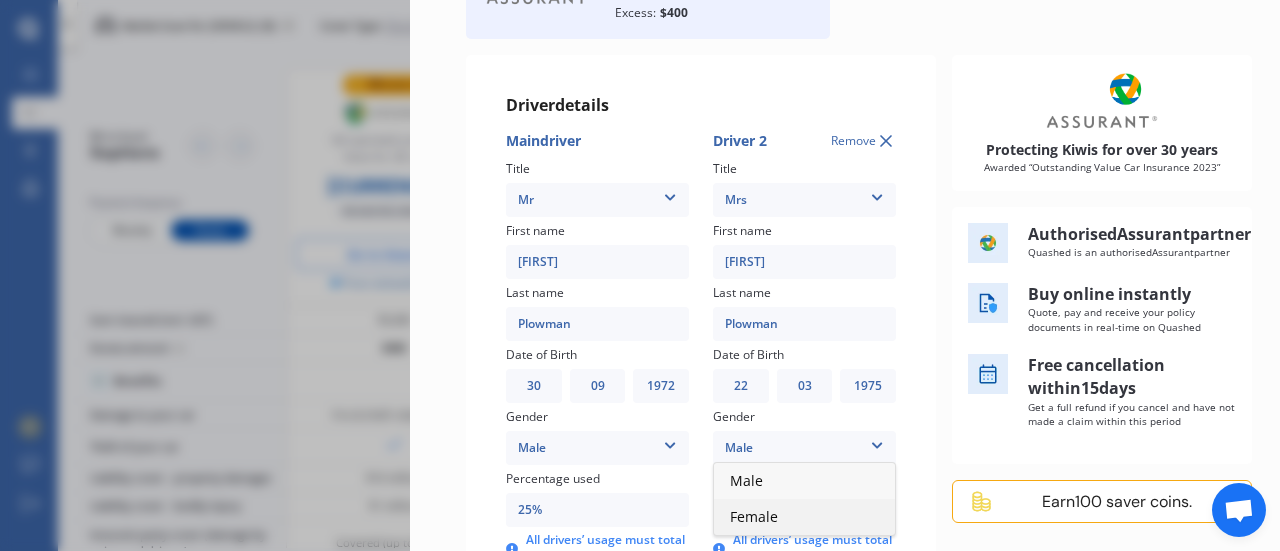 click on "Female" at bounding box center [804, 517] 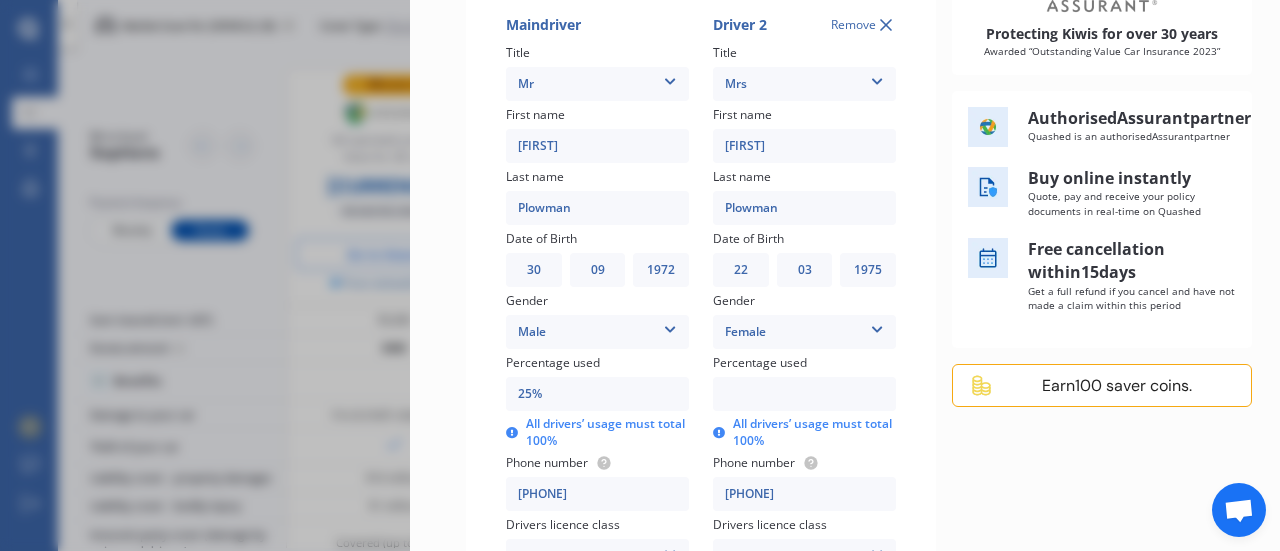scroll, scrollTop: 373, scrollLeft: 0, axis: vertical 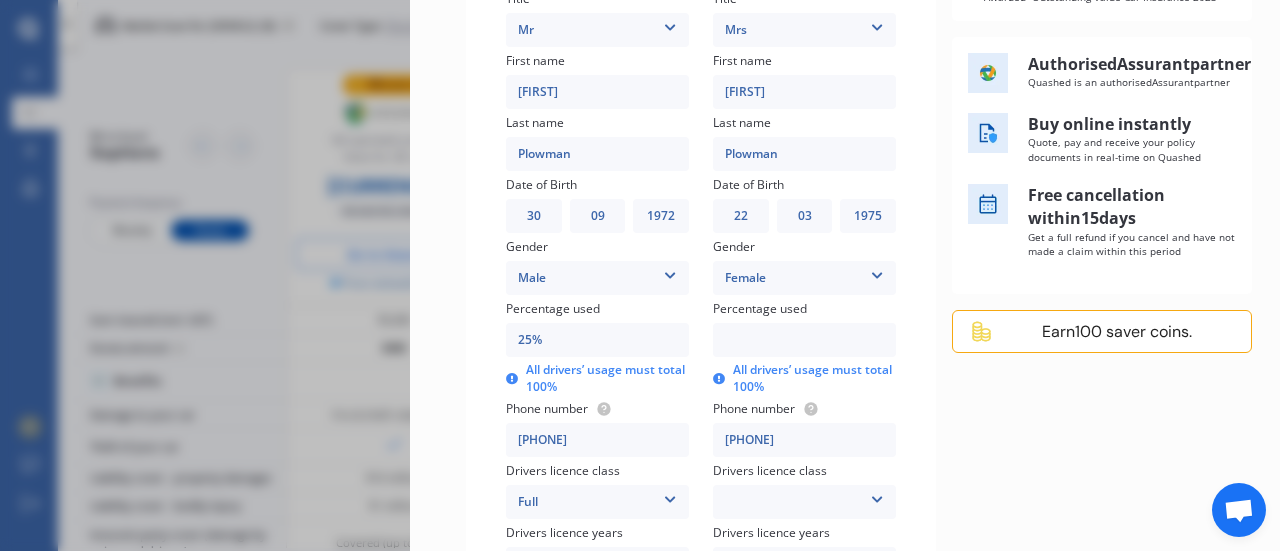 click at bounding box center [804, 340] 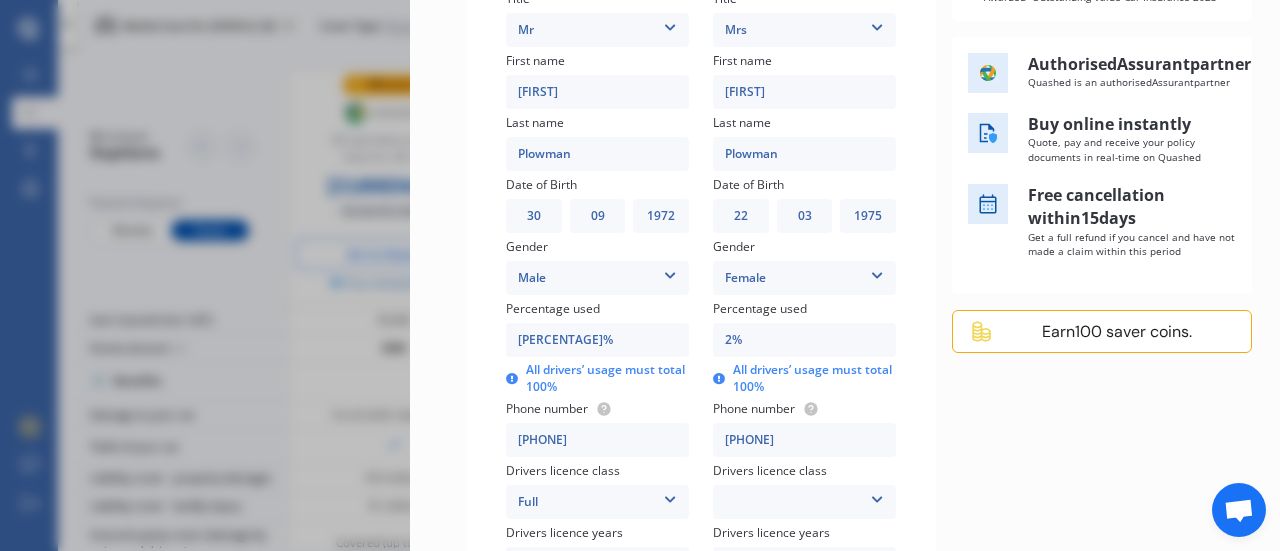 type on "75%" 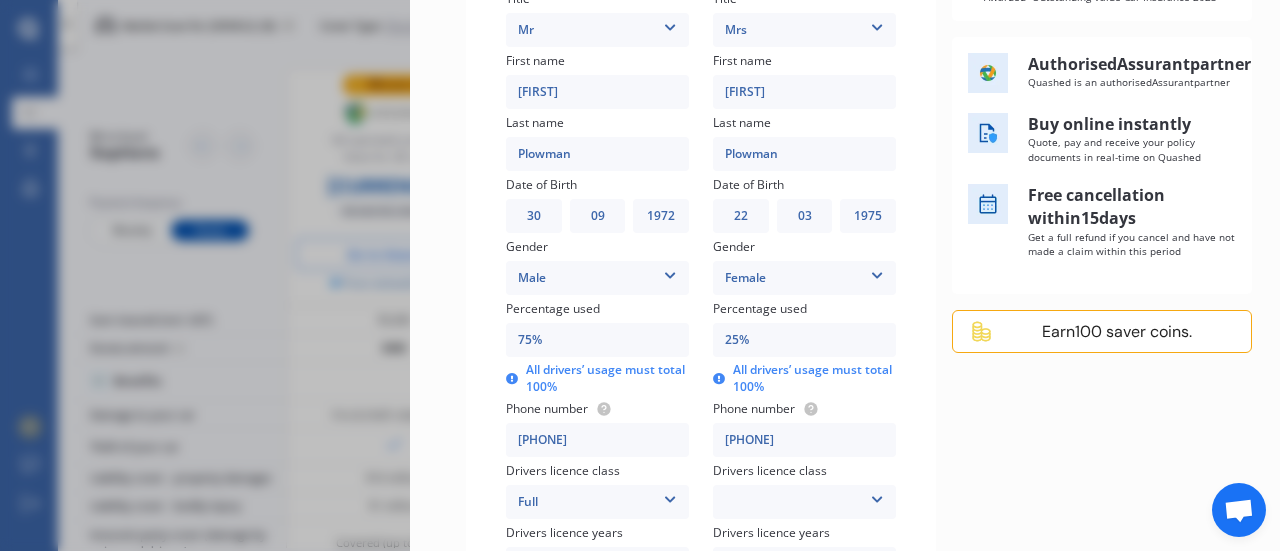 type on "25%" 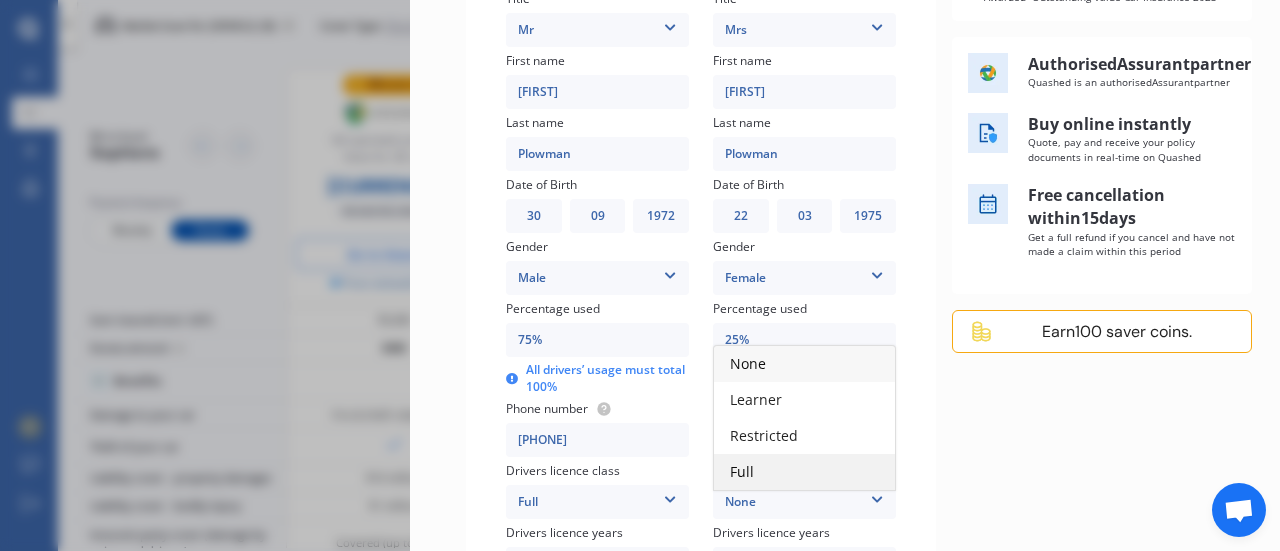 click on "Full" at bounding box center (804, 472) 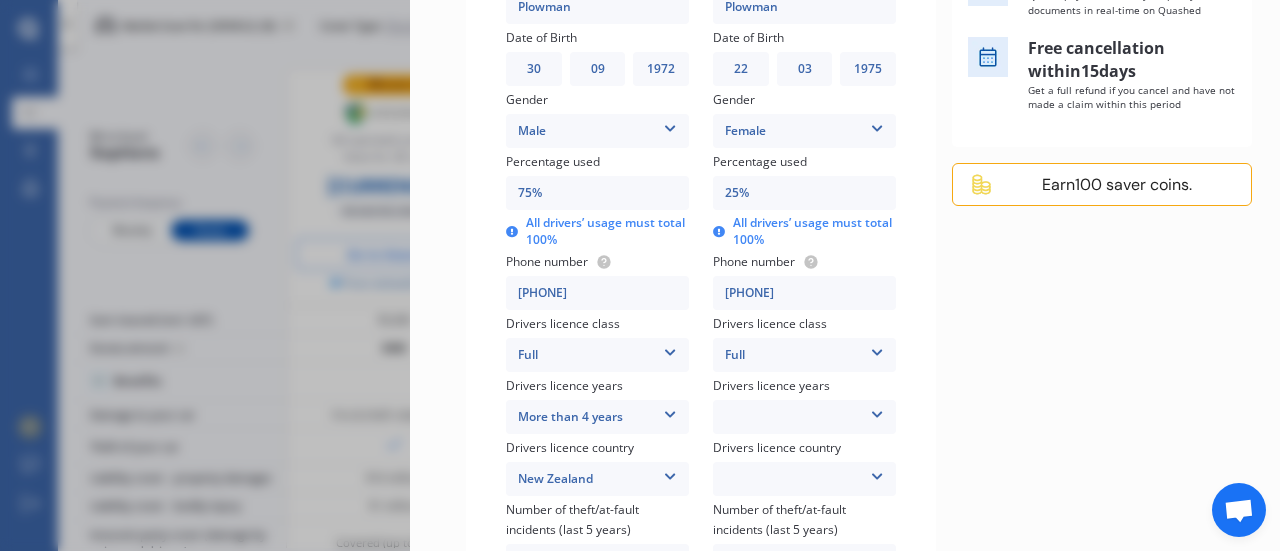 scroll, scrollTop: 529, scrollLeft: 0, axis: vertical 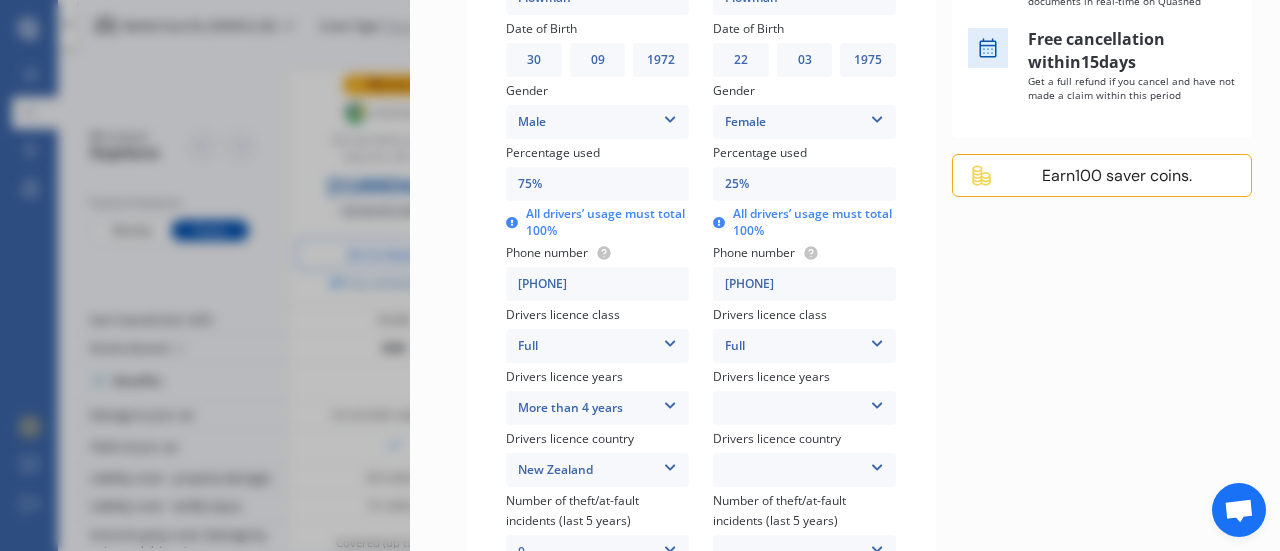 click at bounding box center [877, 402] 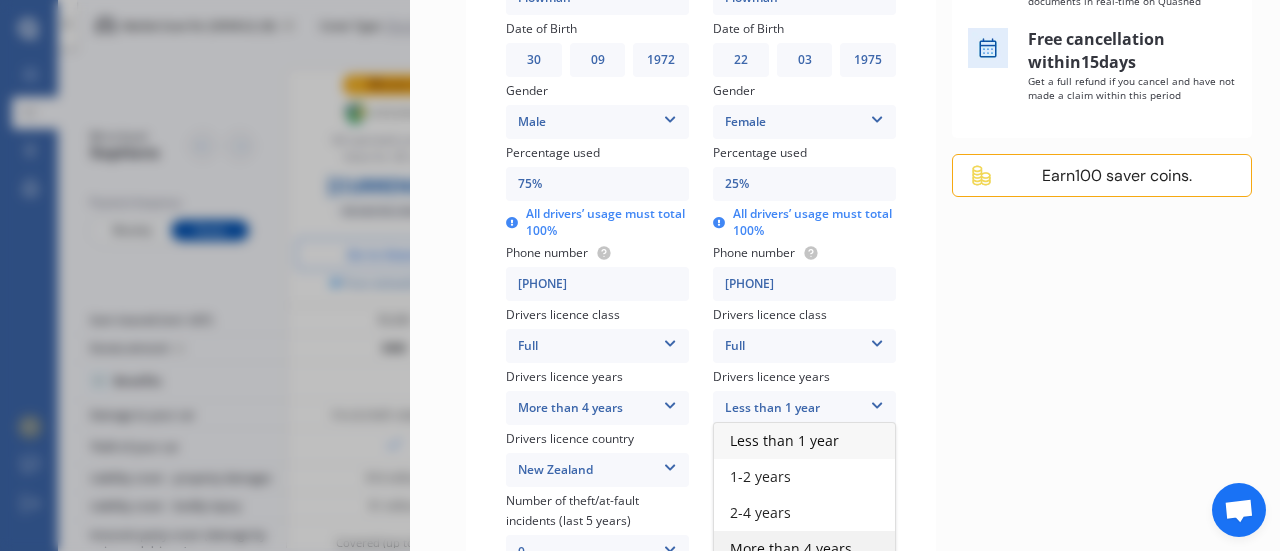 click on "More than 4 years" at bounding box center (791, 548) 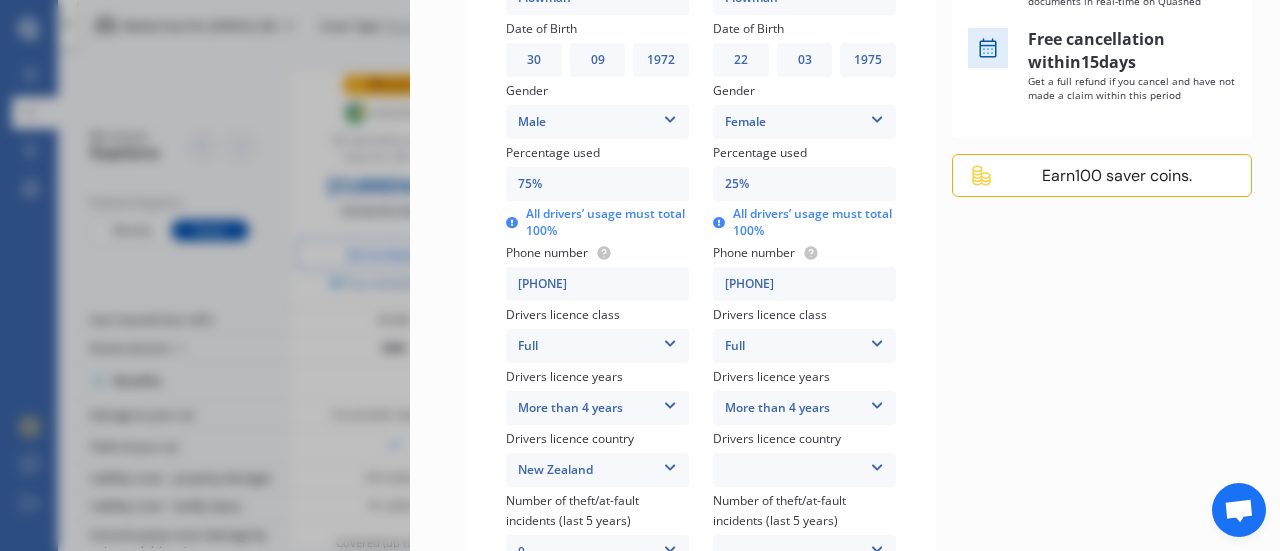 click on "New Zealand Australia Canada Japan Singapore South Africa UK USA Other Country Not Applicable Europe Pacific Island Nations" at bounding box center (804, 470) 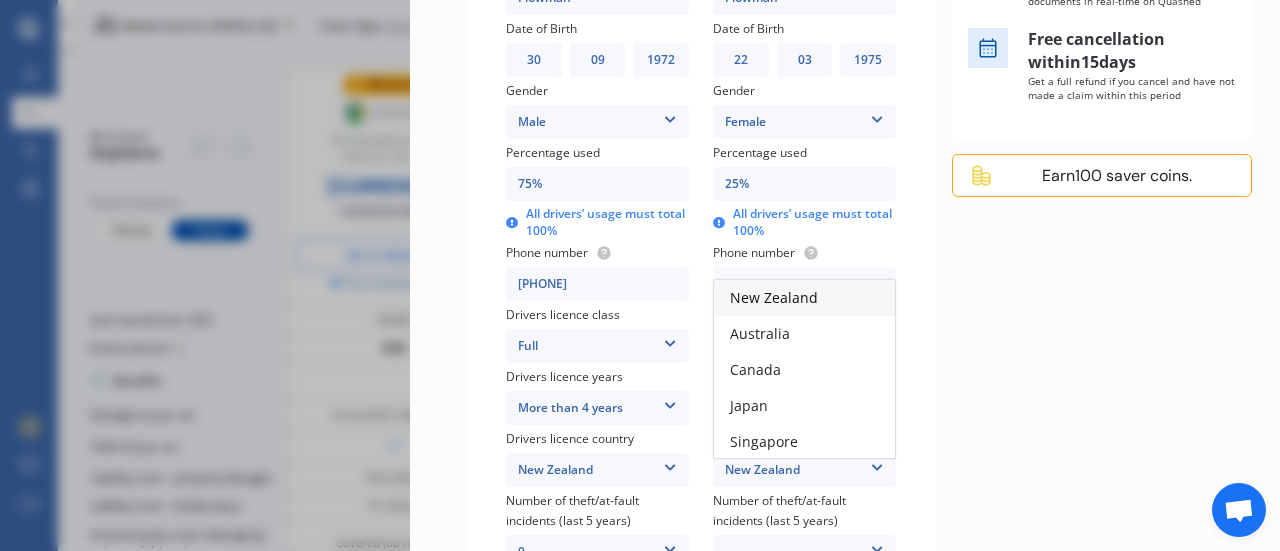 click on "New Zealand" at bounding box center (804, 298) 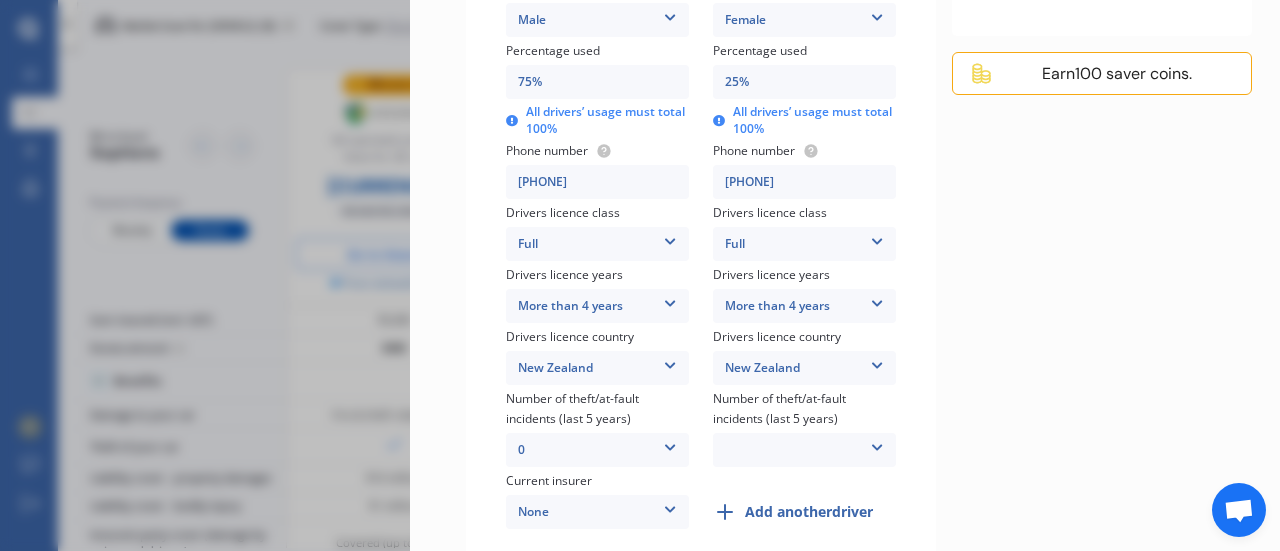 scroll, scrollTop: 685, scrollLeft: 0, axis: vertical 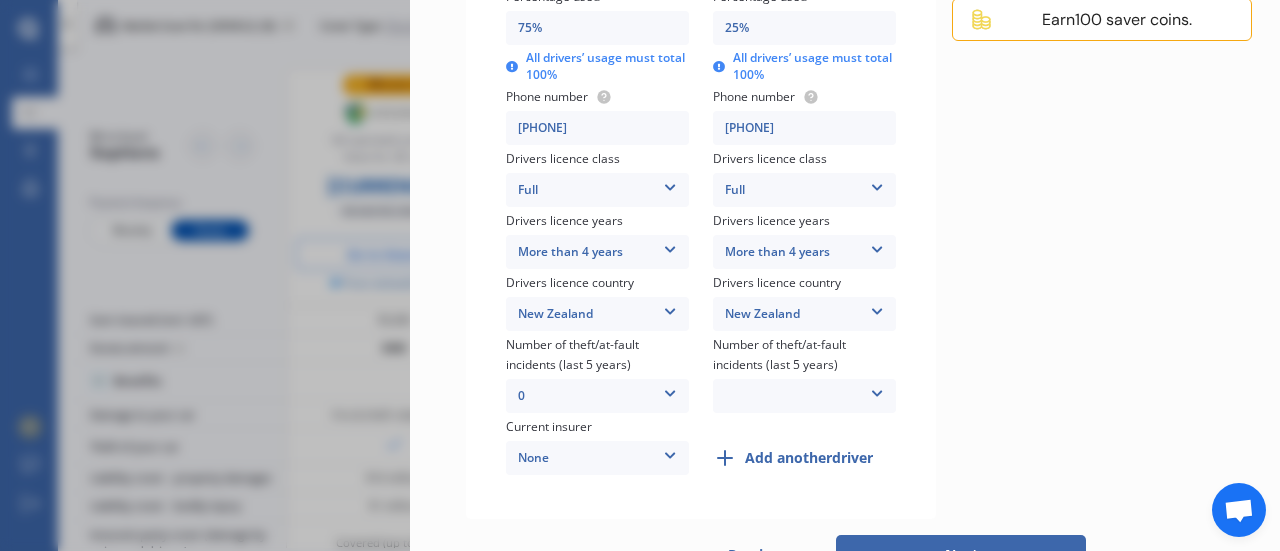 click at bounding box center (877, 390) 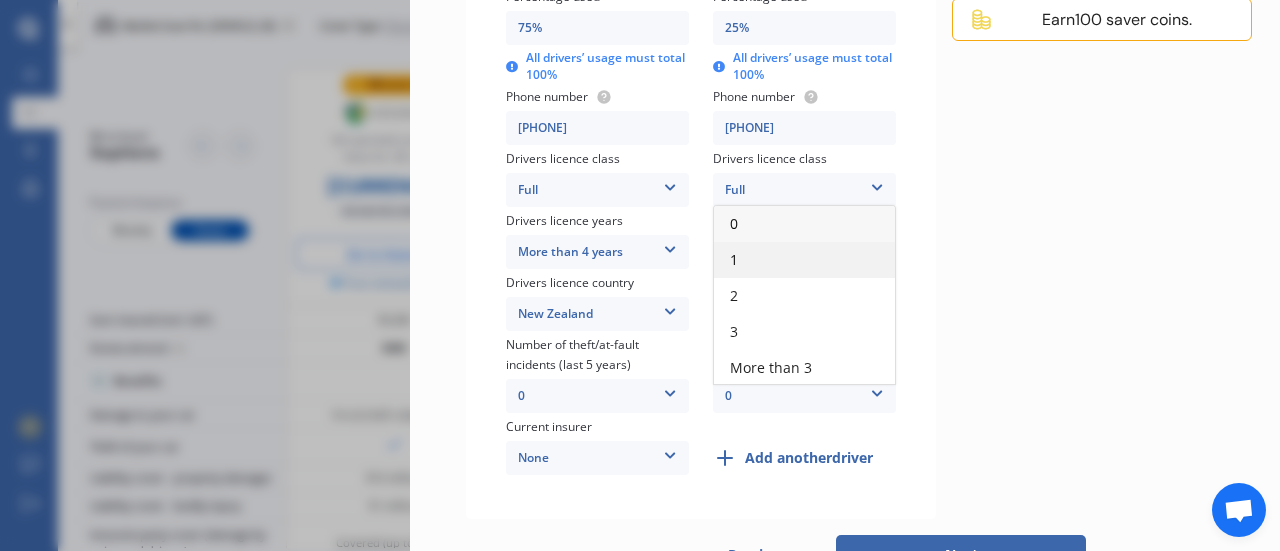 click on "1" at bounding box center (804, 260) 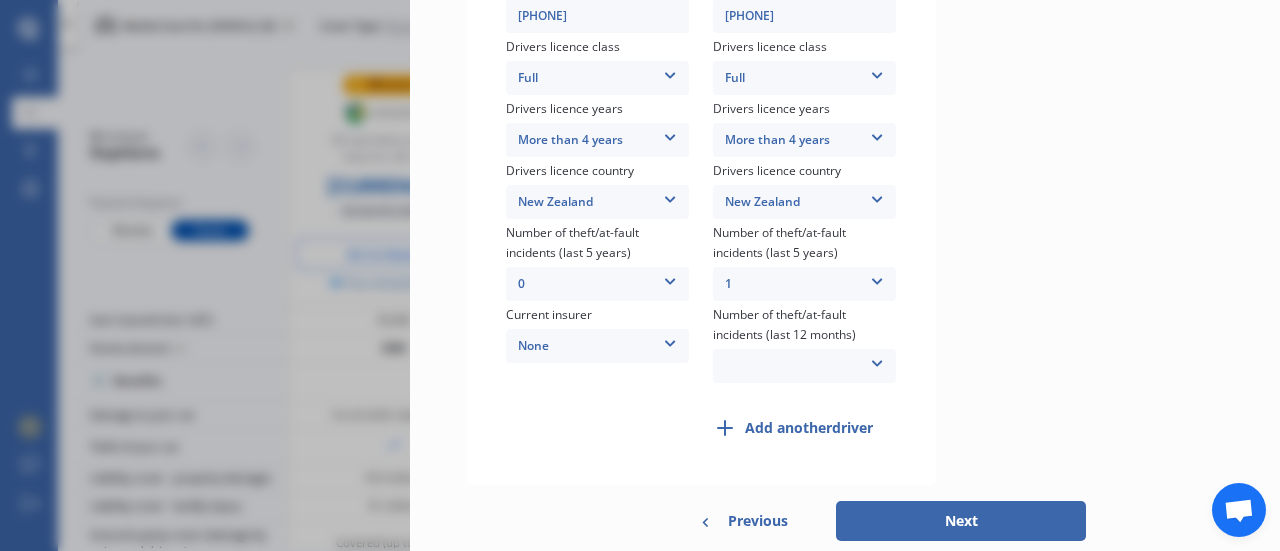 scroll, scrollTop: 829, scrollLeft: 0, axis: vertical 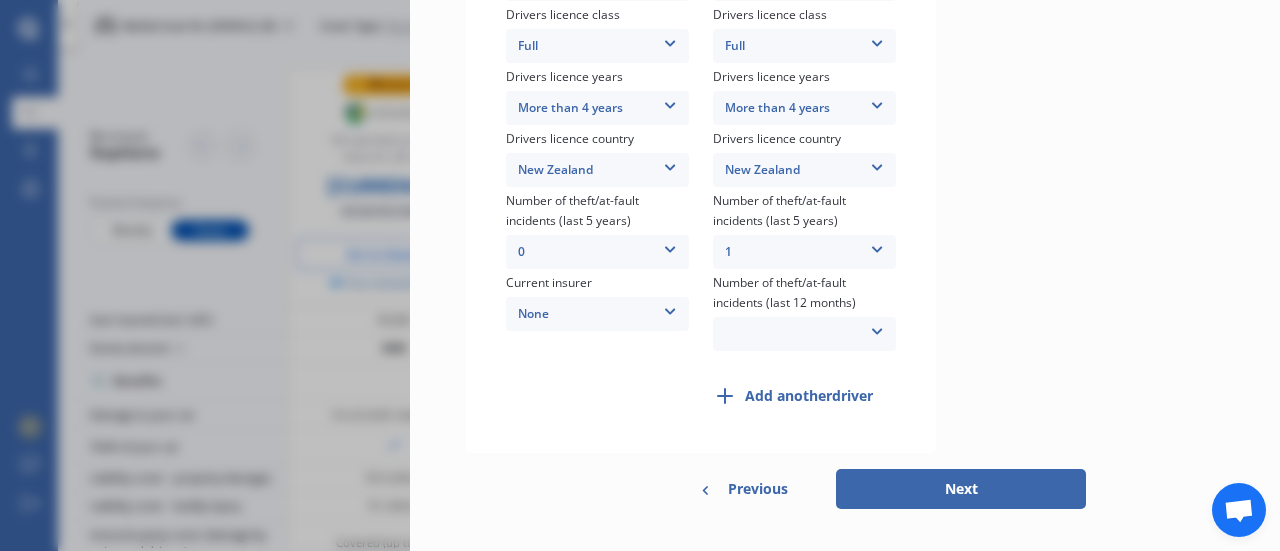 click at bounding box center [877, 328] 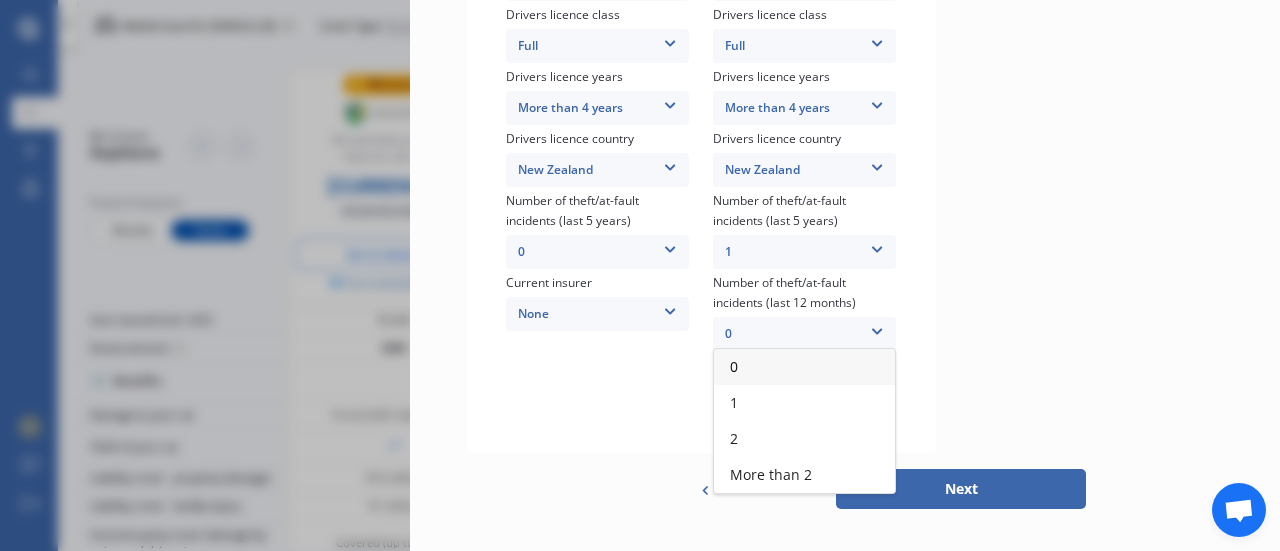 click on "0" at bounding box center (804, 367) 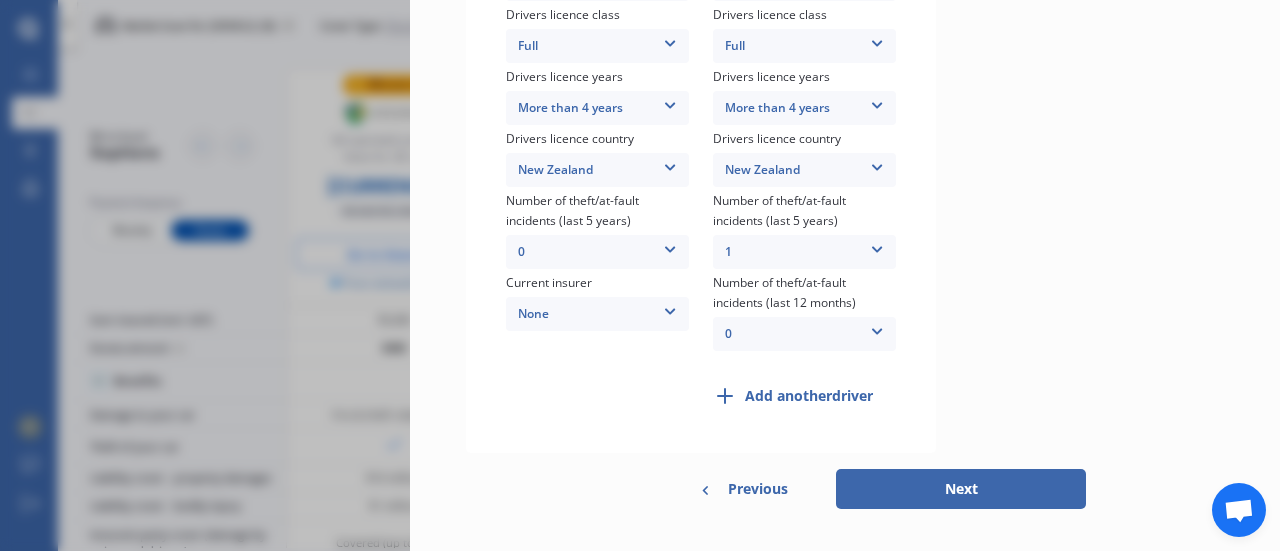 click at bounding box center (877, 246) 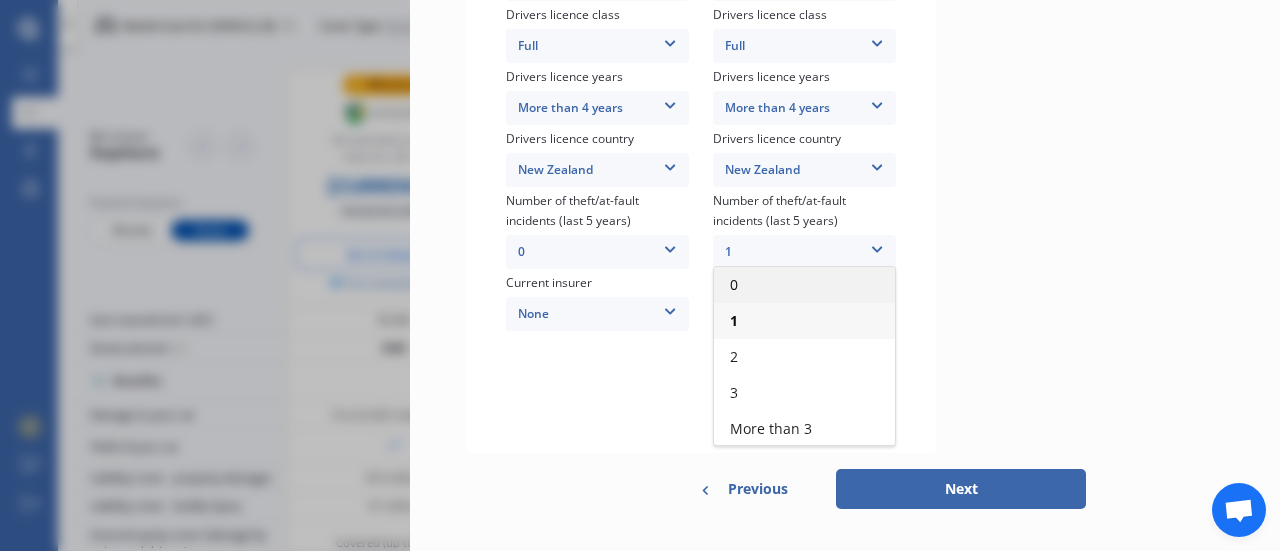 click on "0" at bounding box center (804, 285) 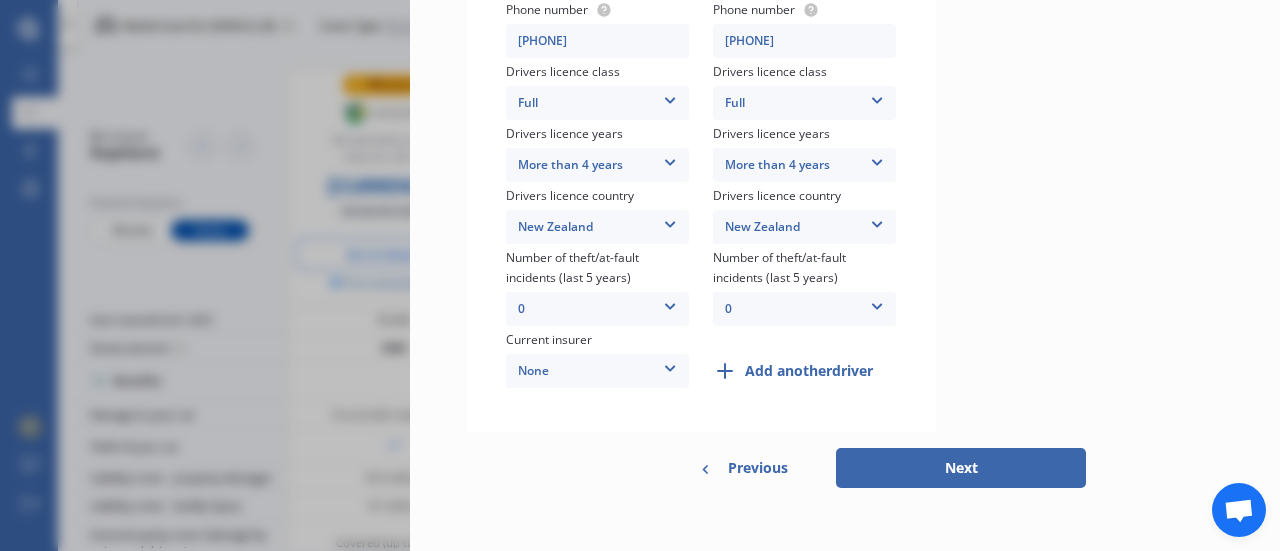 click on "Next" at bounding box center [961, 468] 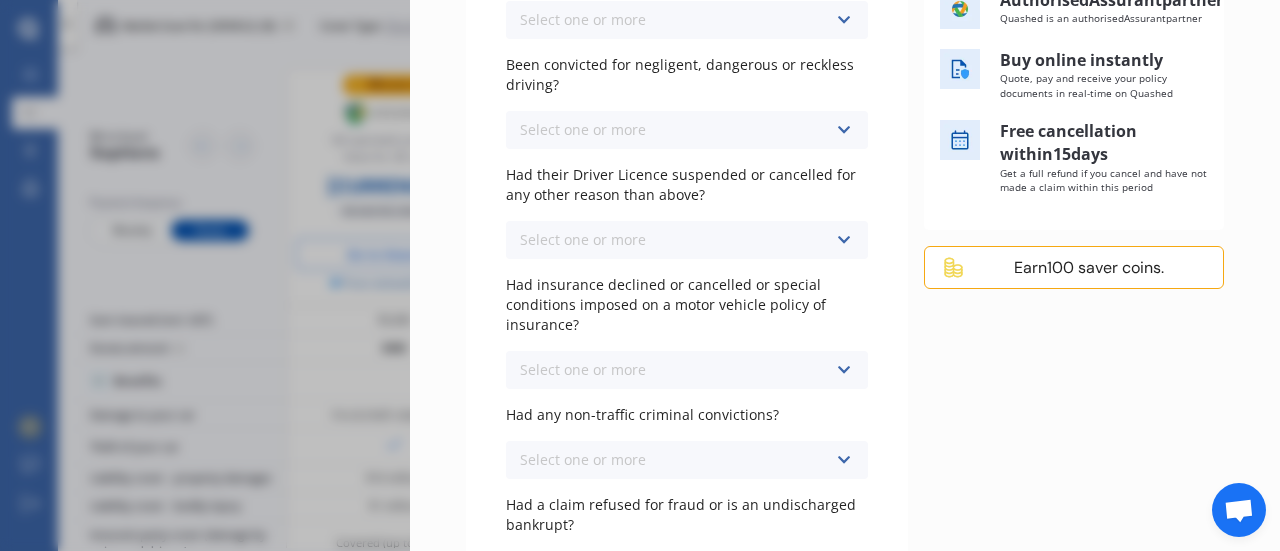scroll, scrollTop: 556, scrollLeft: 0, axis: vertical 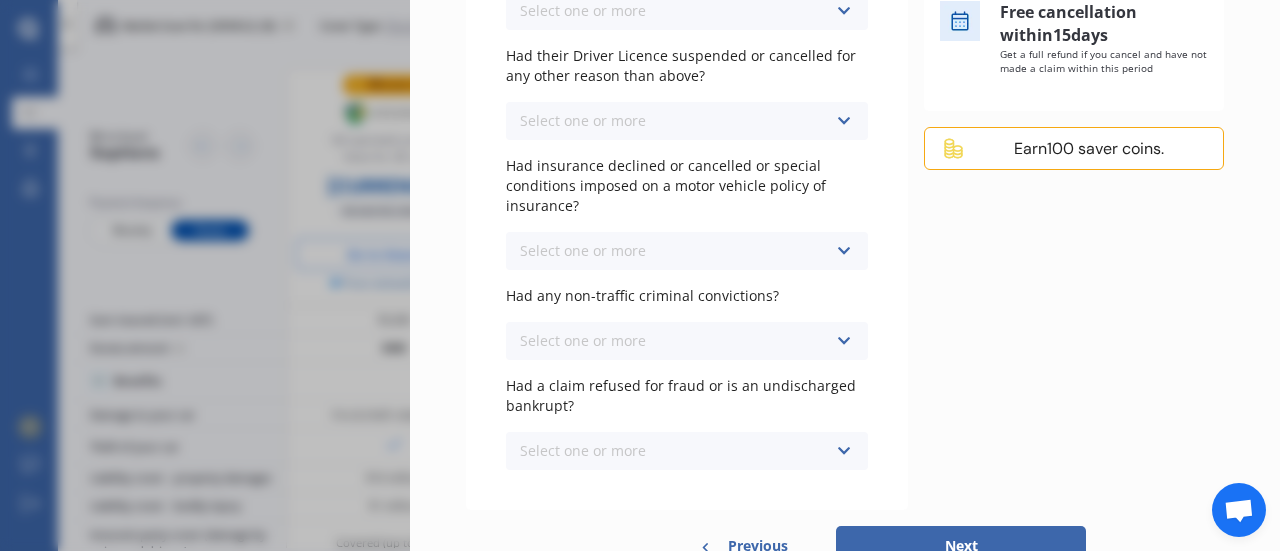 click on "Previous" at bounding box center [758, 546] 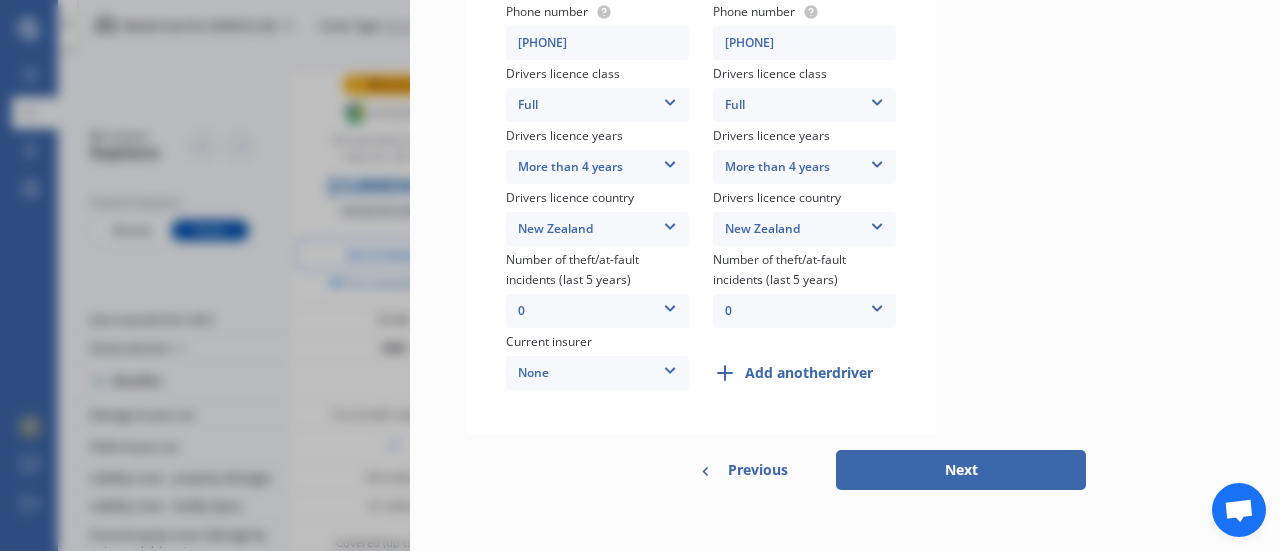 scroll, scrollTop: 770, scrollLeft: 0, axis: vertical 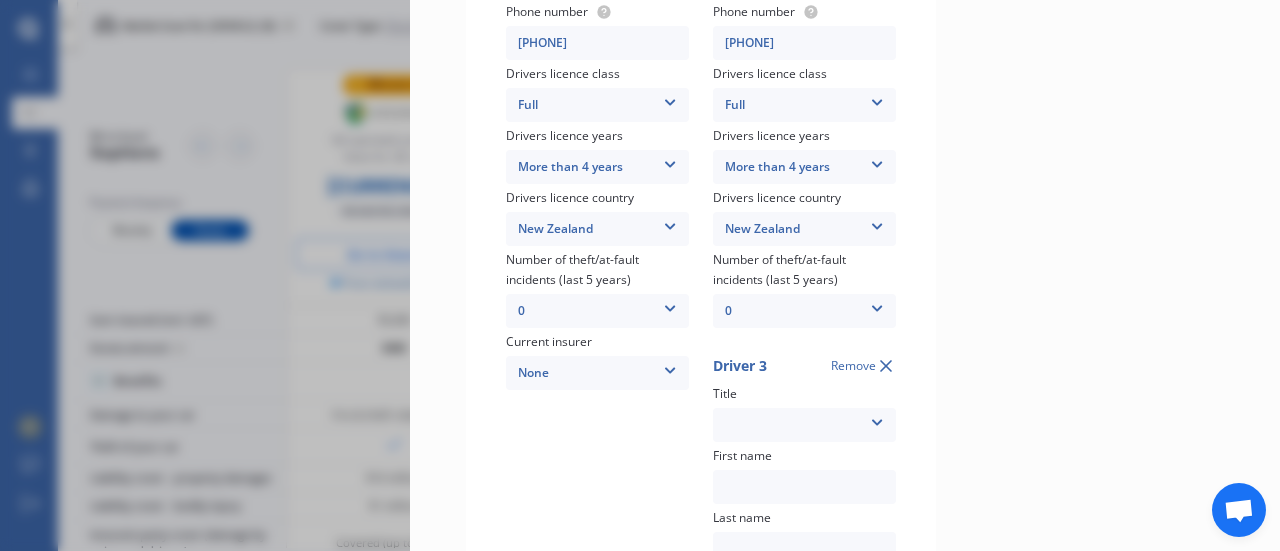 click on "Mr Mrs Miss Ms Dr" at bounding box center [804, 425] 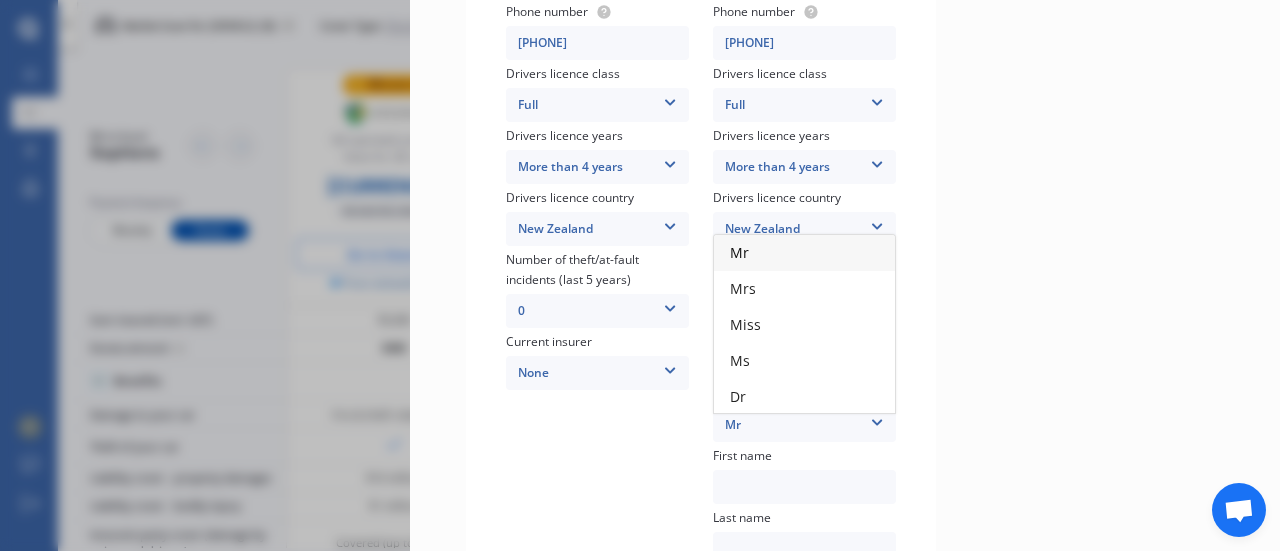 click on "Mr" at bounding box center (804, 253) 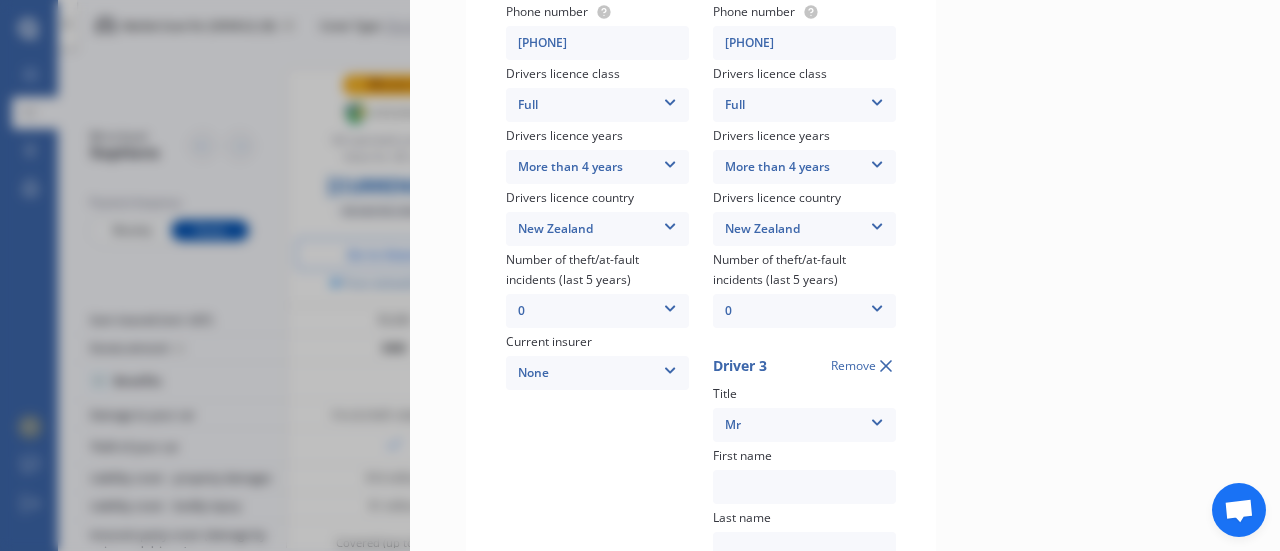 click at bounding box center [804, 487] 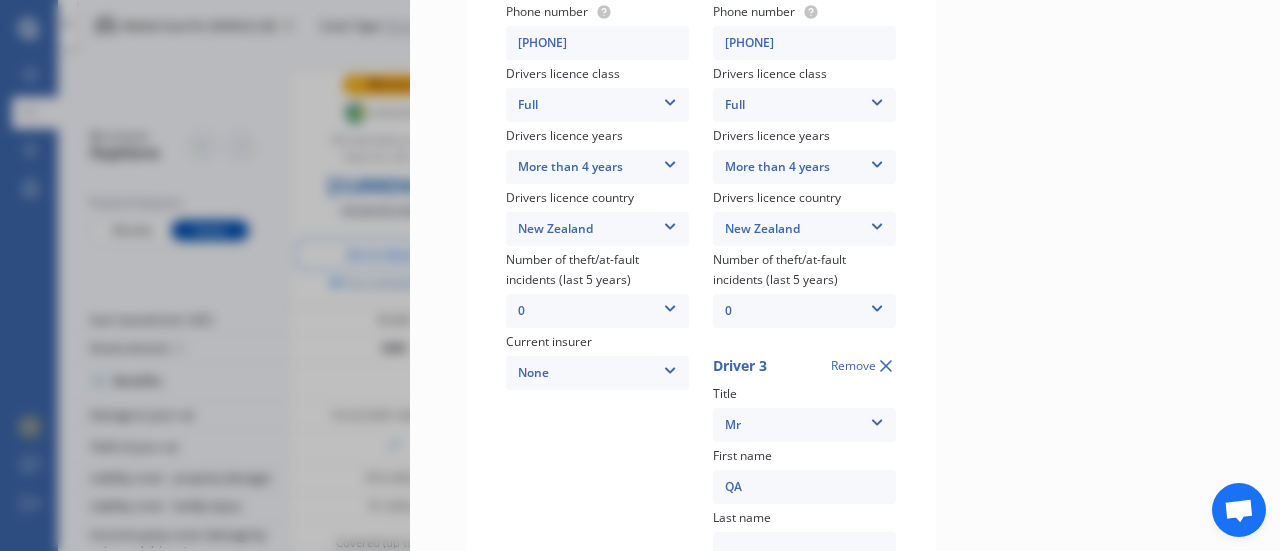 type on "Q" 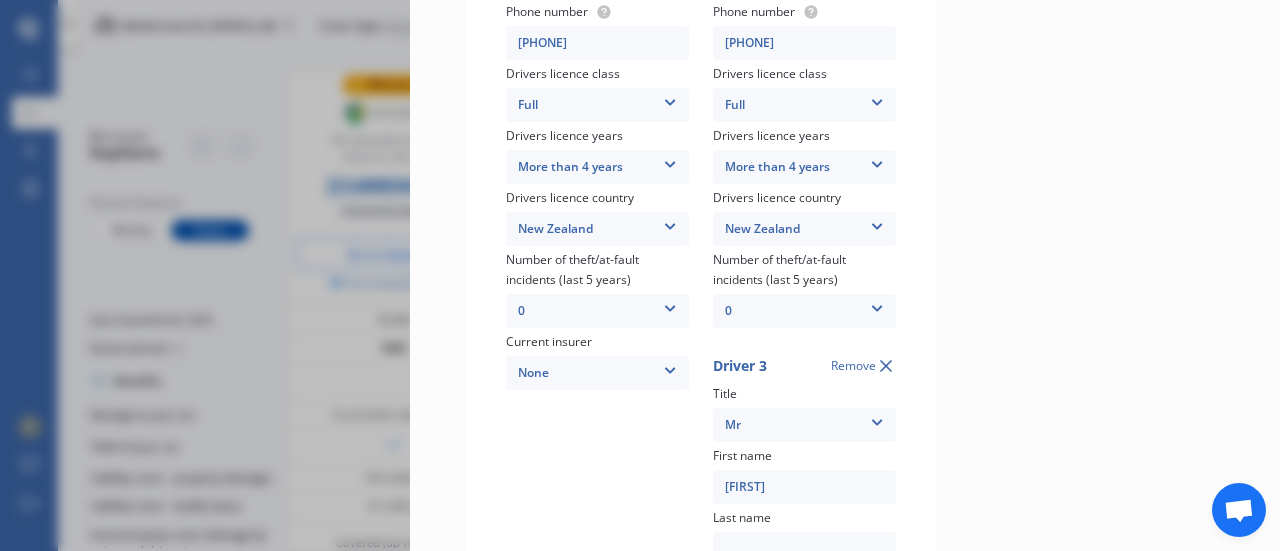 type on "[FIRST]" 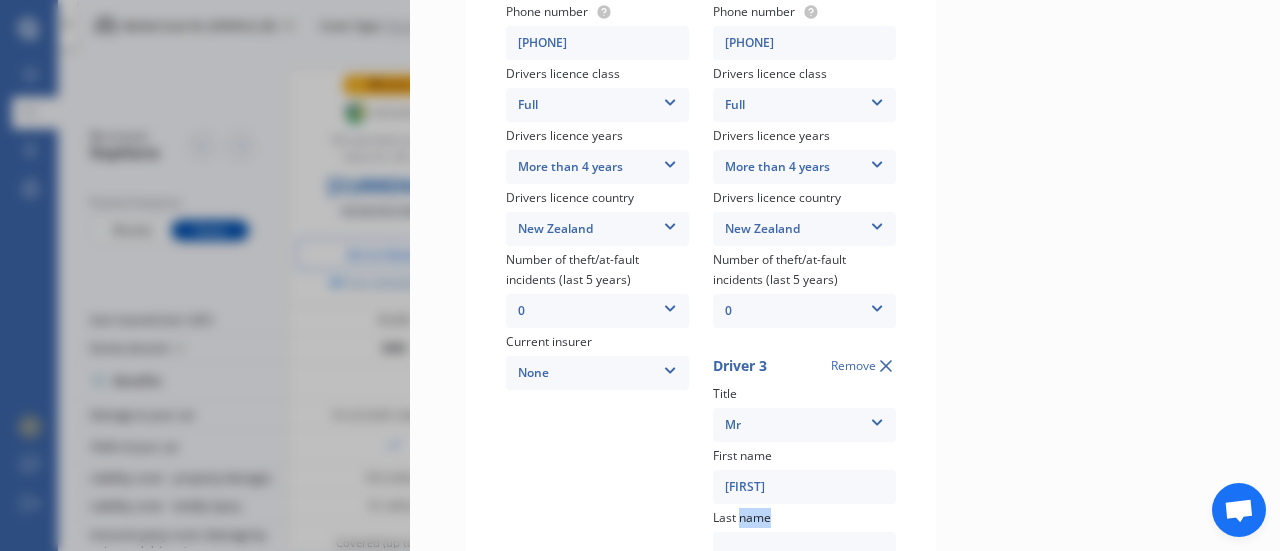 click at bounding box center (804, 549) 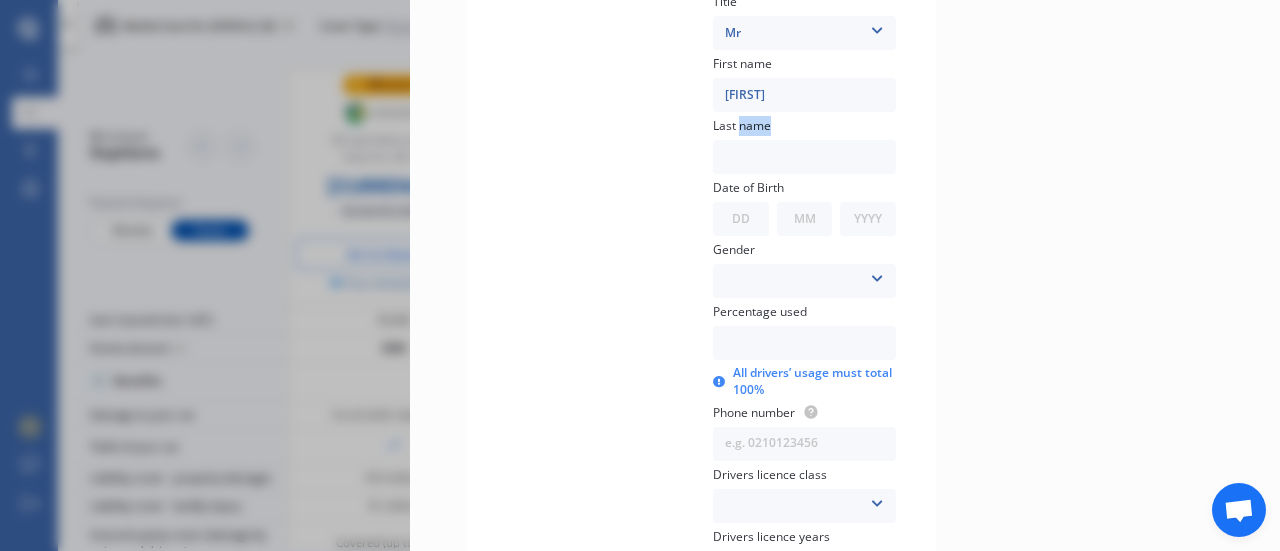 scroll, scrollTop: 1170, scrollLeft: 0, axis: vertical 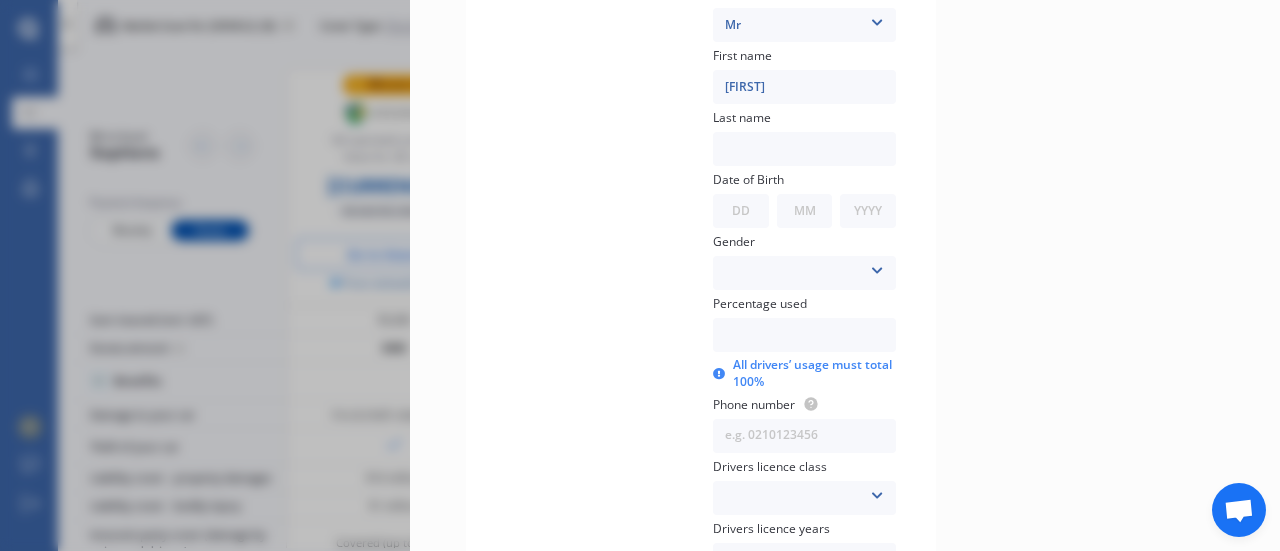 click at bounding box center (804, 149) 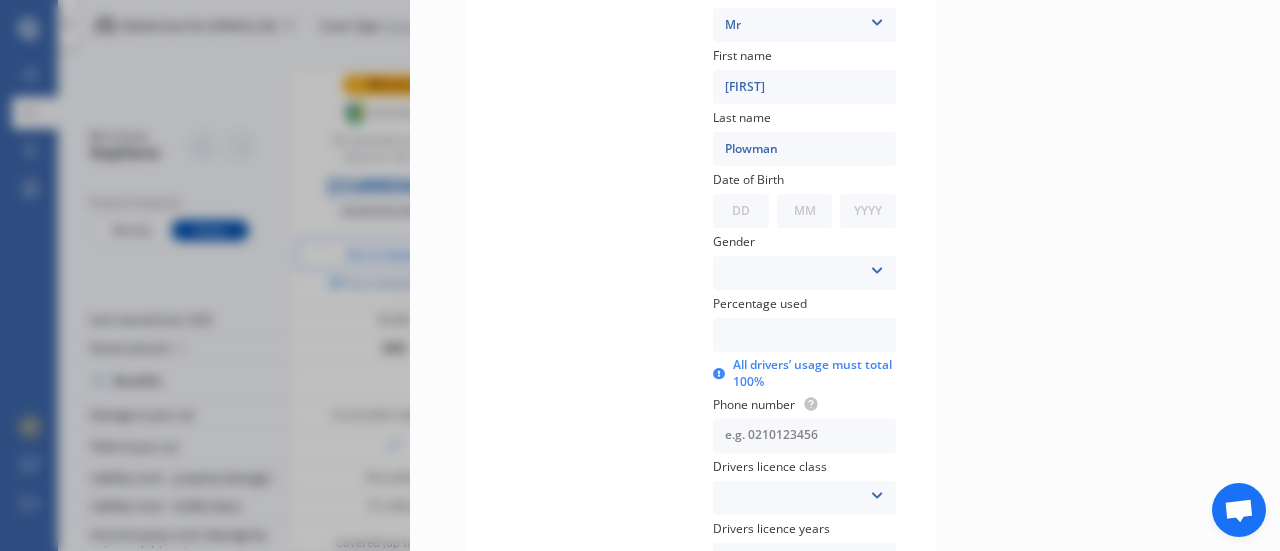 type on "[PHONE]" 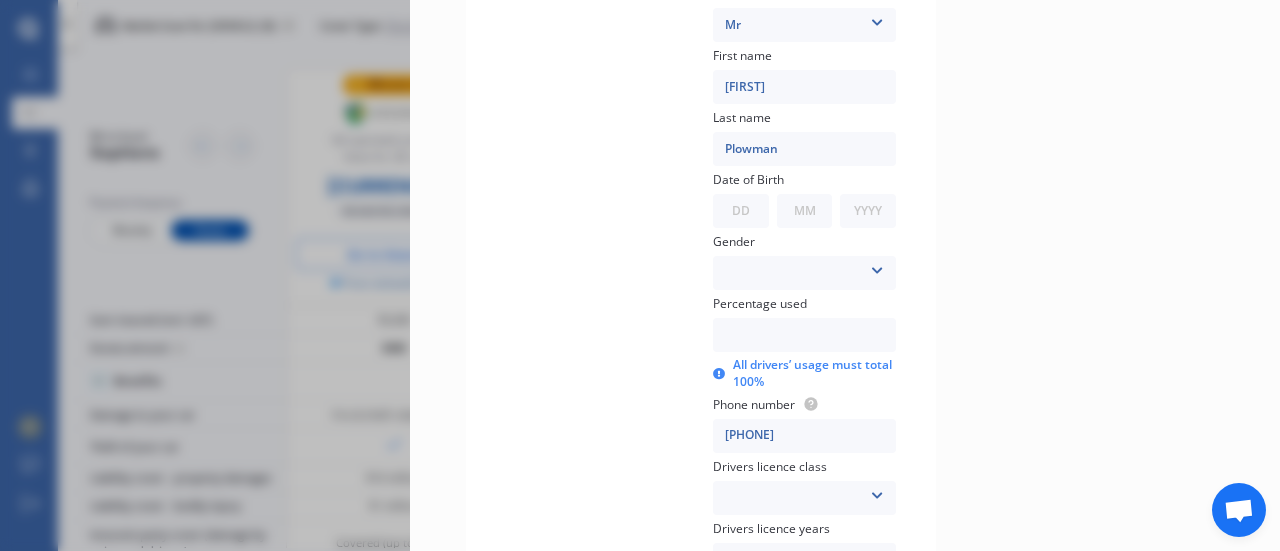click on "DD 01 02 03 04 05 06 07 08 09 10 11 12 13 14 15 16 17 18 19 20 21 22 23 24 25 26 27 28 29 30 31" at bounding box center (741, 211) 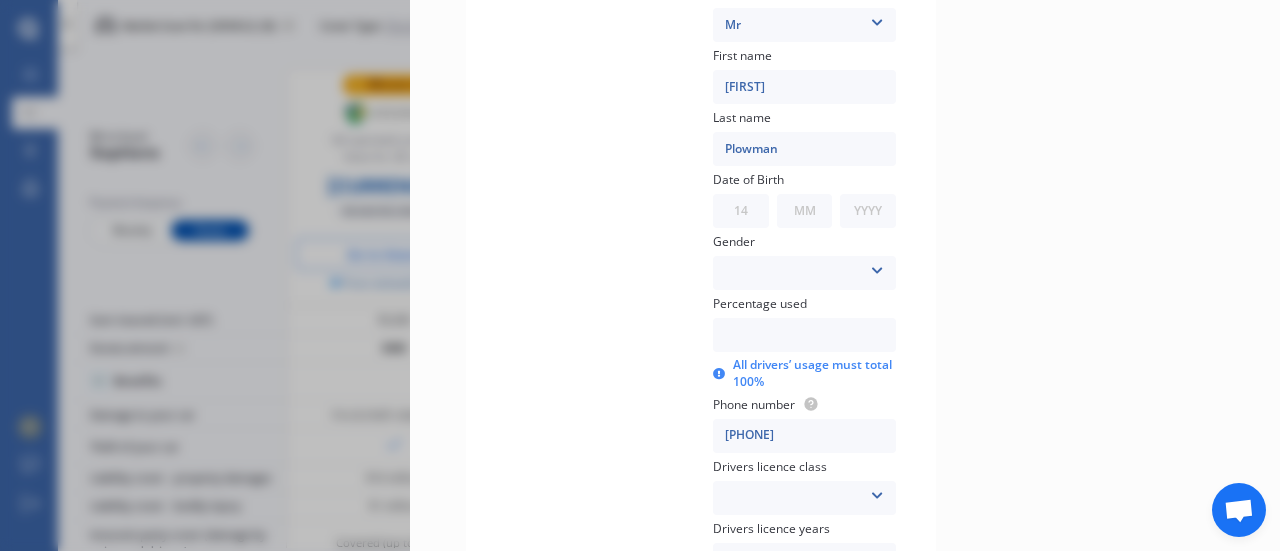 click on "DD 01 02 03 04 05 06 07 08 09 10 11 12 13 14 15 16 17 18 19 20 21 22 23 24 25 26 27 28 29 30 31" at bounding box center [741, 211] 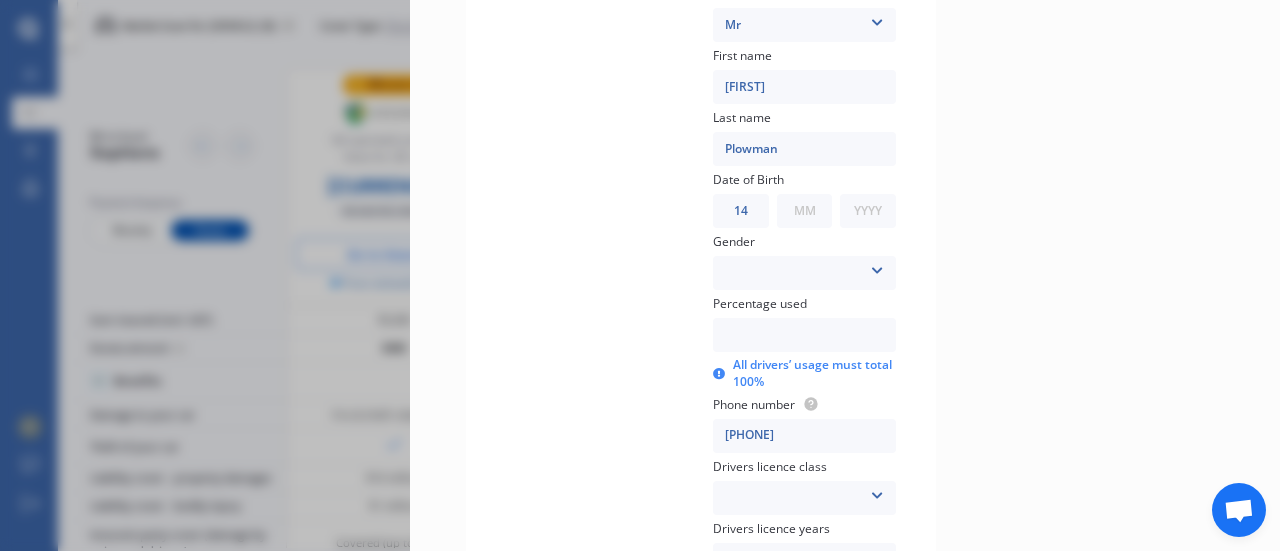 click on "MM 01 02 03 04 05 06 07 08 09 10 11 12" at bounding box center (805, 211) 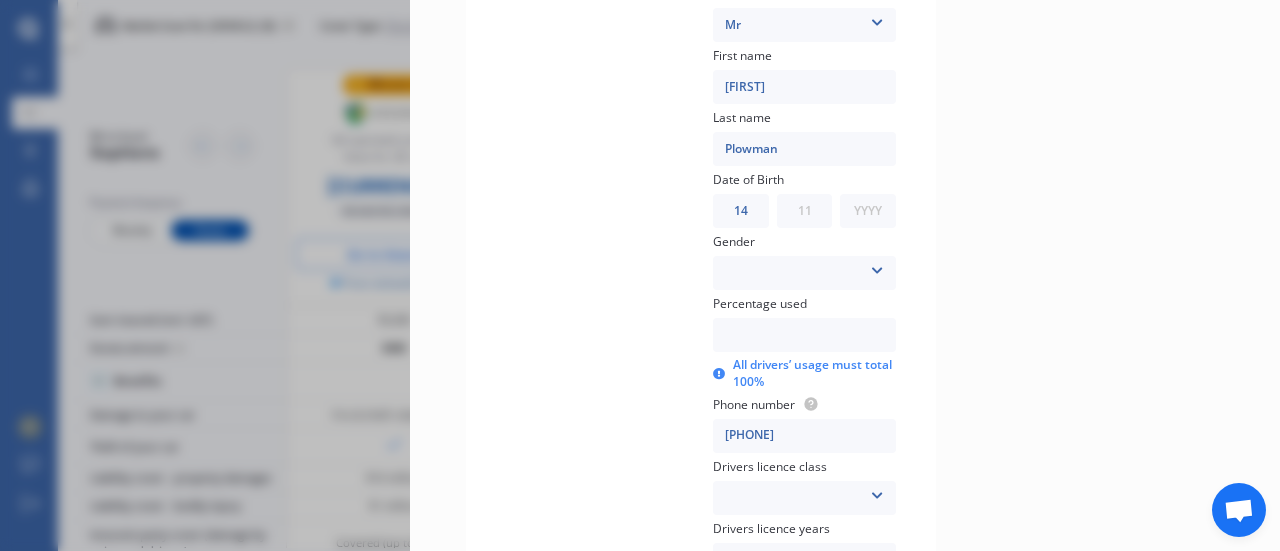click on "MM 01 02 03 04 05 06 07 08 09 10 11 12" at bounding box center (805, 211) 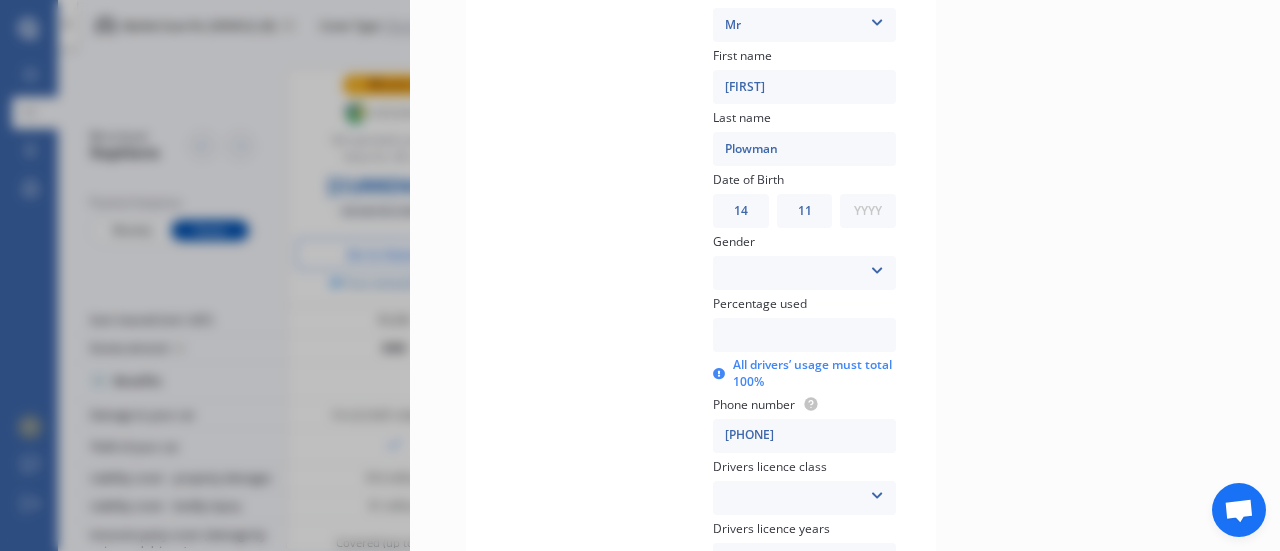 click on "YYYY 2009 2008 2007 2006 2005 2004 2003 2002 2001 2000 1999 1998 1997 1996 1995 1994 1993 1992 1991 1990 1989 1988 1987 1986 1985 1984 1983 1982 1981 1980 1979 1978 1977 1976 1975 1974 1973 1972 1971 1970 1969 1968 1967 1966 1965 1964 1963 1962 1961 1960 1959 1958 1957 1956 1955 1954 1953 1952 1951 1950 1949 1948 1947 1946 1945 1944 1943 1942 1941 1940 1939 1938 1937 1936 1935 1934 1933 1932 1931 1930 1929 1928 1927 1926 1925 1924 1923 1922 1921 1920 1919 1918 1917 1916 1915 1914 1913 1912 1911 1910" at bounding box center (868, 211) 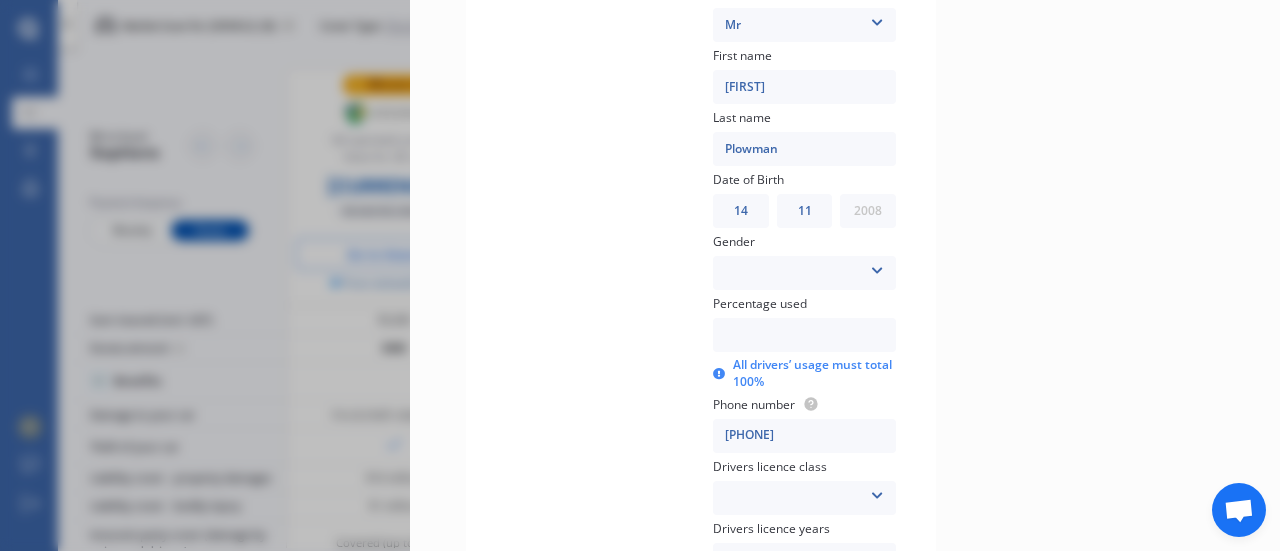 click on "YYYY 2009 2008 2007 2006 2005 2004 2003 2002 2001 2000 1999 1998 1997 1996 1995 1994 1993 1992 1991 1990 1989 1988 1987 1986 1985 1984 1983 1982 1981 1980 1979 1978 1977 1976 1975 1974 1973 1972 1971 1970 1969 1968 1967 1966 1965 1964 1963 1962 1961 1960 1959 1958 1957 1956 1955 1954 1953 1952 1951 1950 1949 1948 1947 1946 1945 1944 1943 1942 1941 1940 1939 1938 1937 1936 1935 1934 1933 1932 1931 1930 1929 1928 1927 1926 1925 1924 1923 1922 1921 1920 1919 1918 1917 1916 1915 1914 1913 1912 1911 1910" at bounding box center (868, 211) 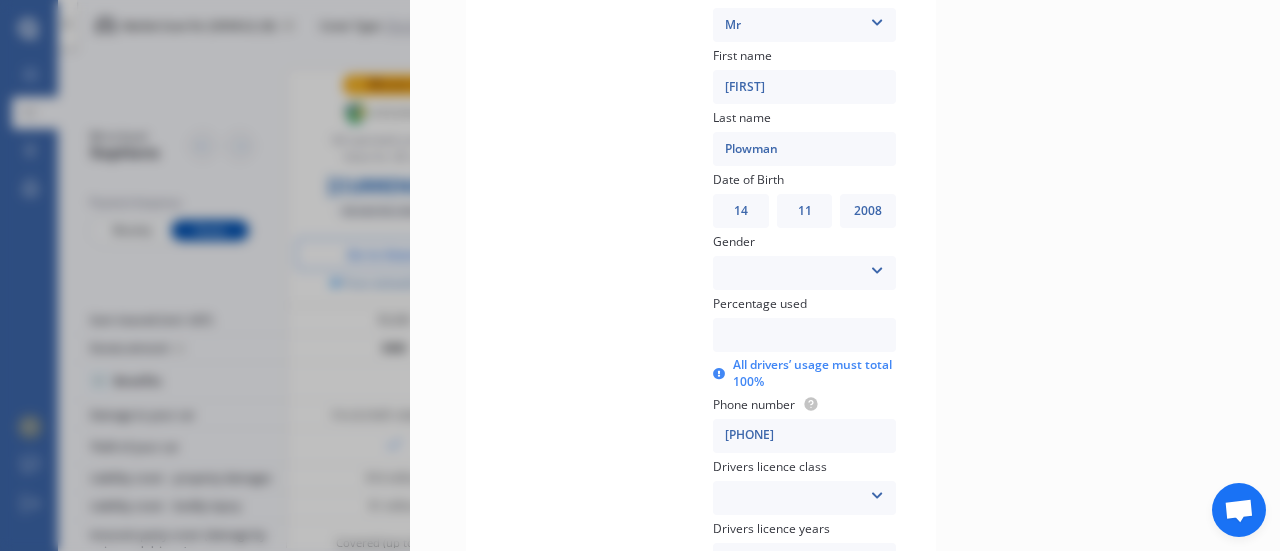 click on "Male Female" at bounding box center [804, 273] 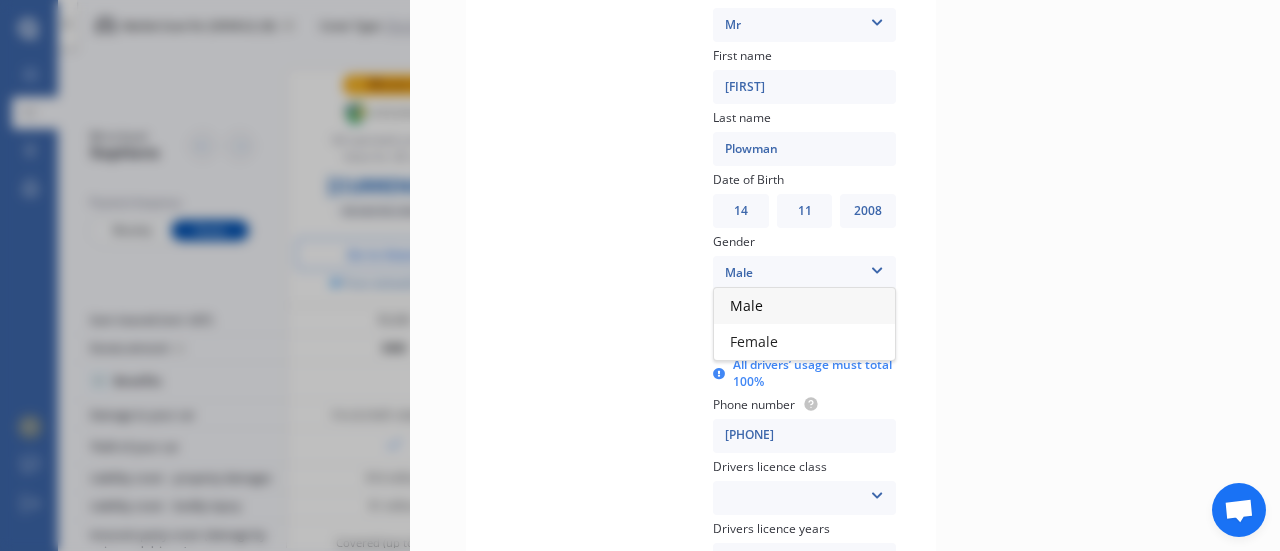 click on "Male" at bounding box center [804, 306] 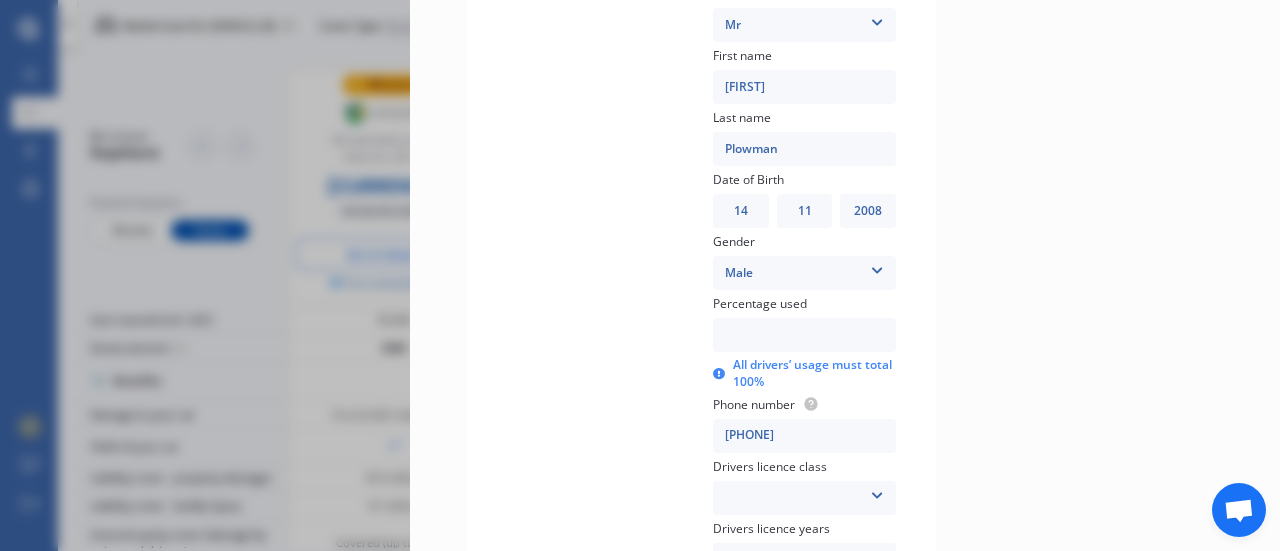 click at bounding box center [804, 335] 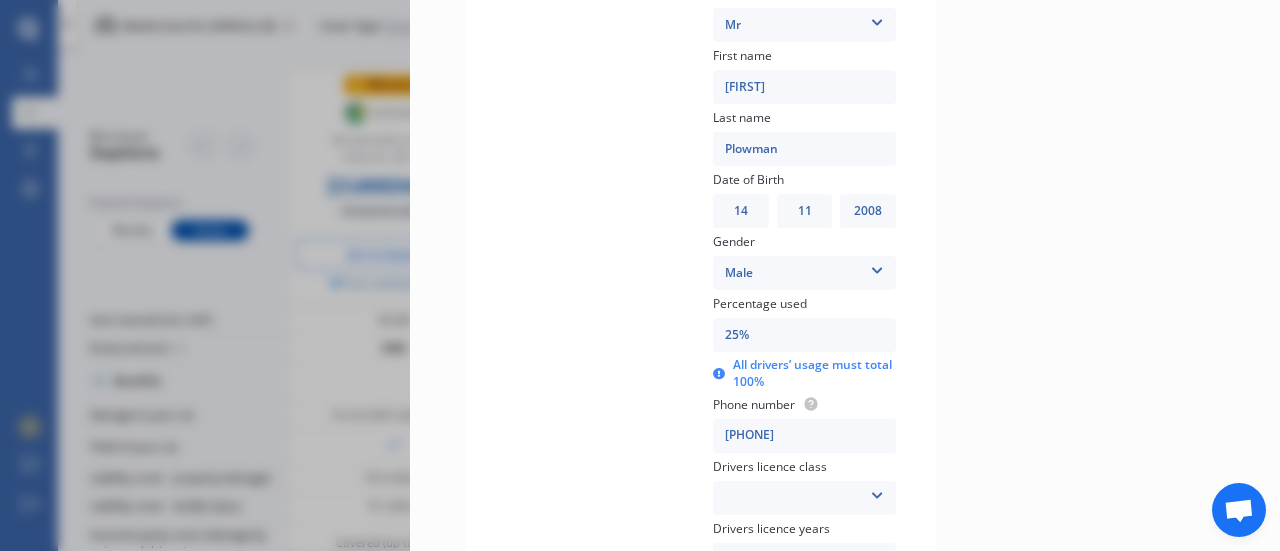 type on "25%" 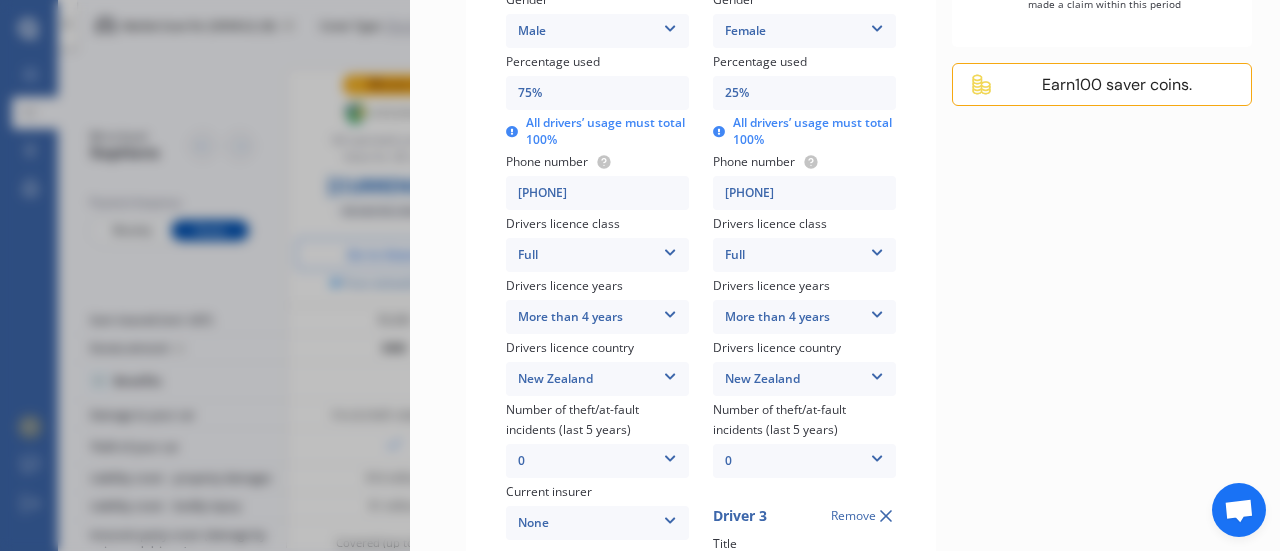 scroll, scrollTop: 620, scrollLeft: 0, axis: vertical 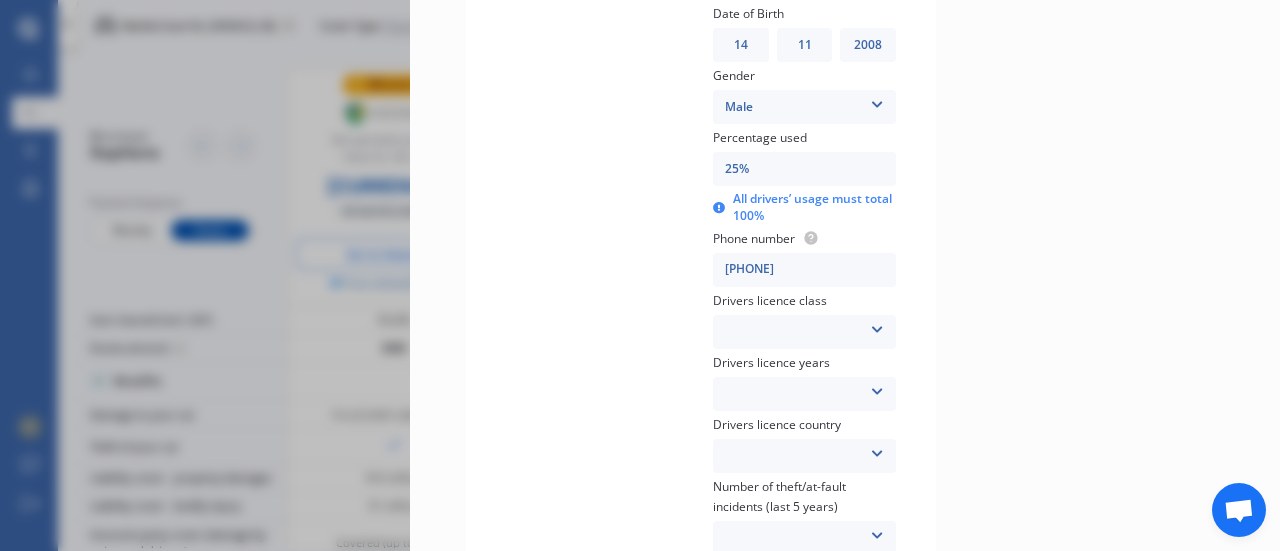 type on "[PHONE]" 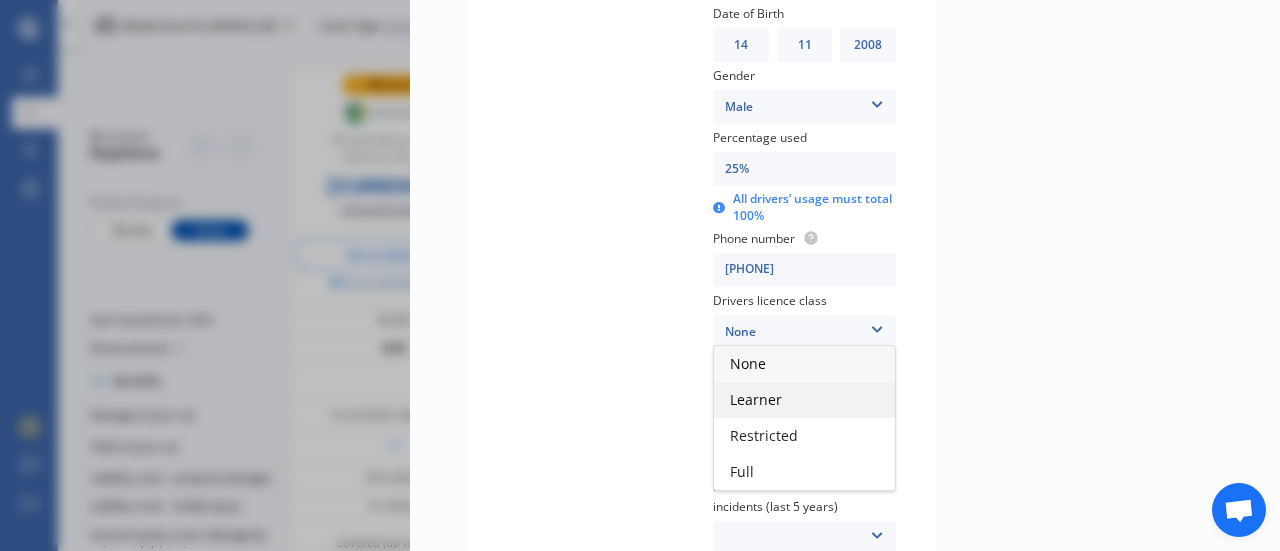 click on "Learner" at bounding box center [804, 400] 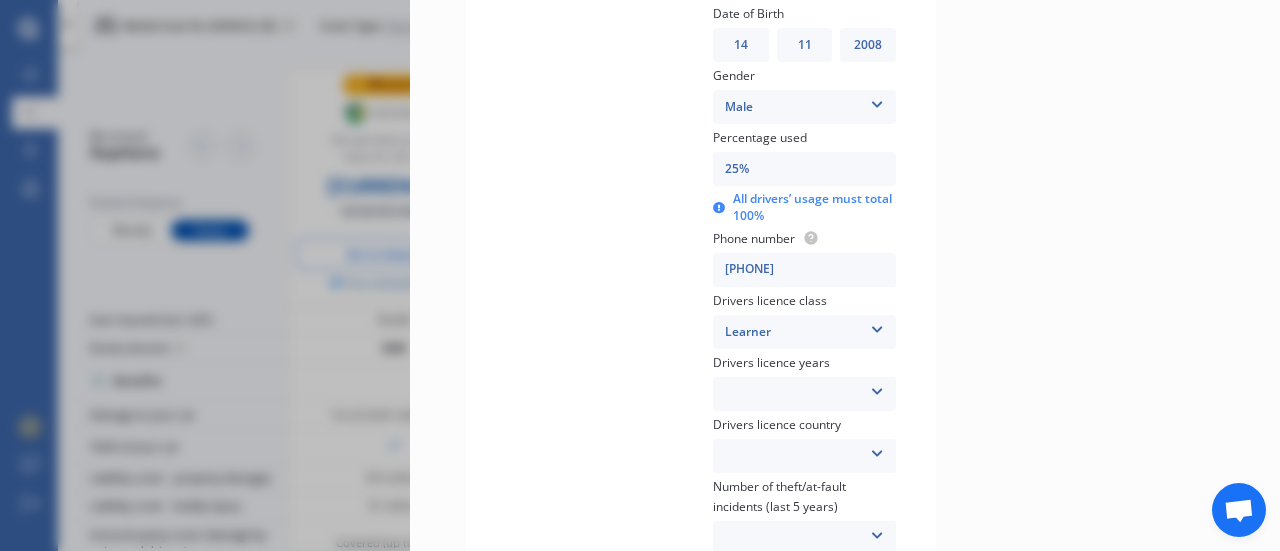 click on "Less than 1 year 1-2 years 2-4 years More than 4 years" at bounding box center (804, 394) 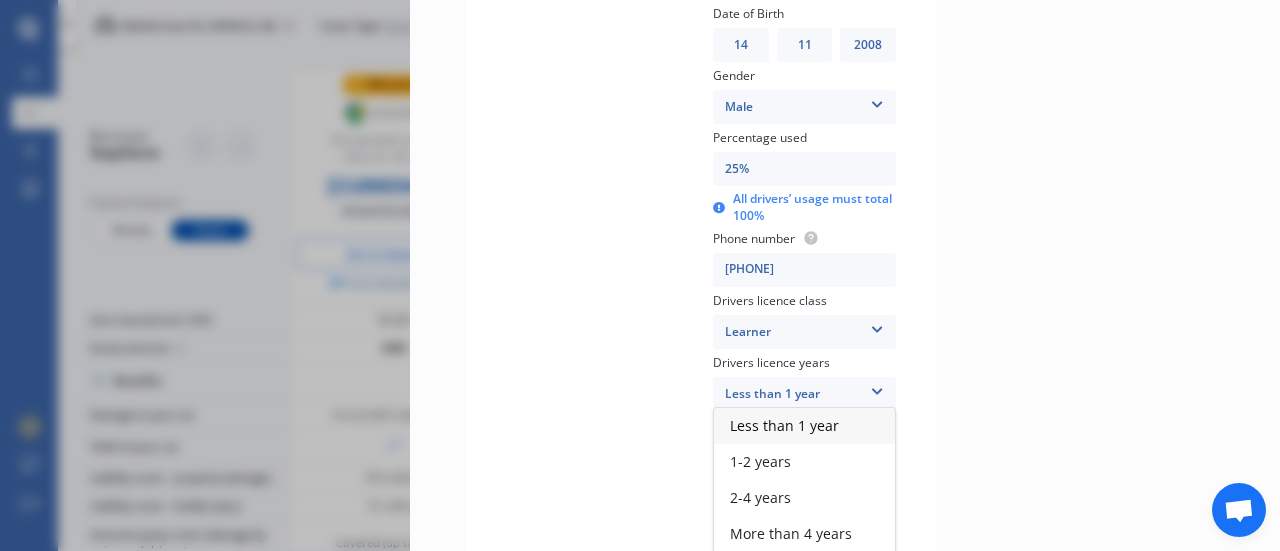 click on "Less than 1 year" at bounding box center [804, 426] 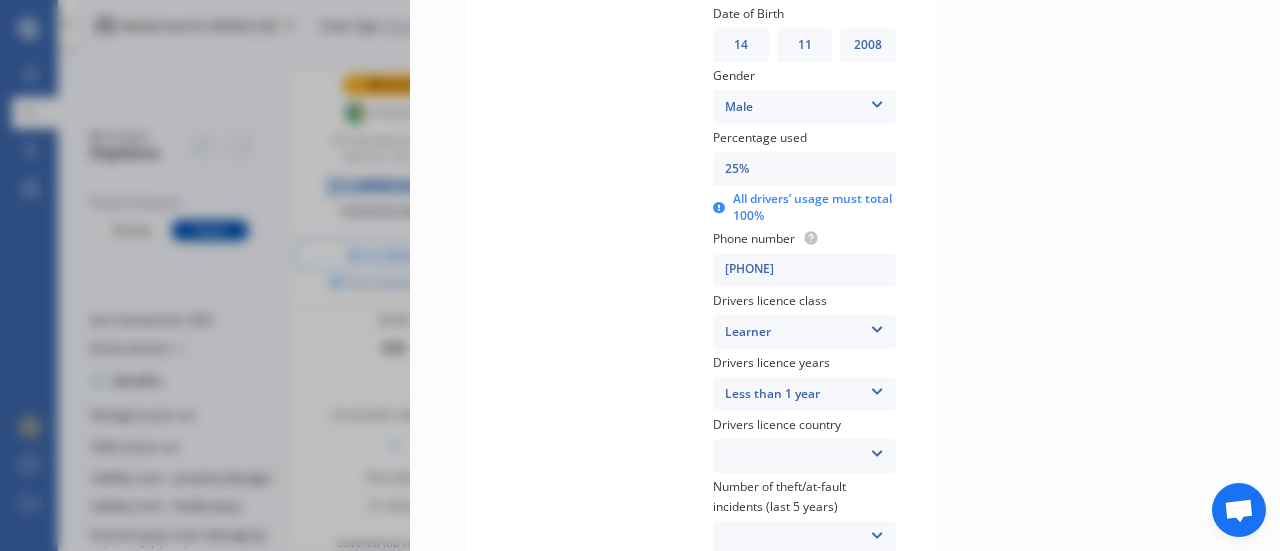 click on "New Zealand Australia Canada Japan Singapore South Africa UK USA Other Country Not Applicable Europe Pacific Island Nations" at bounding box center [804, 456] 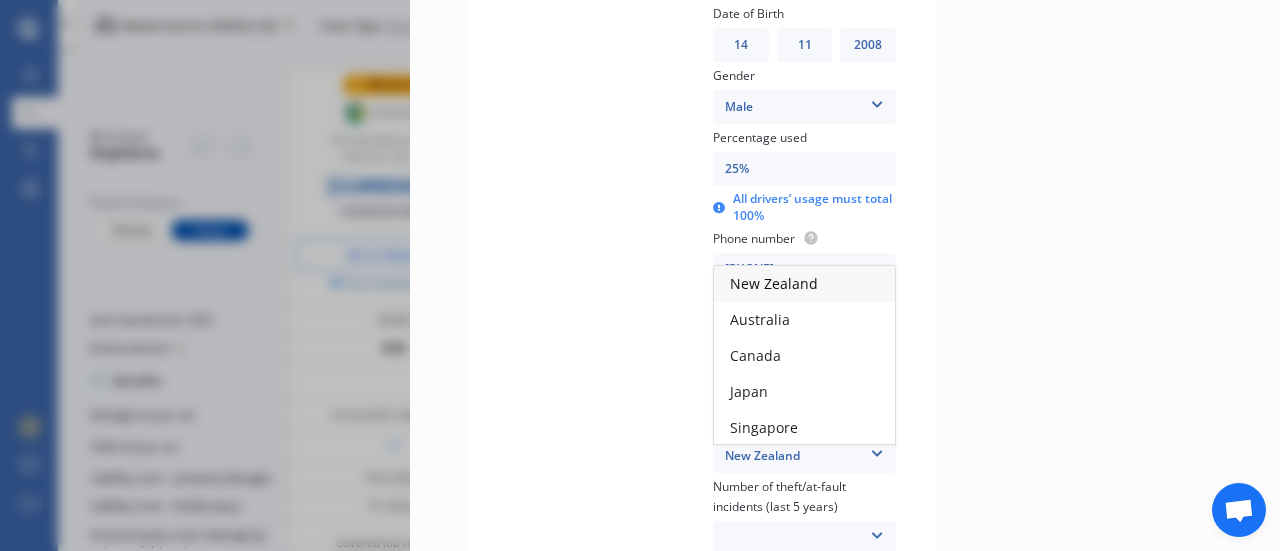 click on "New Zealand" at bounding box center (774, 283) 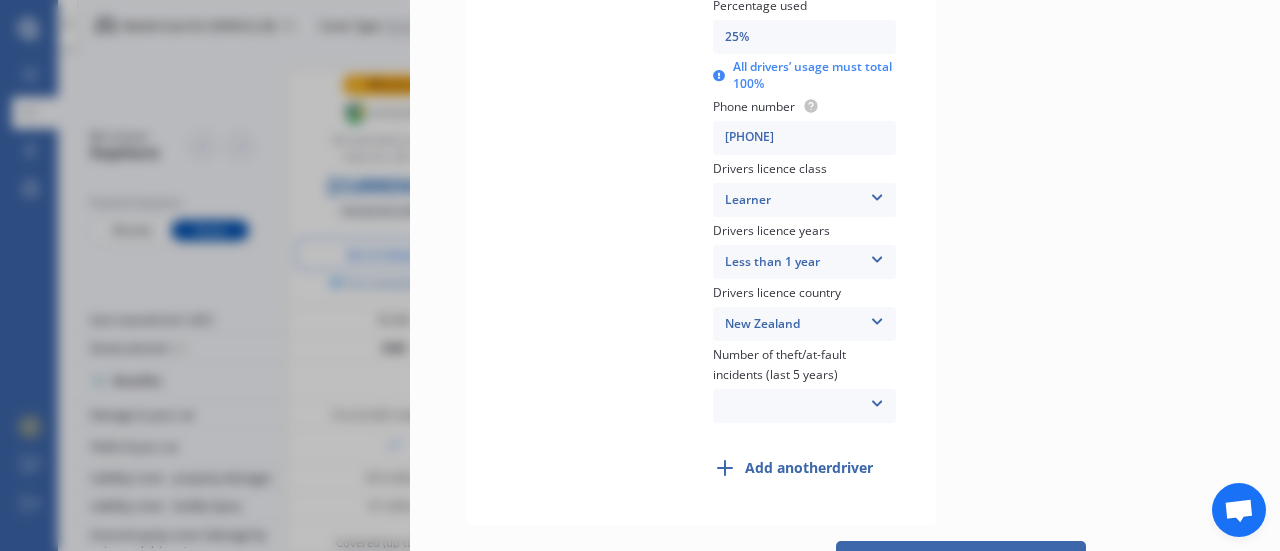 scroll, scrollTop: 1474, scrollLeft: 0, axis: vertical 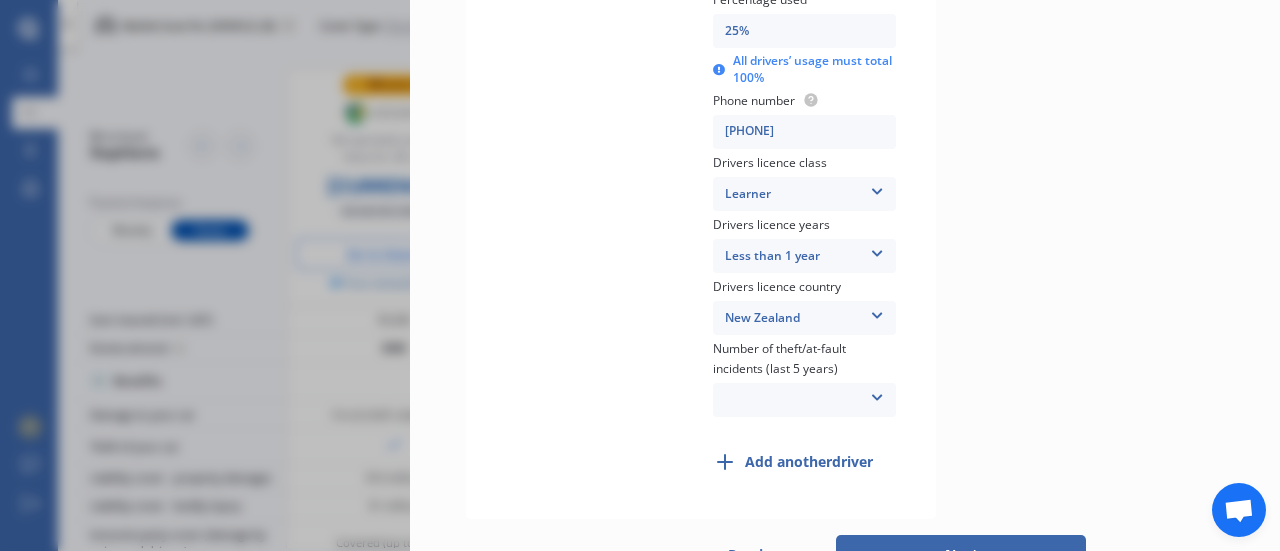 click on "0 1 2 3 More than 3" at bounding box center [804, 400] 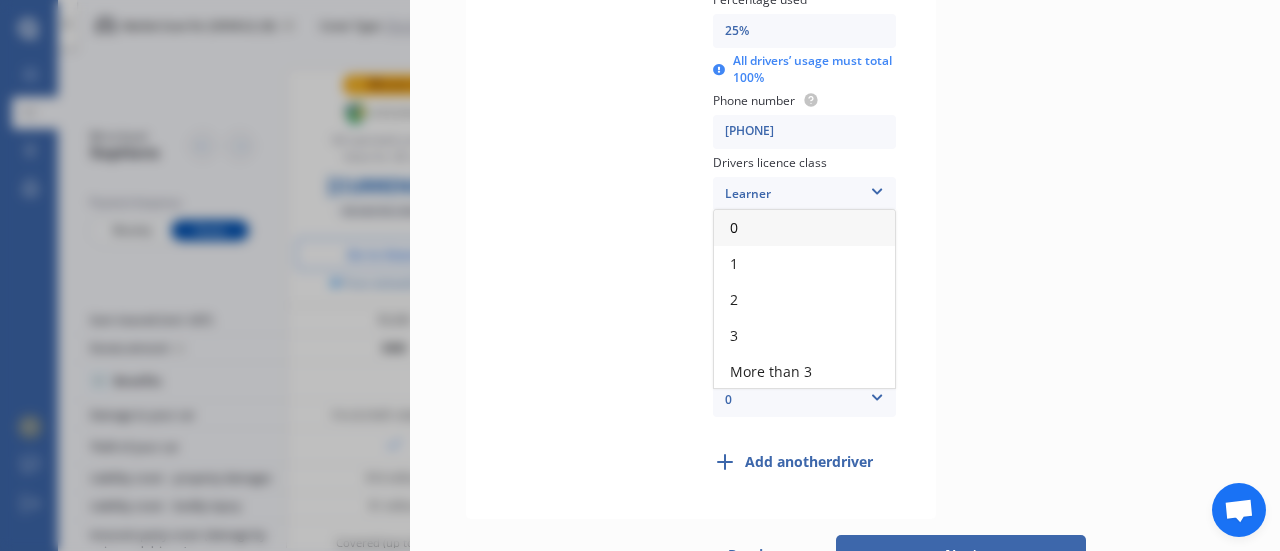 click on "0" at bounding box center (804, 228) 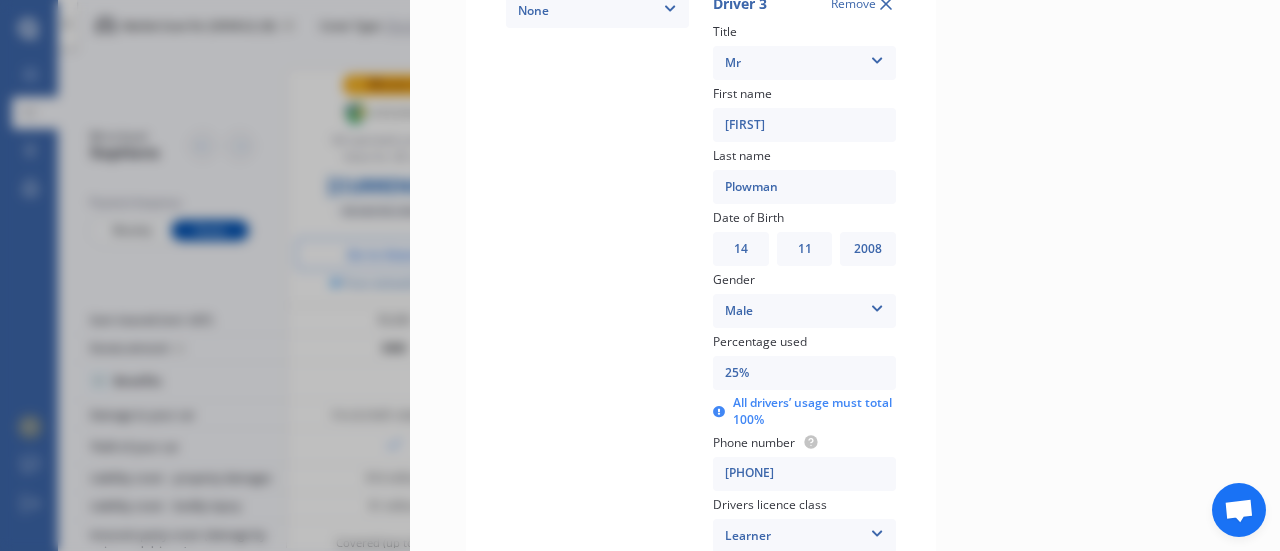 scroll, scrollTop: 1132, scrollLeft: 0, axis: vertical 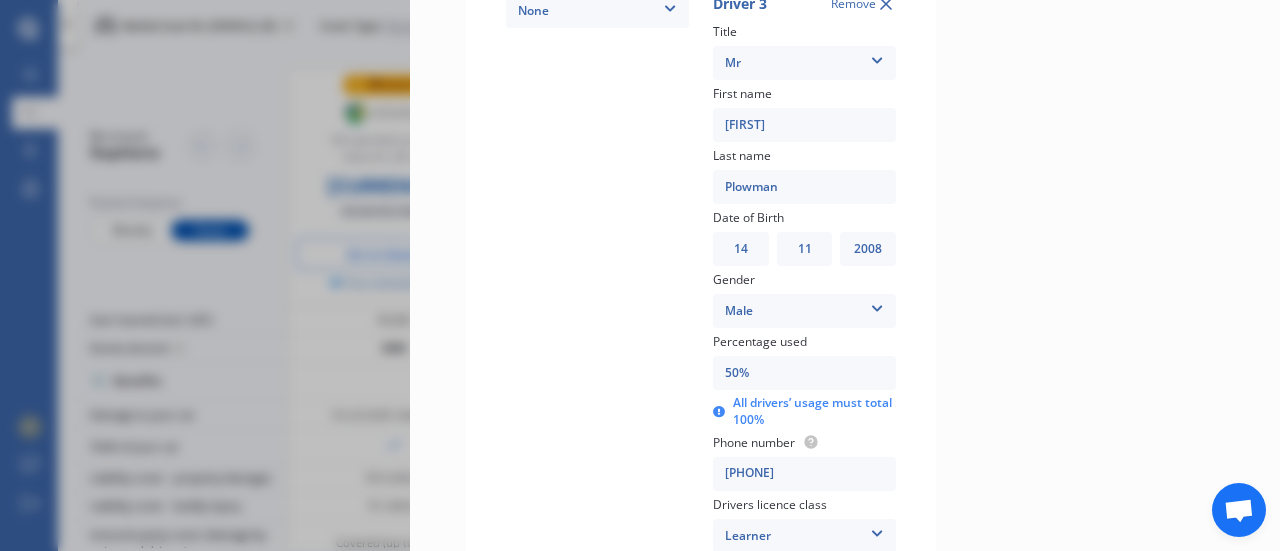 type on "50%" 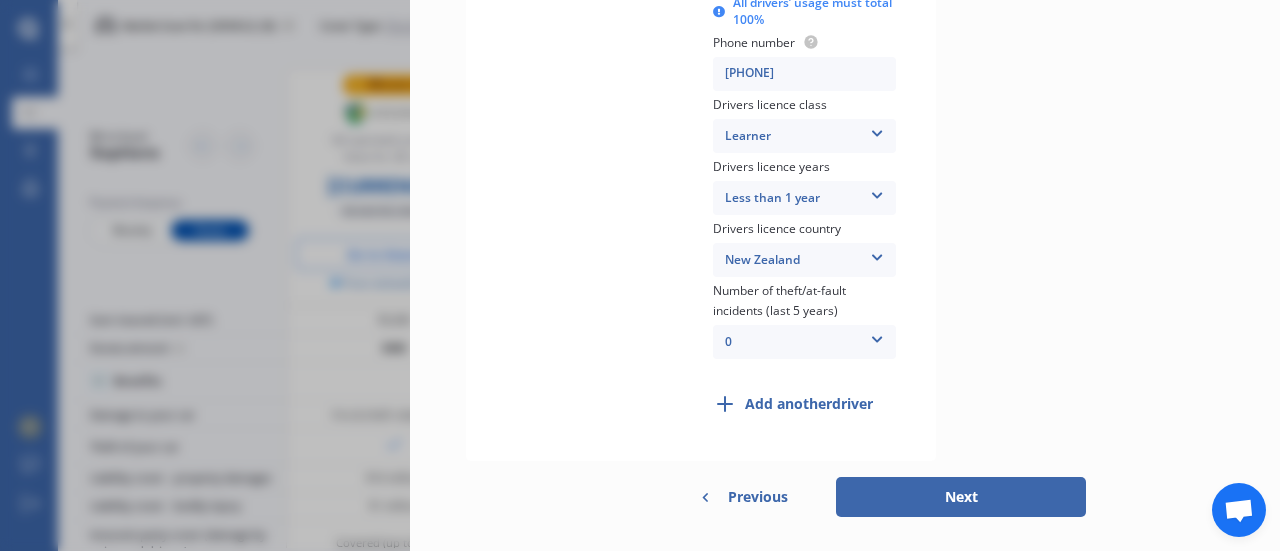scroll, scrollTop: 1534, scrollLeft: 0, axis: vertical 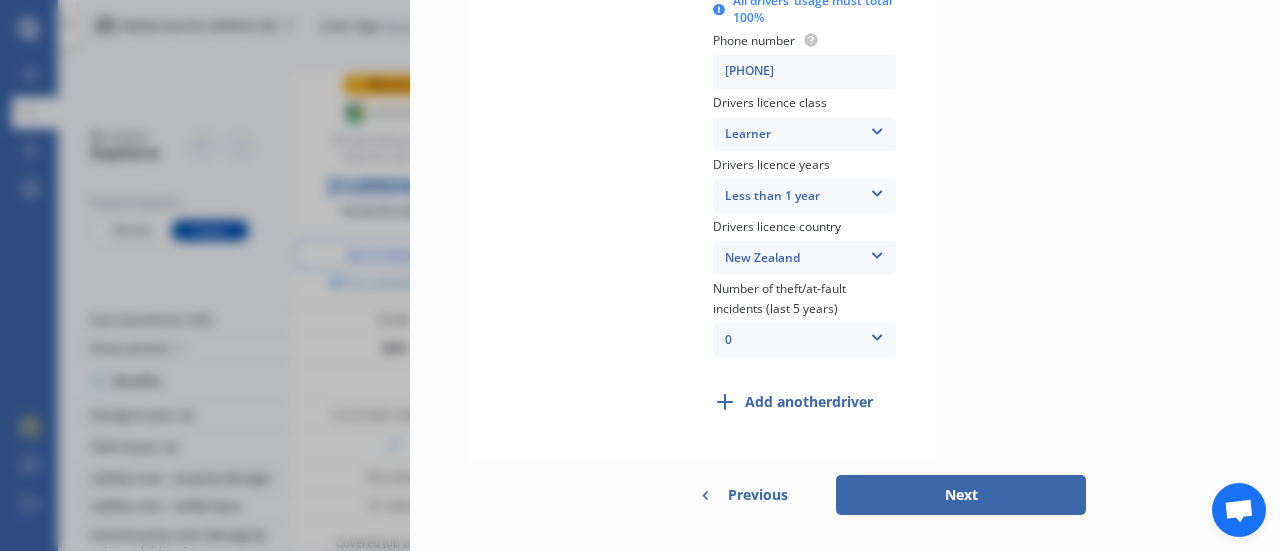 click on "Next" at bounding box center [961, 495] 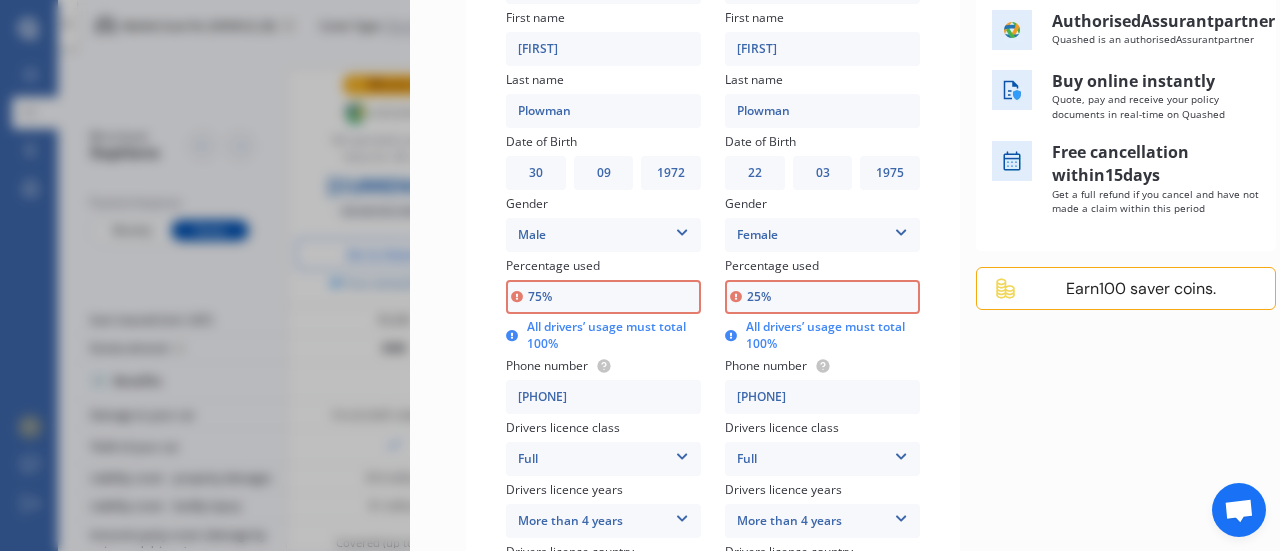 scroll, scrollTop: 415, scrollLeft: 0, axis: vertical 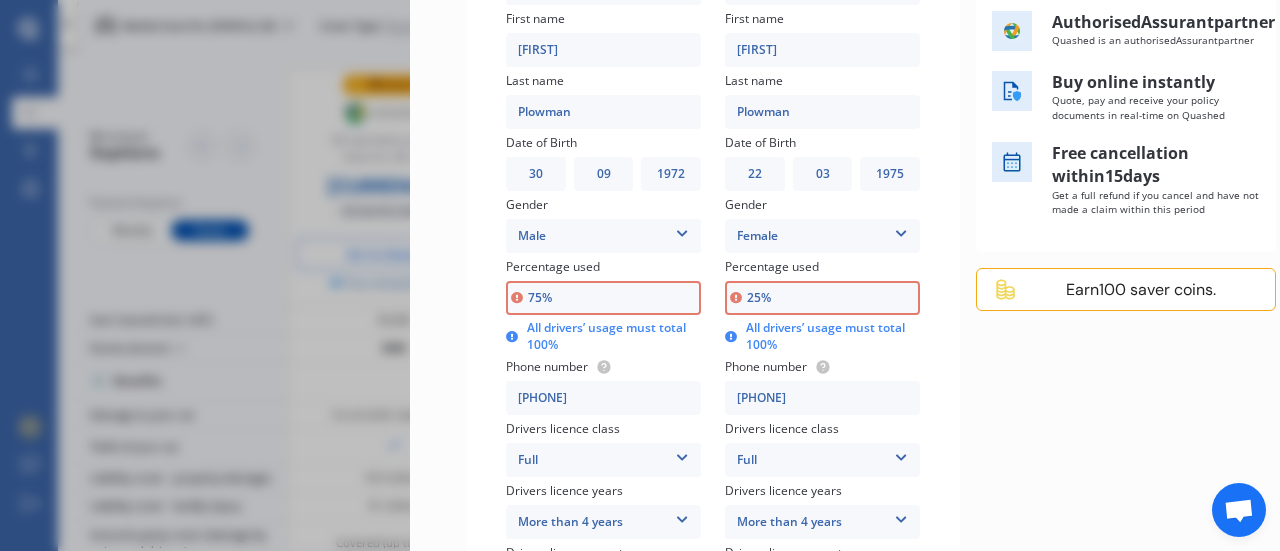 click on "75%" at bounding box center (603, 298) 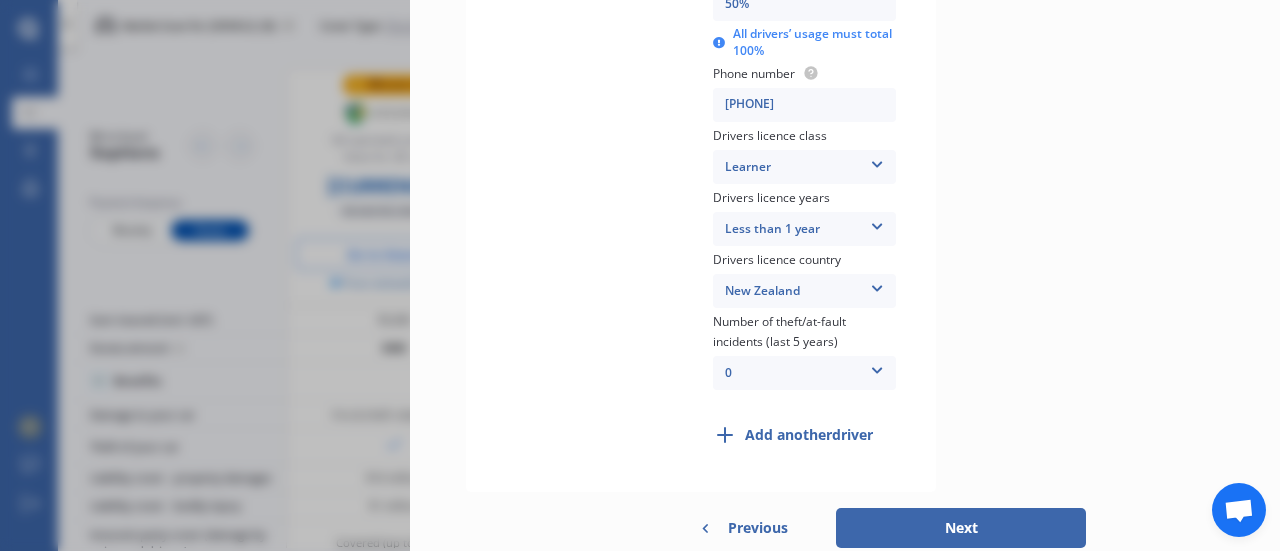 scroll, scrollTop: 1509, scrollLeft: 0, axis: vertical 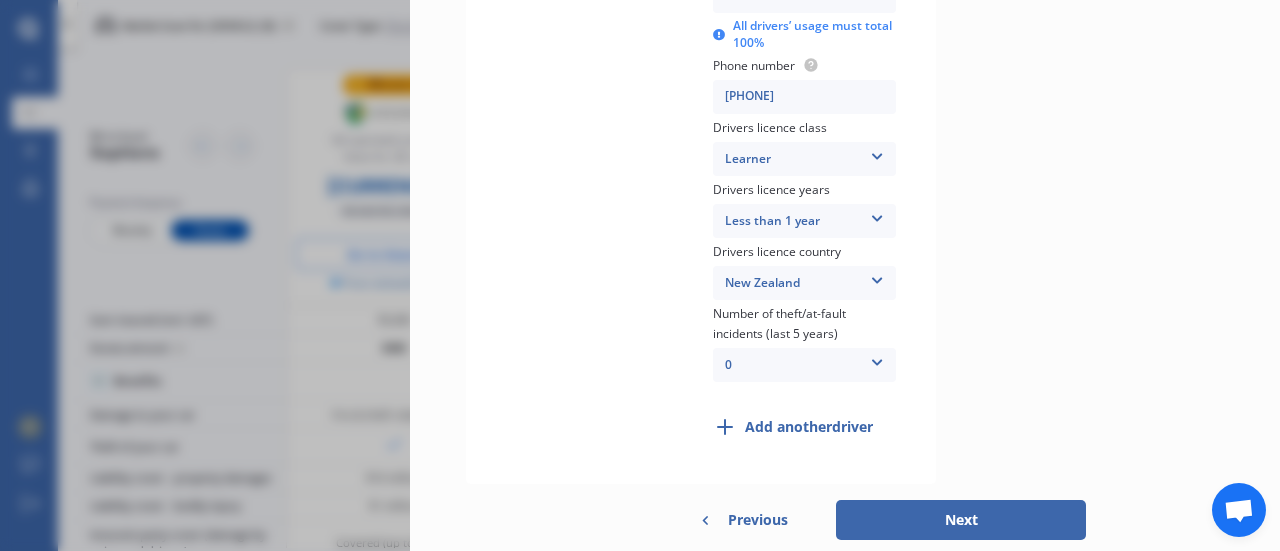 type on "25%" 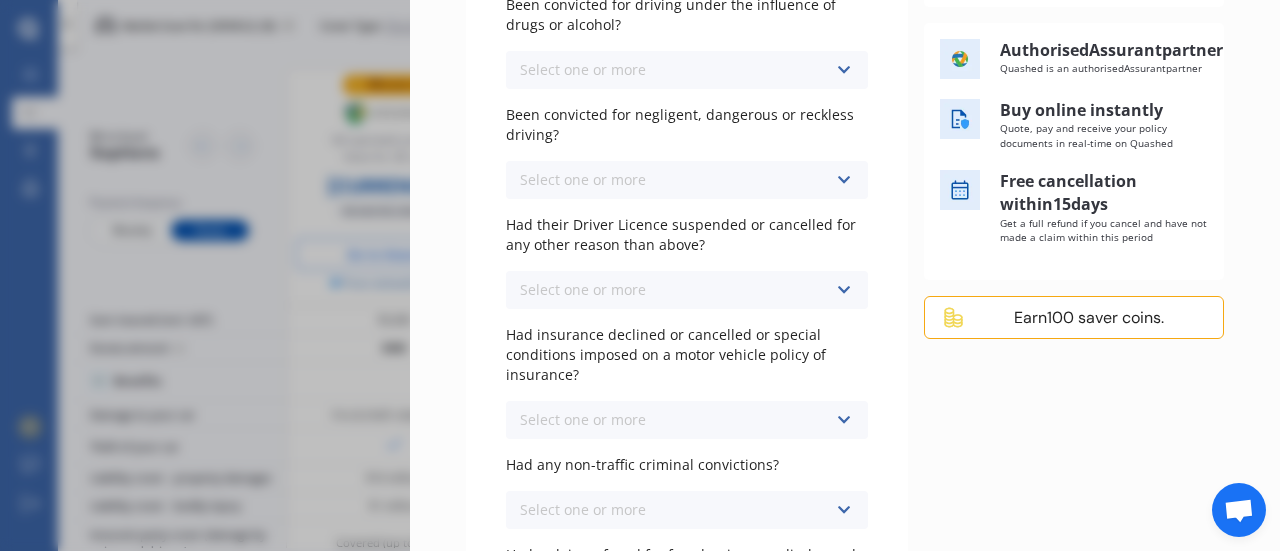 scroll, scrollTop: 556, scrollLeft: 0, axis: vertical 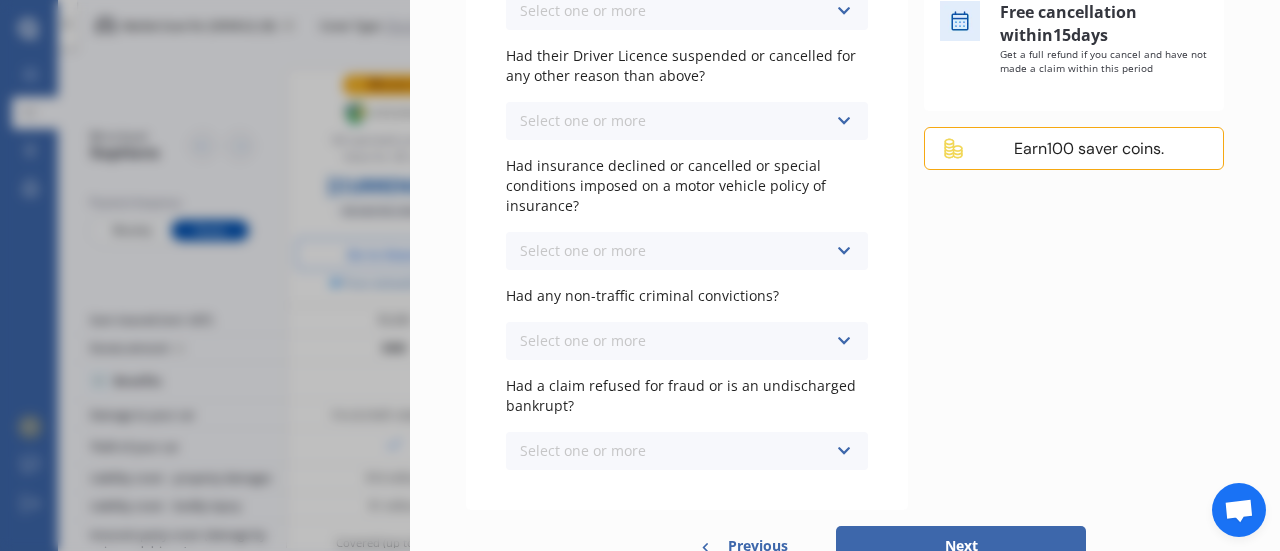 click on "Previous" at bounding box center [758, 546] 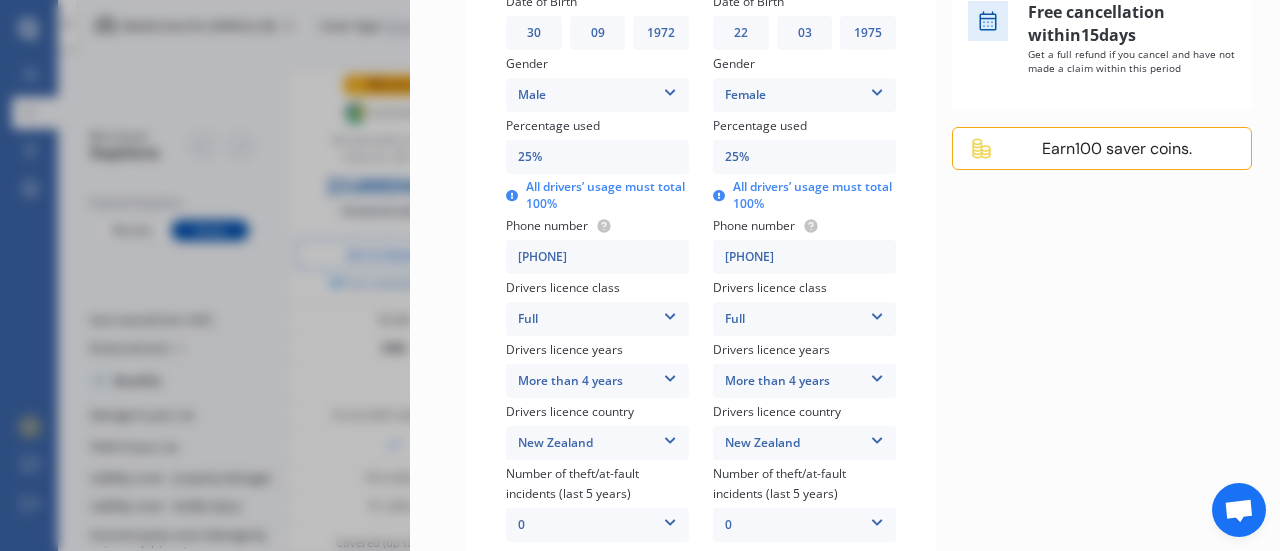 drag, startPoint x: 772, startPoint y: 157, endPoint x: 760, endPoint y: 159, distance: 12.165525 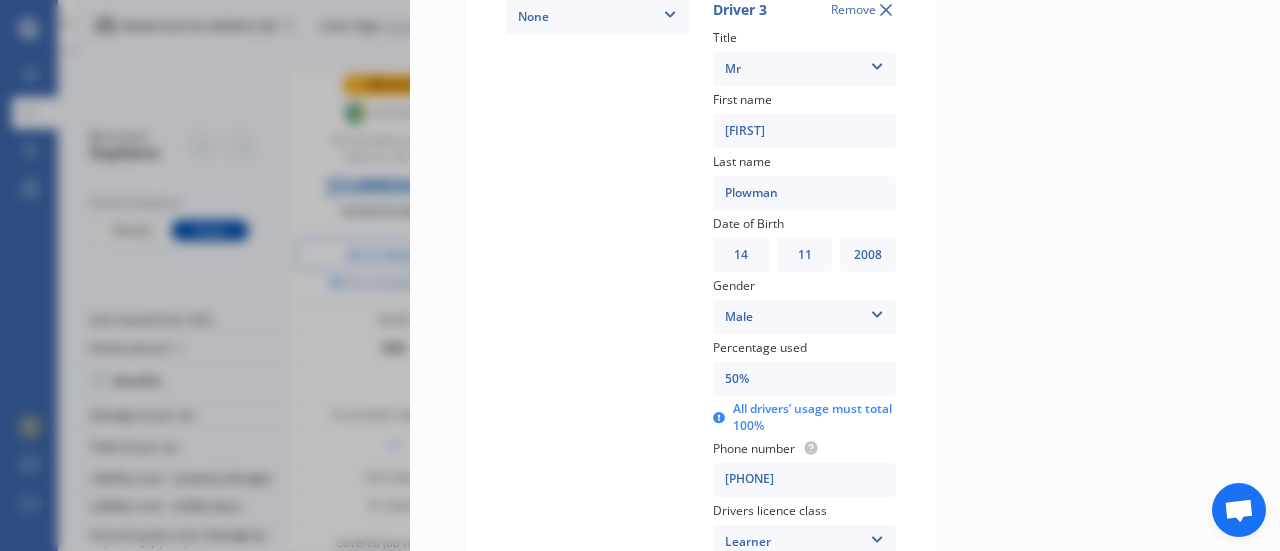 scroll, scrollTop: 1268, scrollLeft: 0, axis: vertical 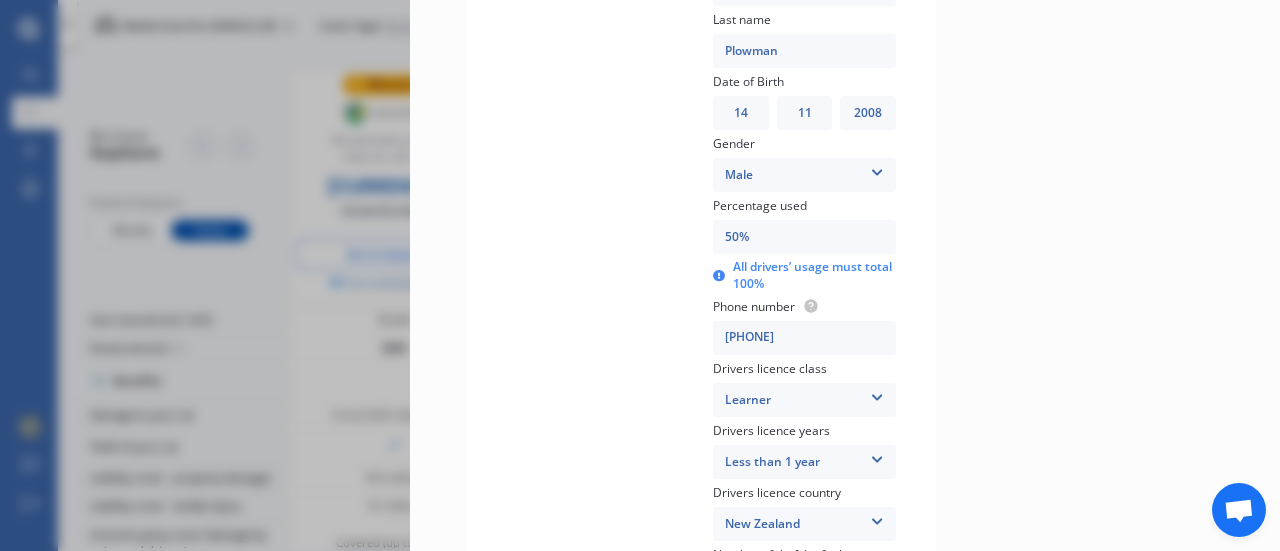 type on "75%" 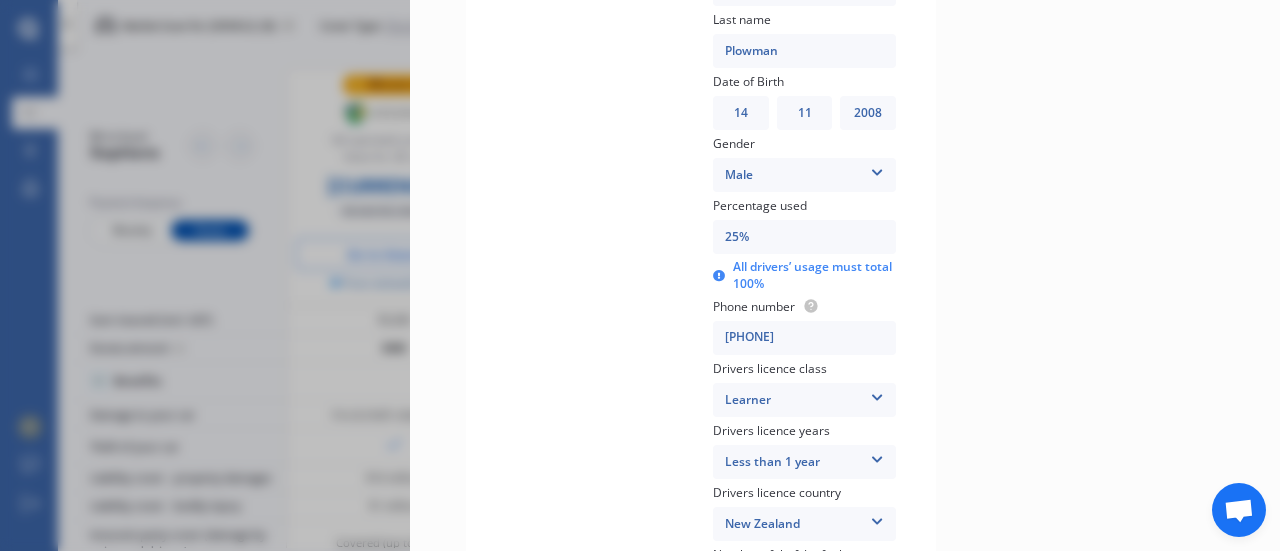 scroll, scrollTop: 1543, scrollLeft: 0, axis: vertical 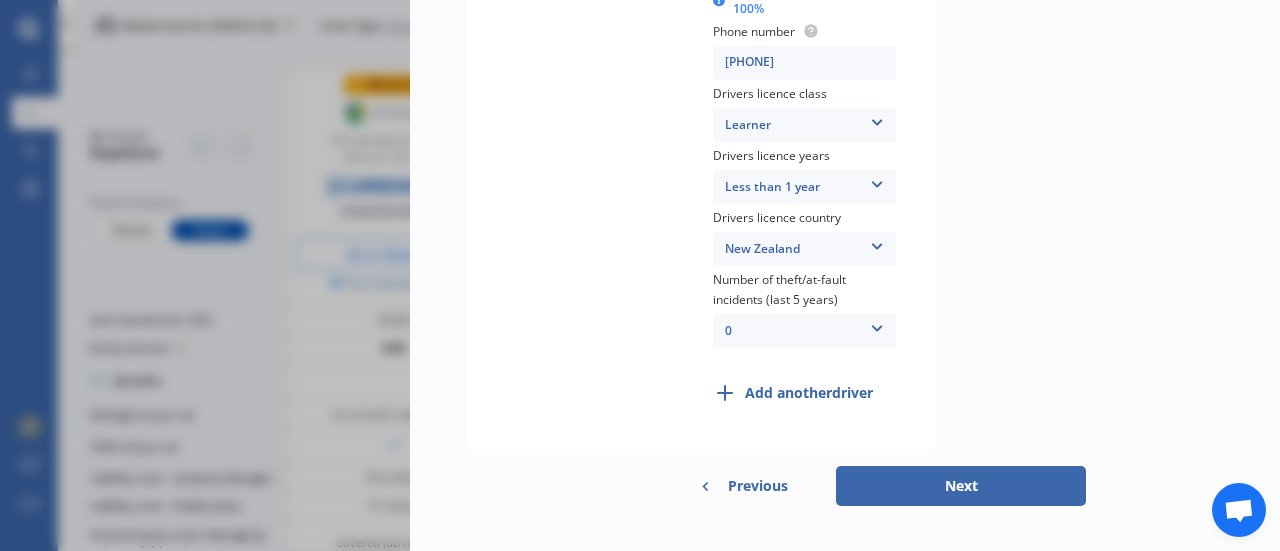 type on "25%" 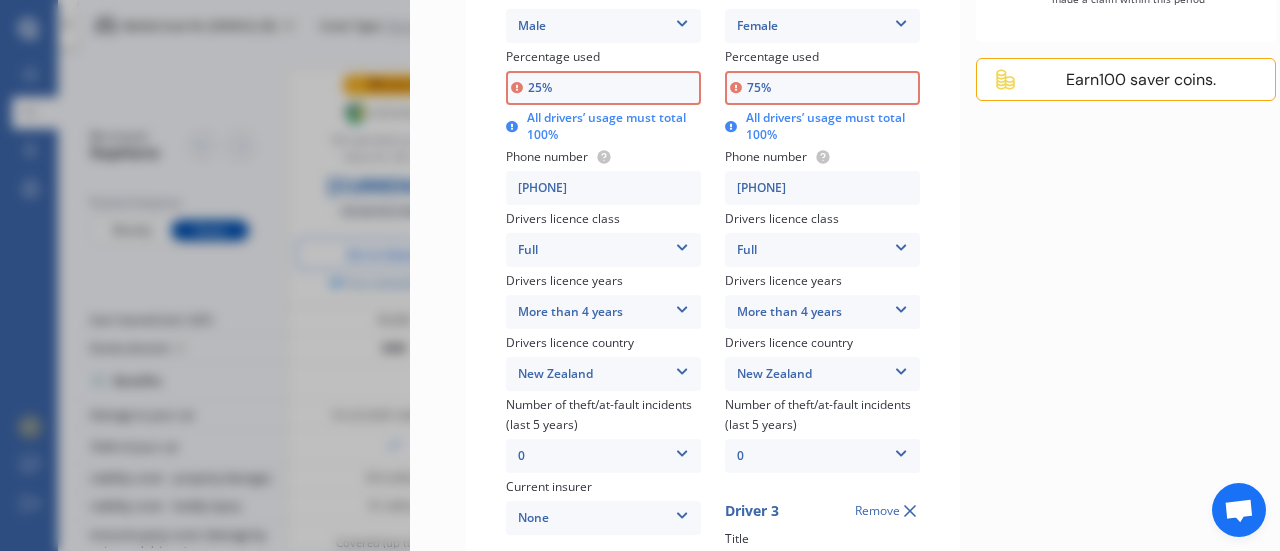 scroll, scrollTop: 621, scrollLeft: 0, axis: vertical 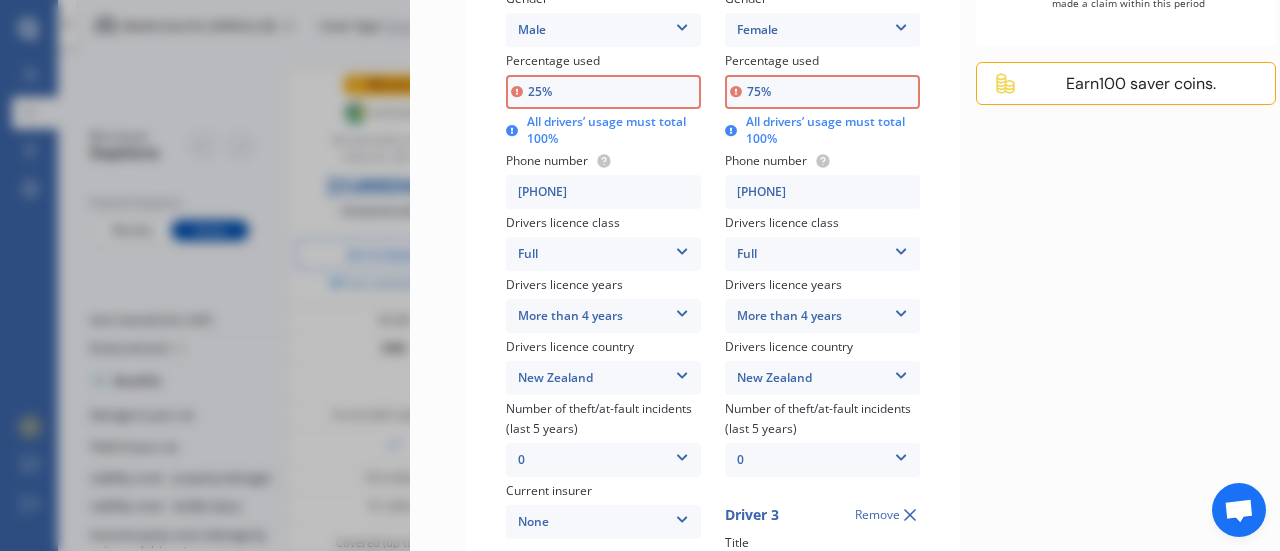 drag, startPoint x: 782, startPoint y: 90, endPoint x: 768, endPoint y: 90, distance: 14 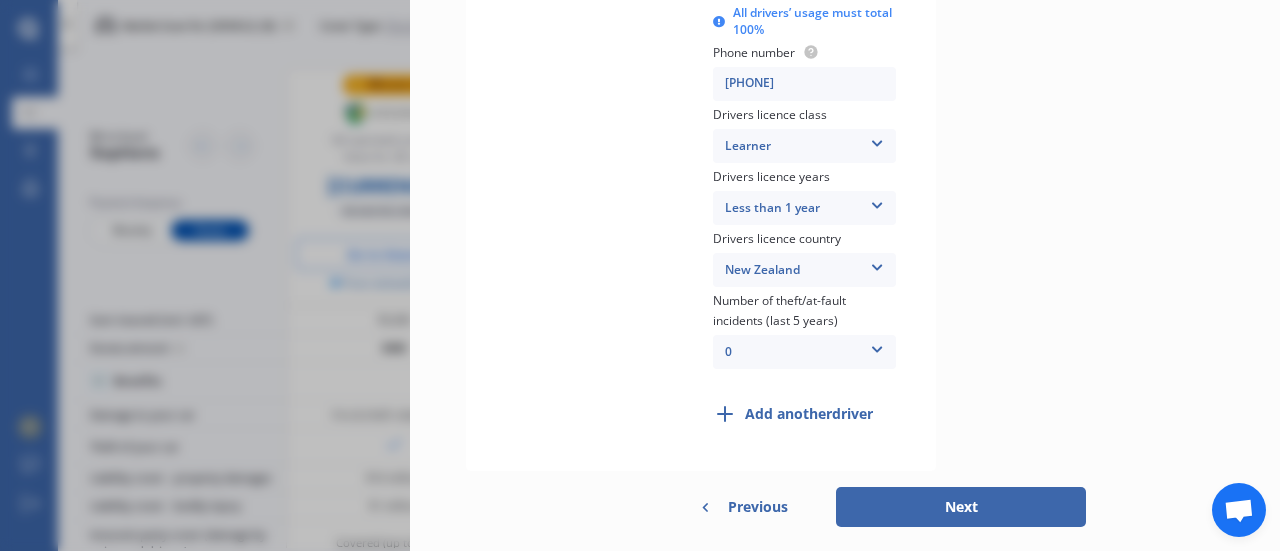 scroll, scrollTop: 1543, scrollLeft: 0, axis: vertical 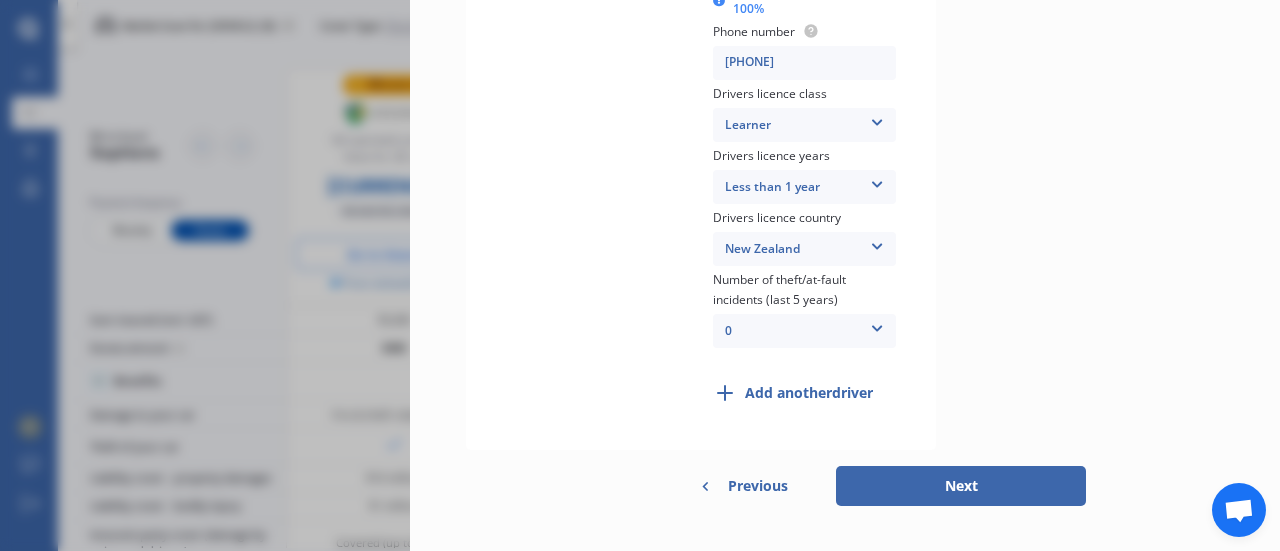 type on "50%" 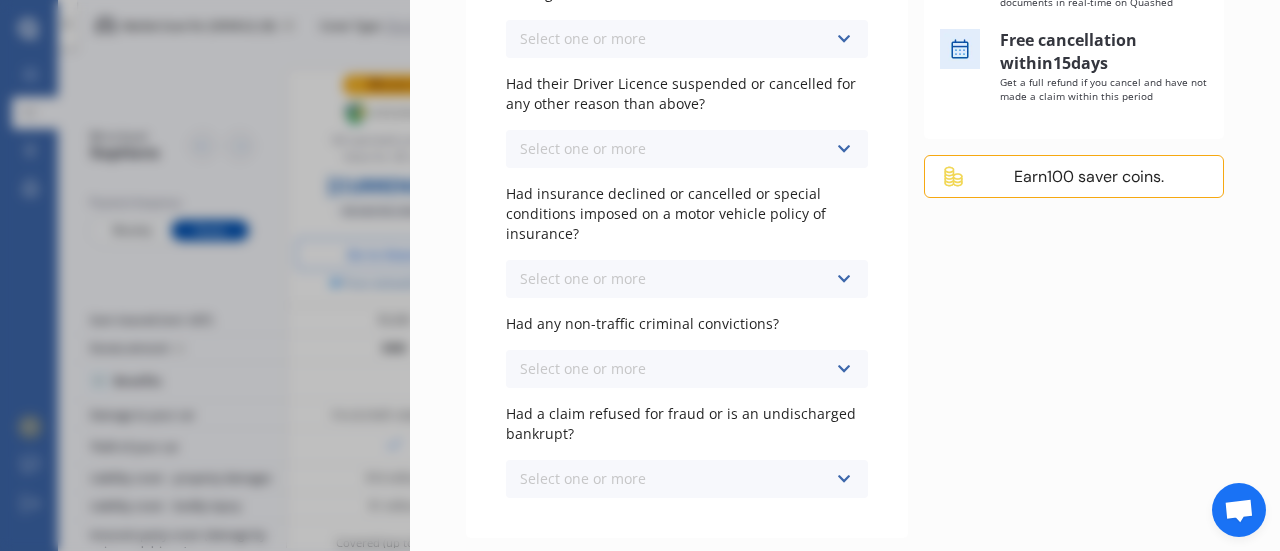 scroll, scrollTop: 556, scrollLeft: 0, axis: vertical 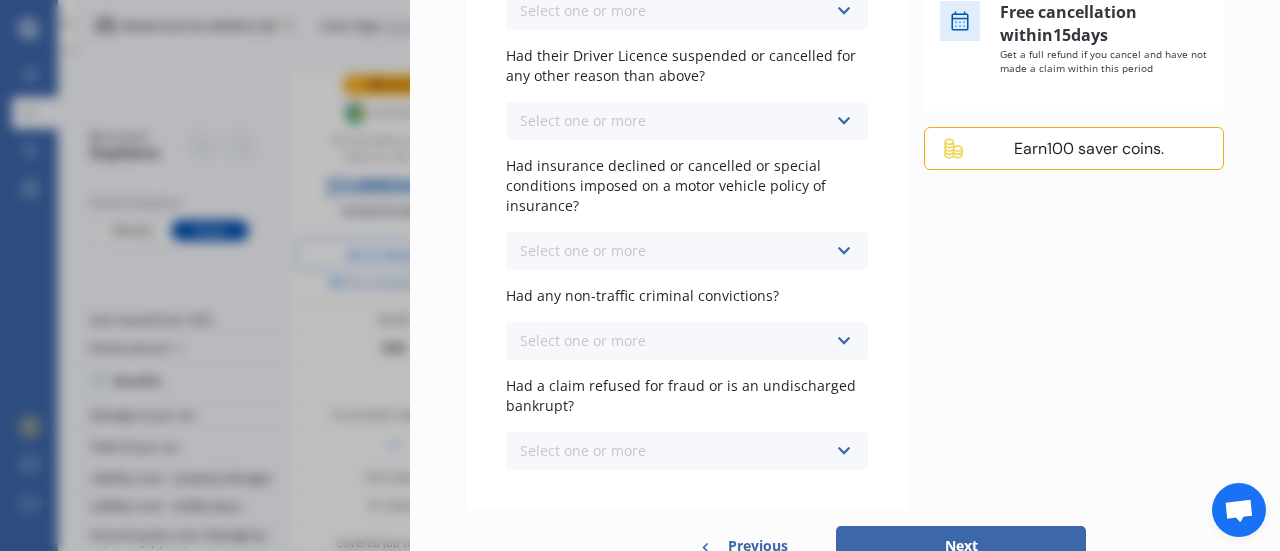 click on "Previous" at bounding box center (758, 546) 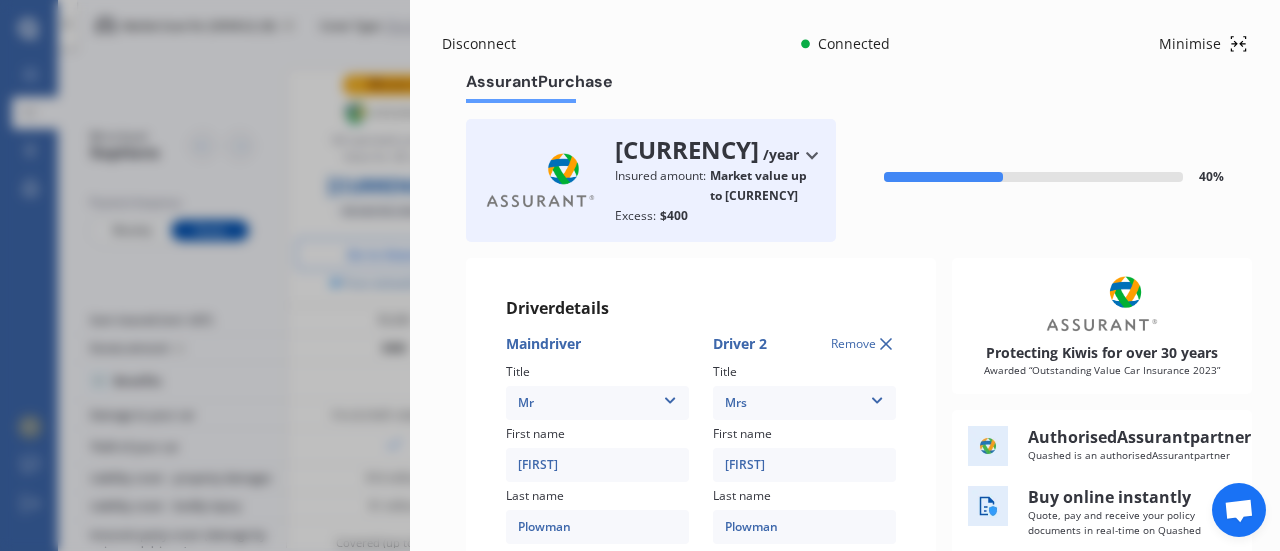 scroll, scrollTop: 0, scrollLeft: 0, axis: both 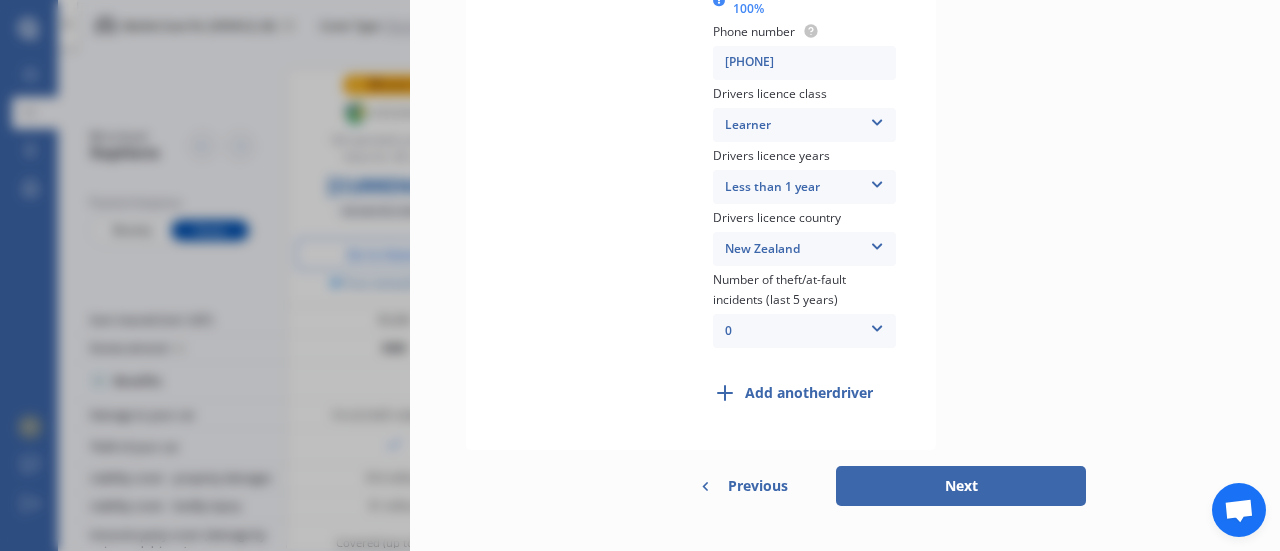 click on "Previous" at bounding box center [758, 486] 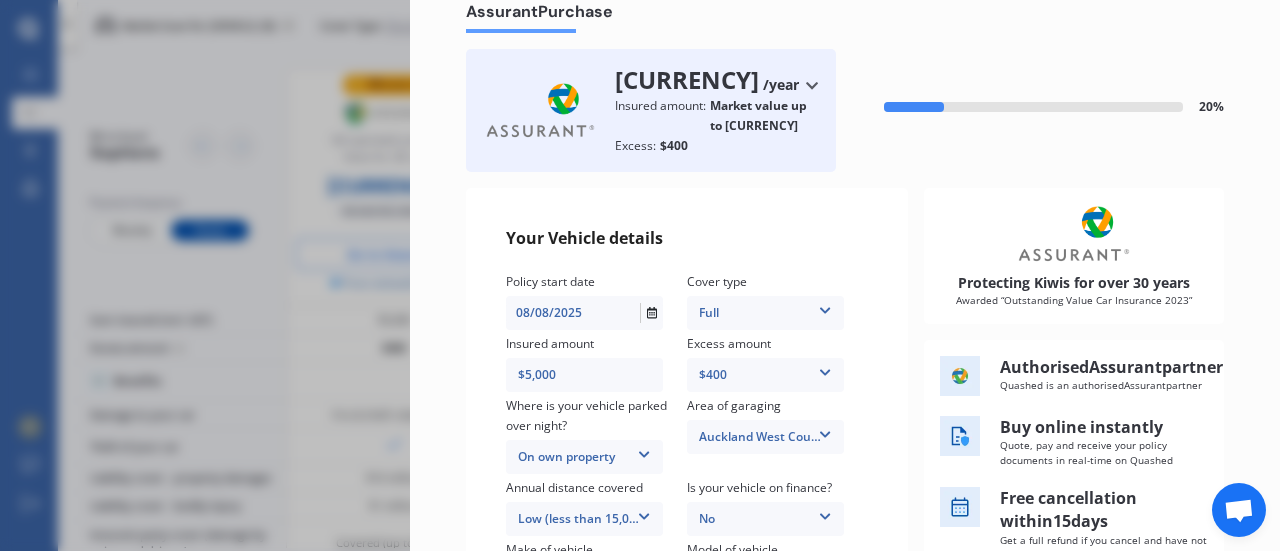 scroll, scrollTop: 0, scrollLeft: 0, axis: both 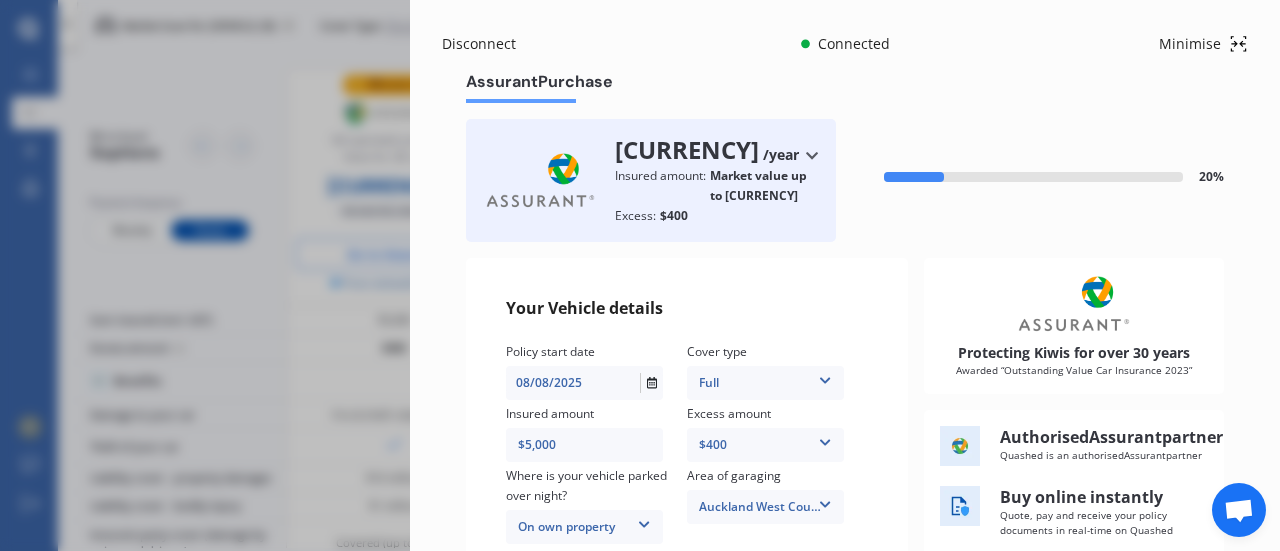 click on "Full" at bounding box center [765, 383] 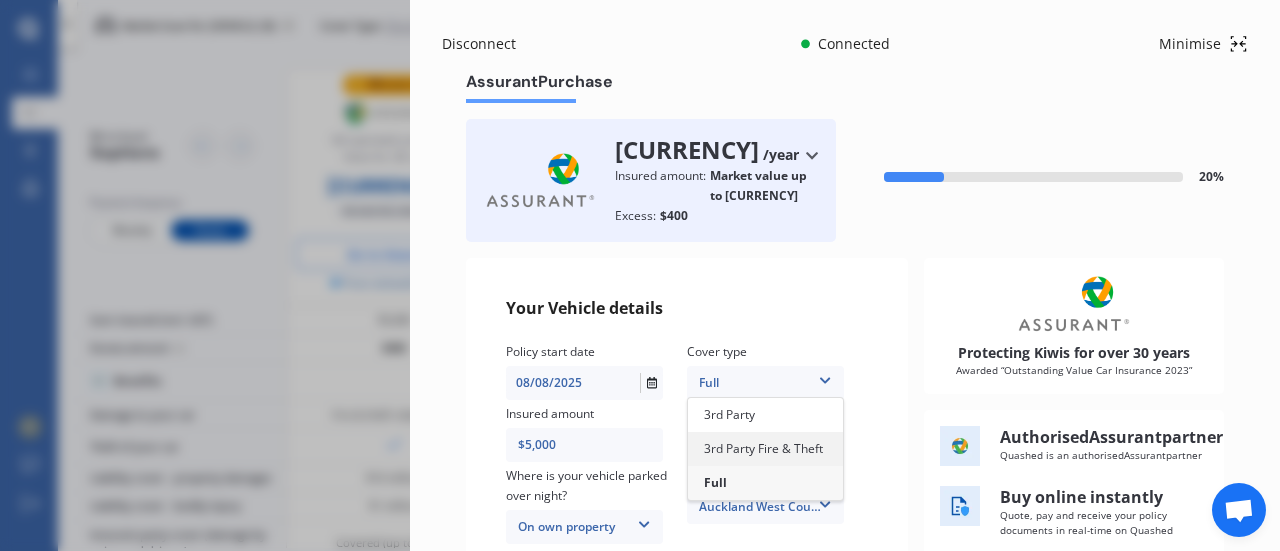 click on "3rd Party Fire & Theft" at bounding box center [763, 448] 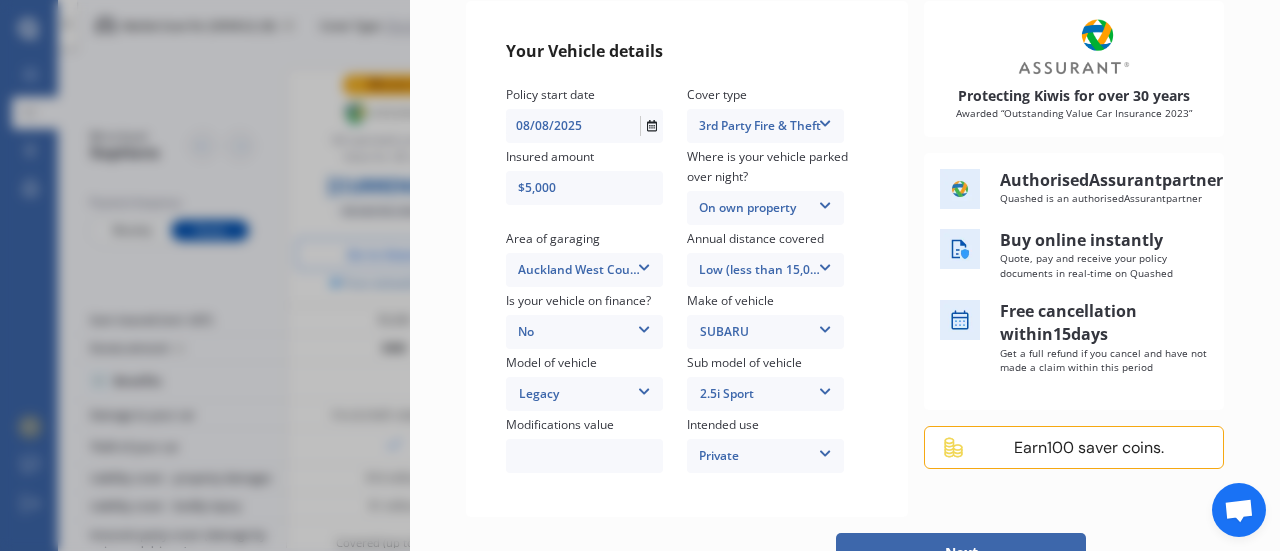 scroll, scrollTop: 556, scrollLeft: 0, axis: vertical 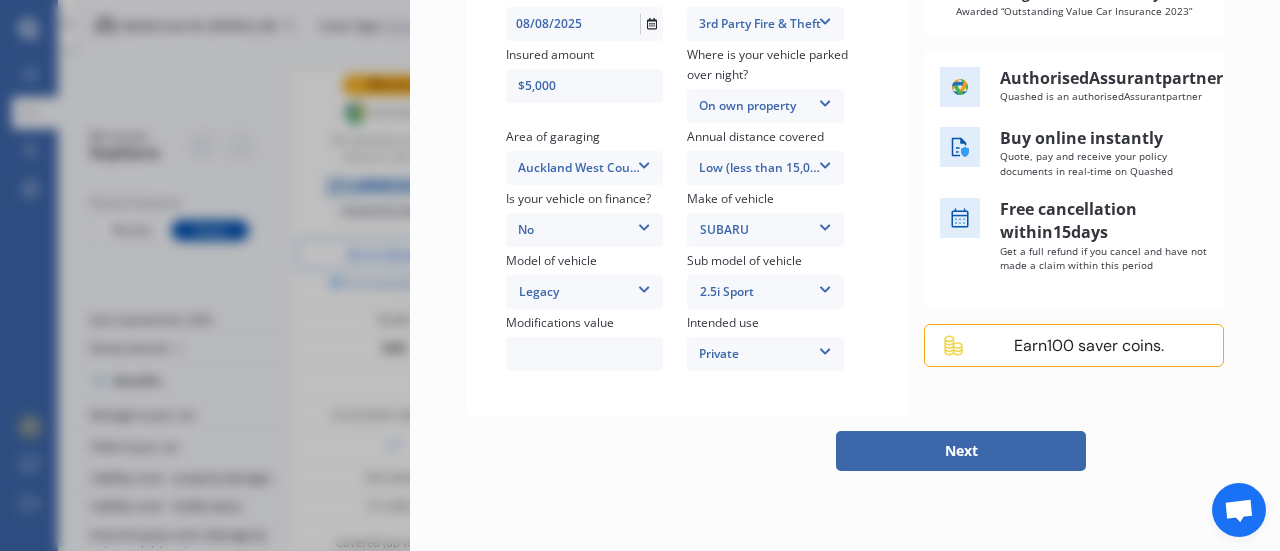 click on "Next" at bounding box center (961, 451) 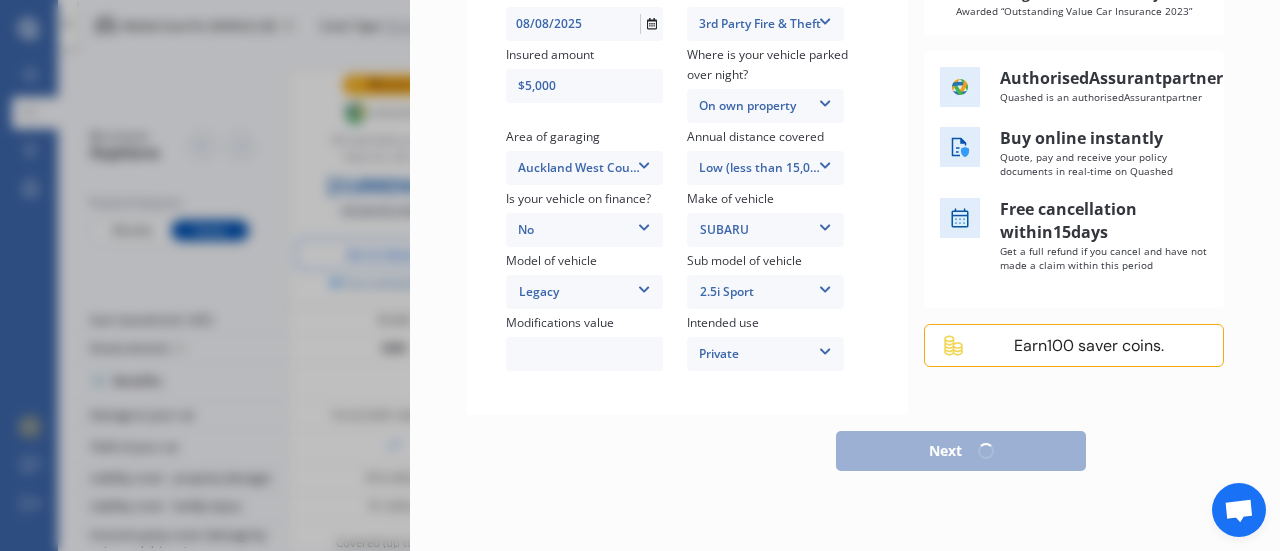 scroll, scrollTop: 542, scrollLeft: 0, axis: vertical 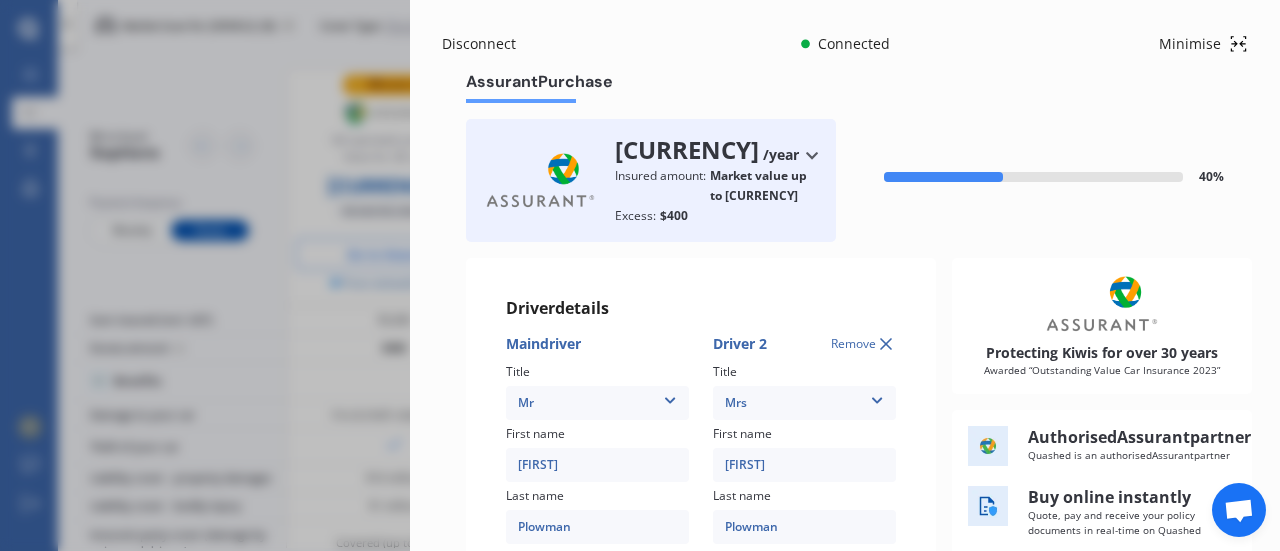 click at bounding box center (811, 155) 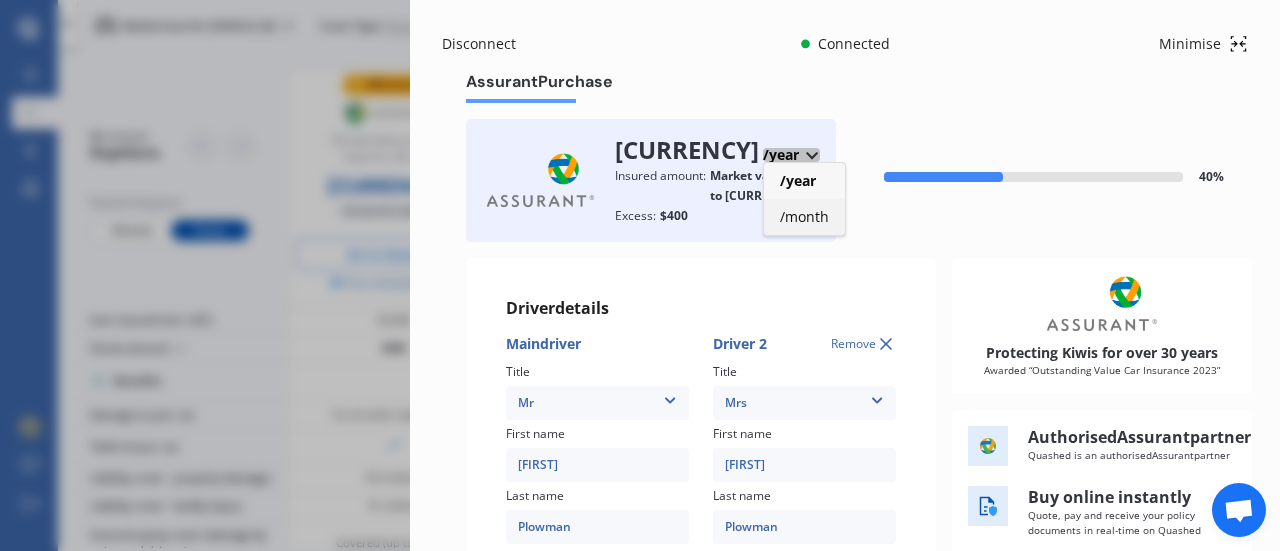 click on "/month" at bounding box center [804, 216] 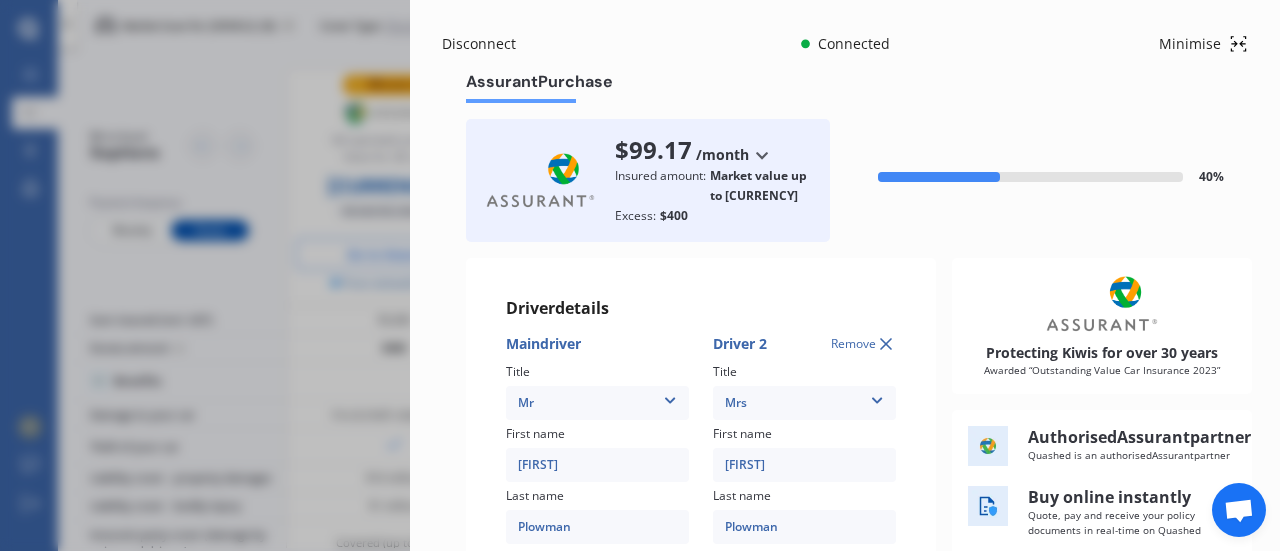 click at bounding box center (761, 155) 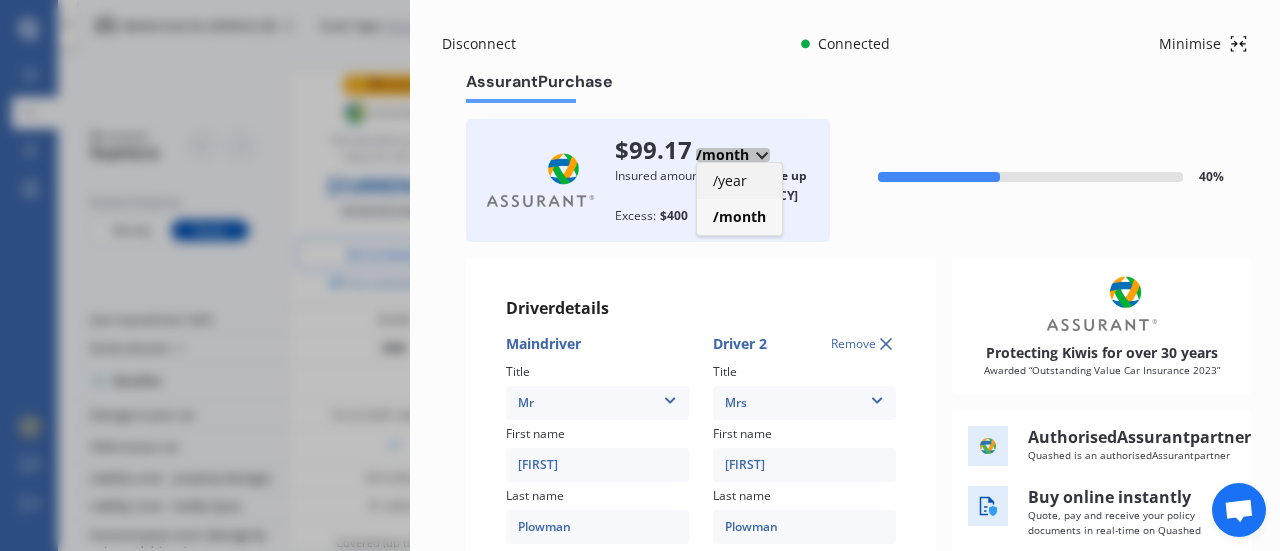 click on "/year" at bounding box center (730, 180) 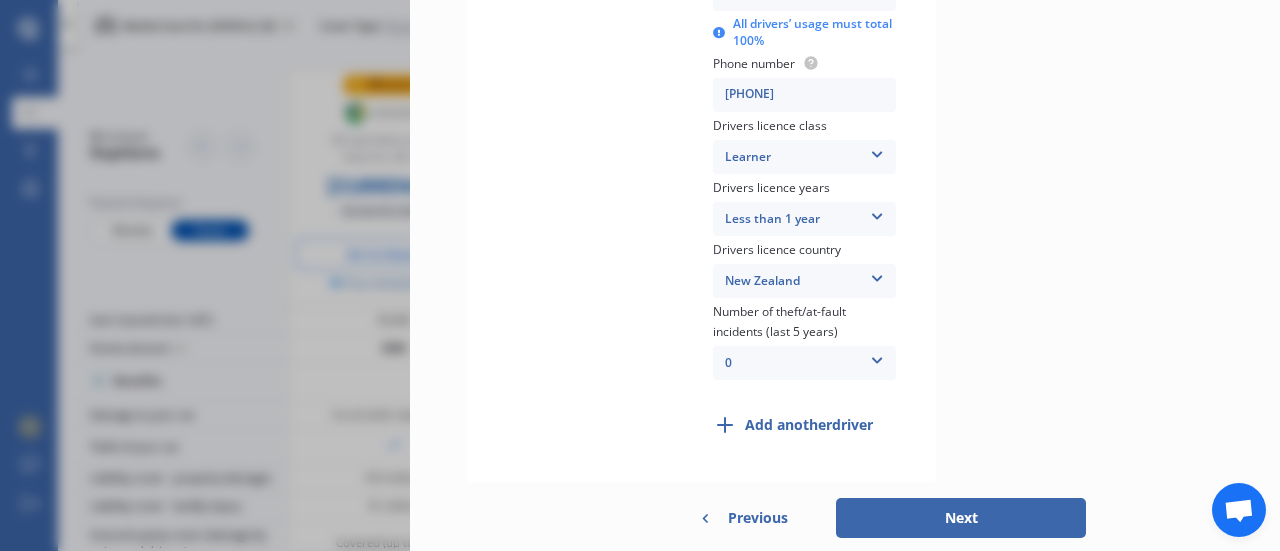 scroll, scrollTop: 1516, scrollLeft: 0, axis: vertical 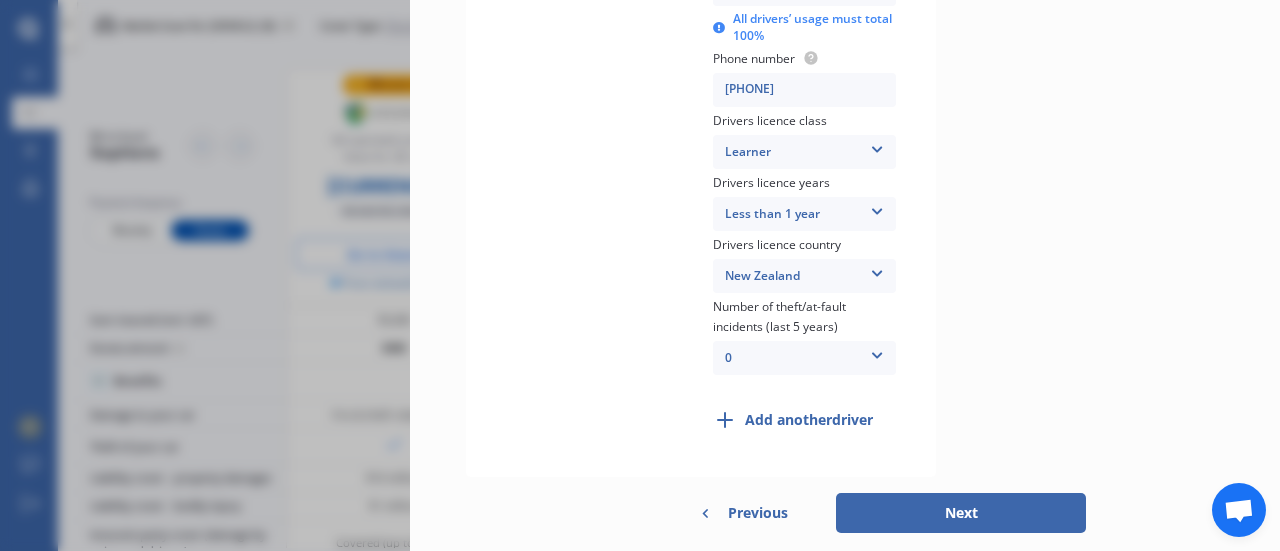click on "Previous" at bounding box center (758, 513) 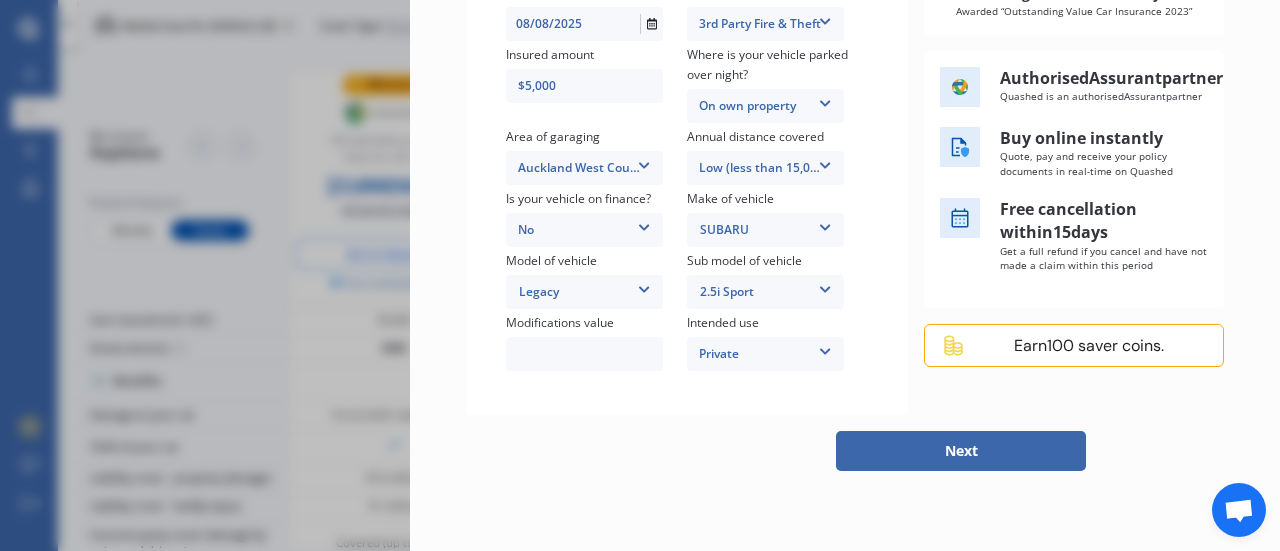scroll, scrollTop: 556, scrollLeft: 0, axis: vertical 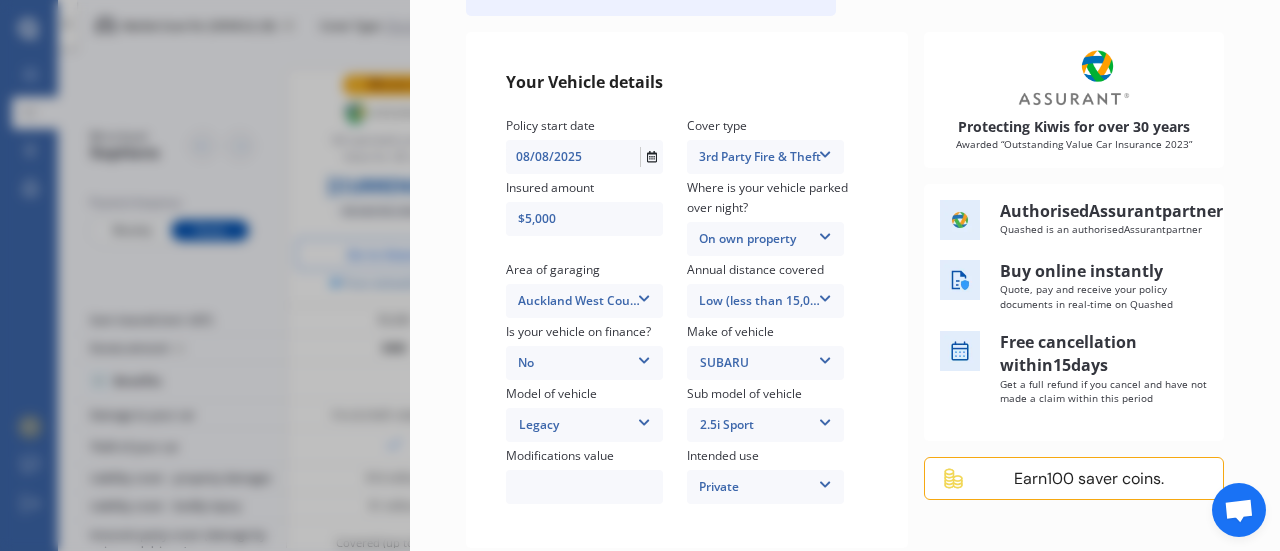 click on "3rd Party Fire & Theft" at bounding box center (765, 157) 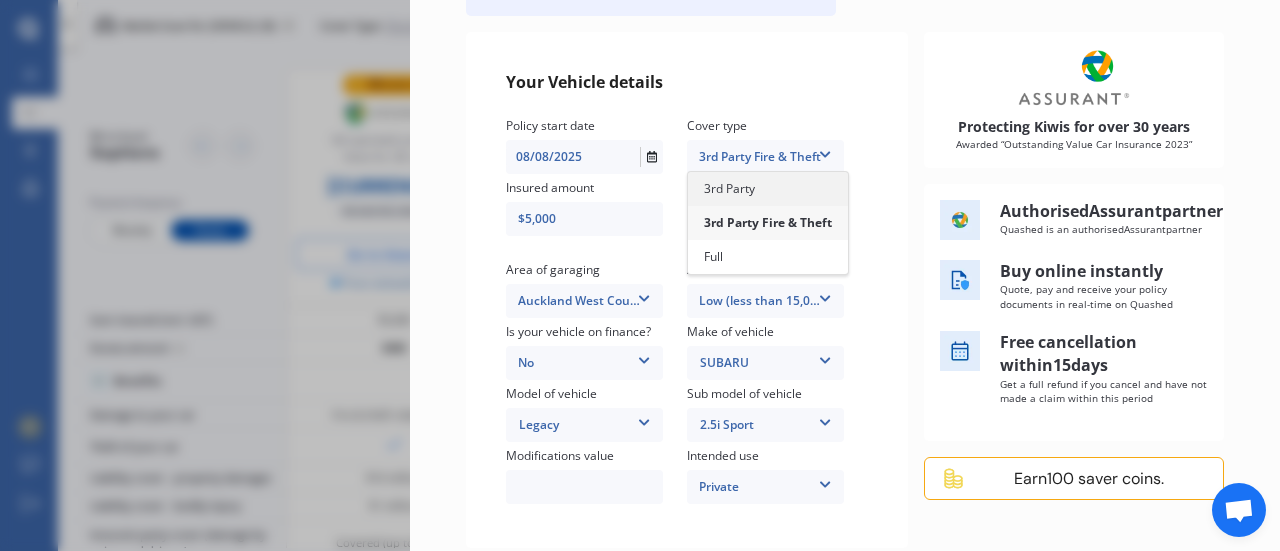 click on "3rd Party" at bounding box center [768, 189] 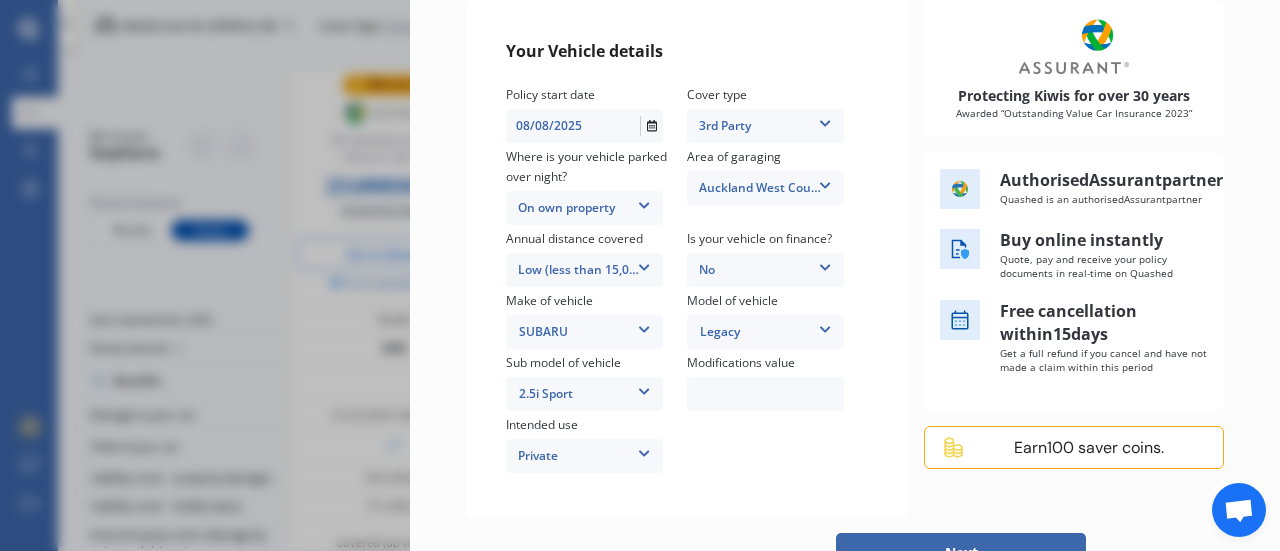 drag, startPoint x: 807, startPoint y: 189, endPoint x: 810, endPoint y: 242, distance: 53.08484 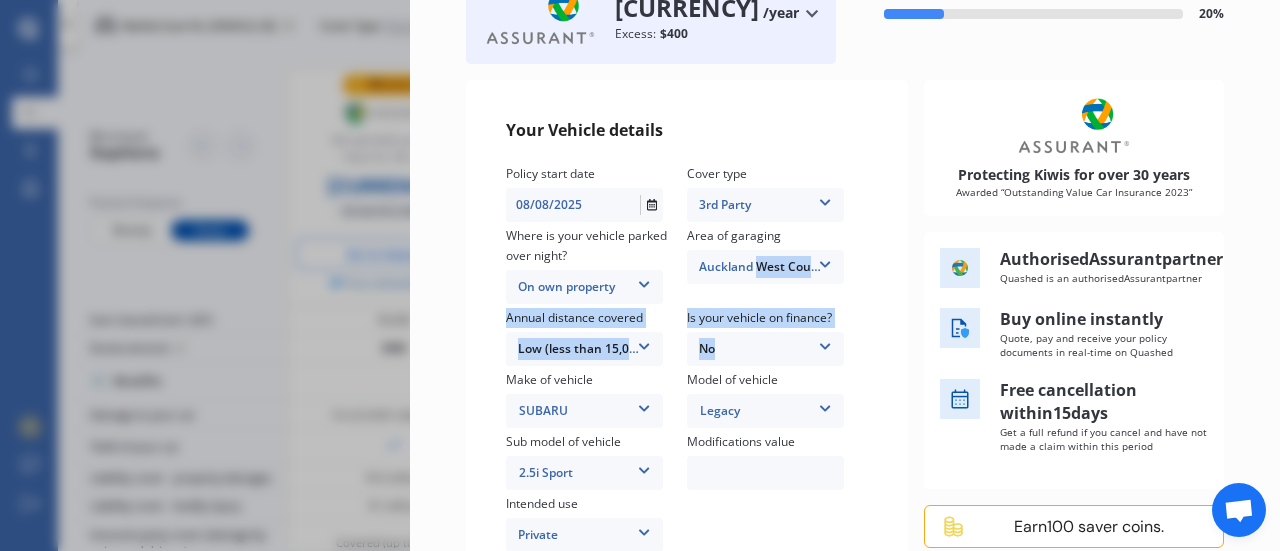 scroll, scrollTop: 0, scrollLeft: 0, axis: both 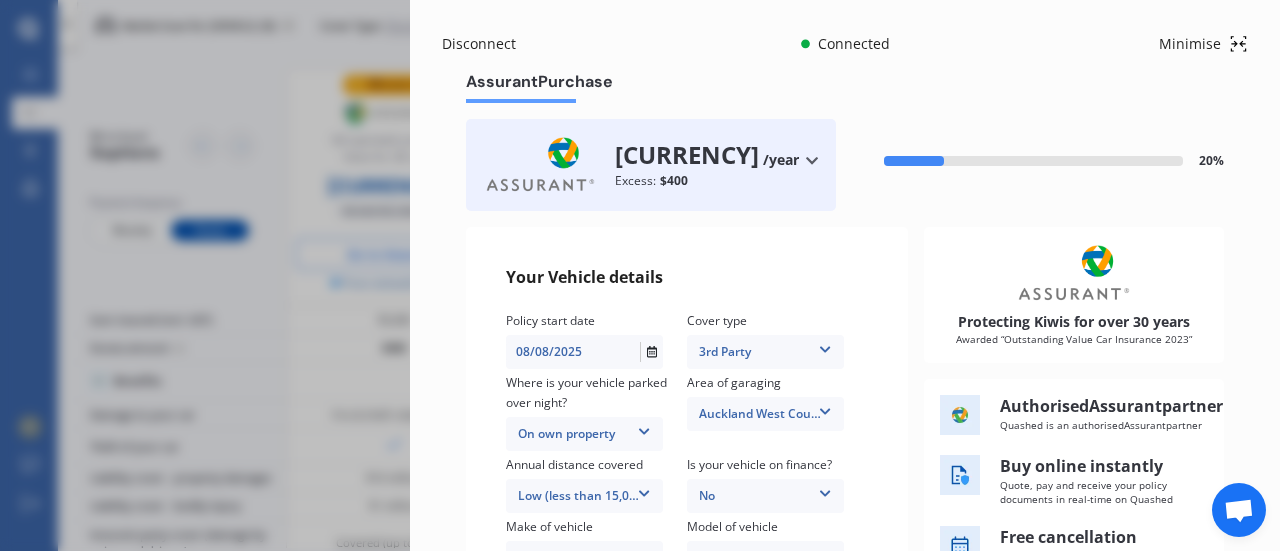 click on "Policy start date [DATE] Cover type 3rd Party 3rd Party 3rd Party Fire & Theft Full Where is your vehicle parked over night? On own property In a garage On own property On street or road Area of garaging [CITY] [CITY] [CITY] [CITY] [CITY] [CITY] [CITY] [CITY] [CITY] [CITY] [CITY] [CITY] [CITY] [CITY] [CITY] Annual distance covered Low (less than 15,000km per year) Low (less than 15,000km per year) Average (15,000-30,000km per year) High (30,000+km per year) Is your vehicle on finance? No No Yes Make of vehicle SUBARU AC ALFA ROMEO ASTON MARTIN AUDI AUSTIN BEDFORD Bentley BMW BYD CADILLAC CAN-AM CHERY CHEVROLET CHRYSLER Citroen CRUISEAIR CUPRA DAEWOO DAIHATSU DAIMLER DAMON DIAHATSU DODGE EXOCET FACTORY FIVE FERRARI FIAT Fiord FLEETWOOD FORD" at bounding box center [687, 485] 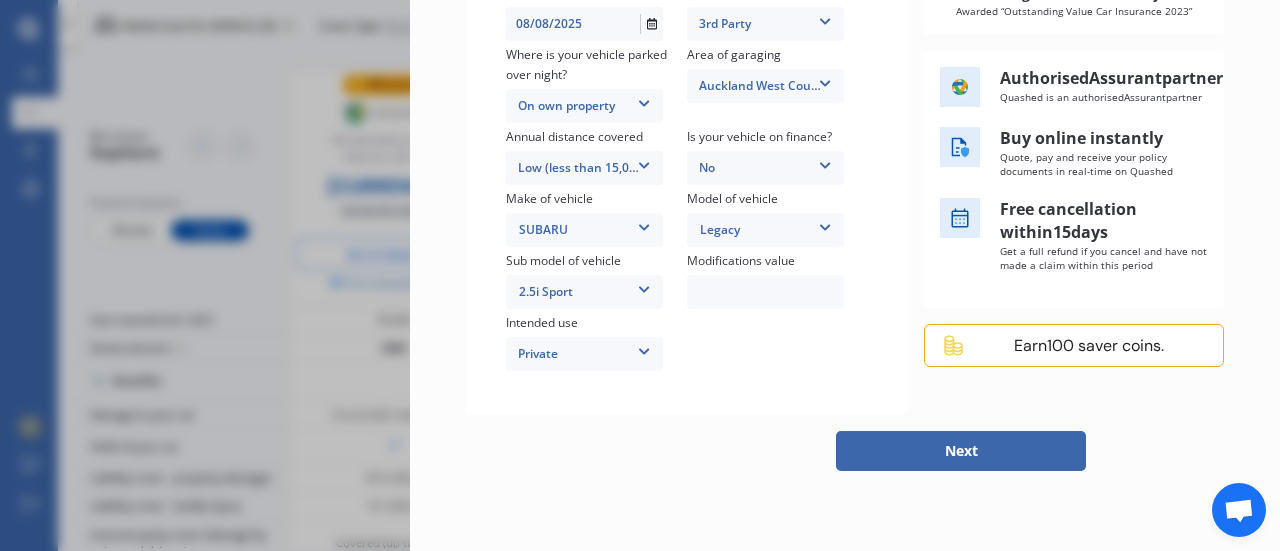 scroll, scrollTop: 526, scrollLeft: 0, axis: vertical 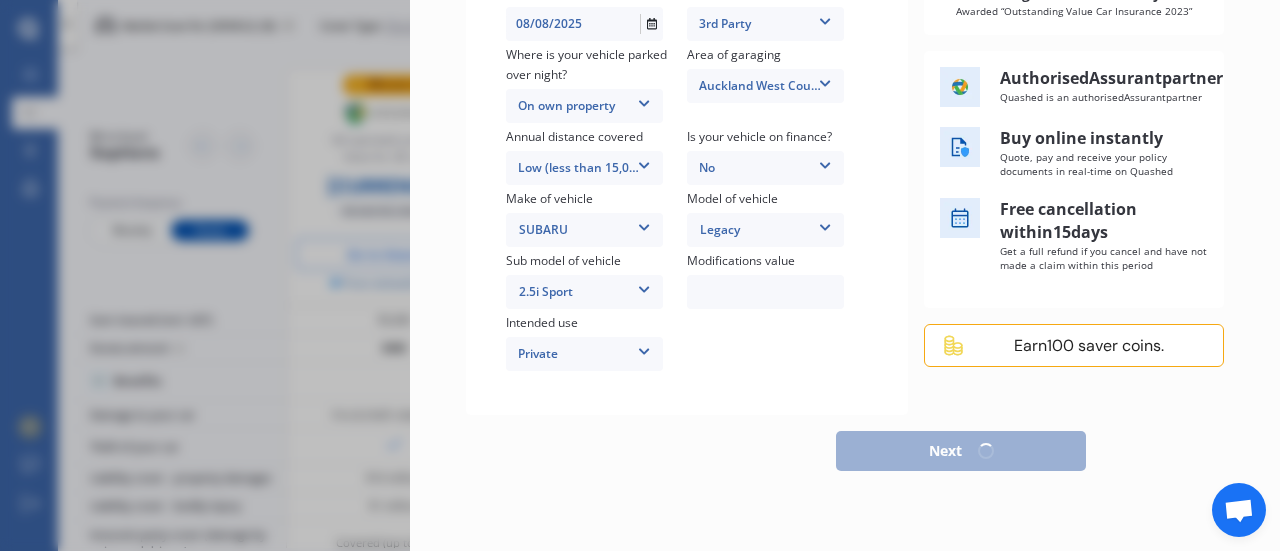 select on "30" 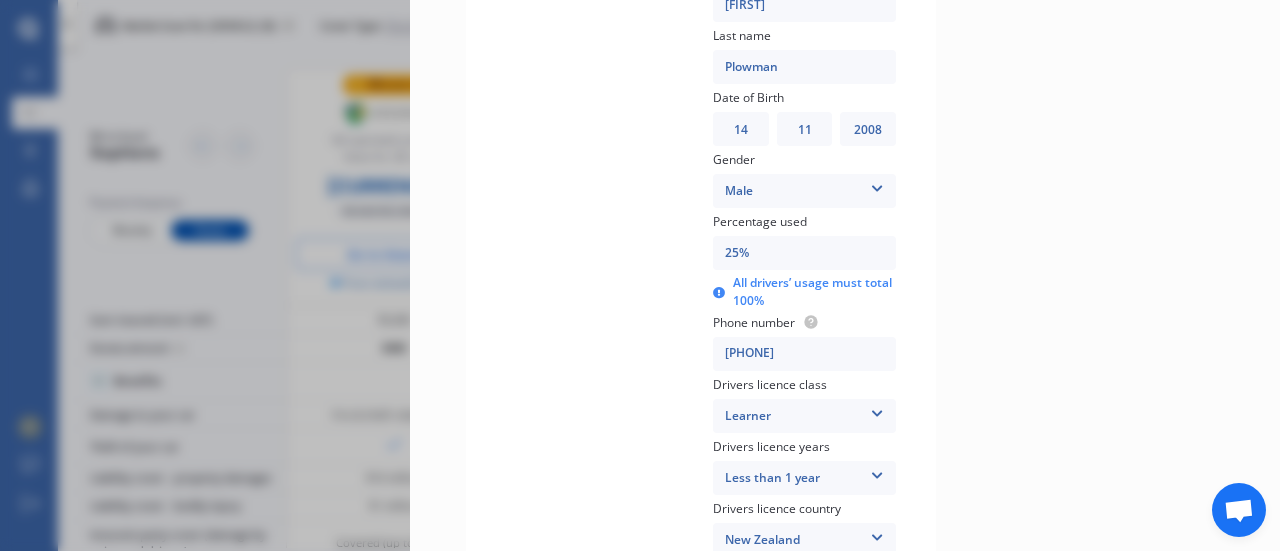 scroll, scrollTop: 1512, scrollLeft: 0, axis: vertical 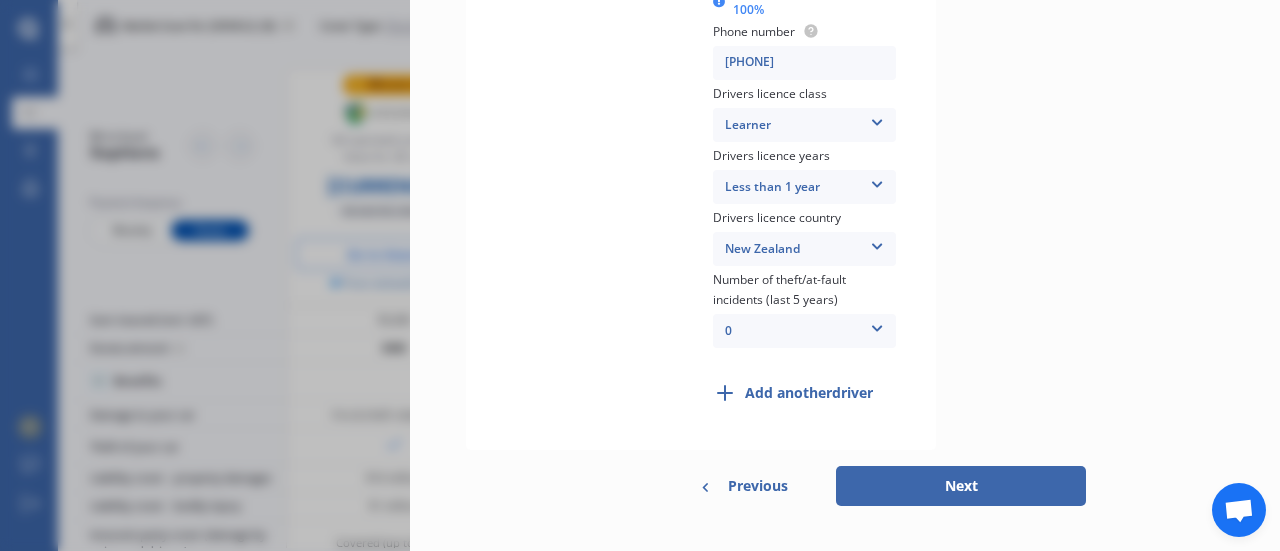 click on "Previous" at bounding box center [758, 486] 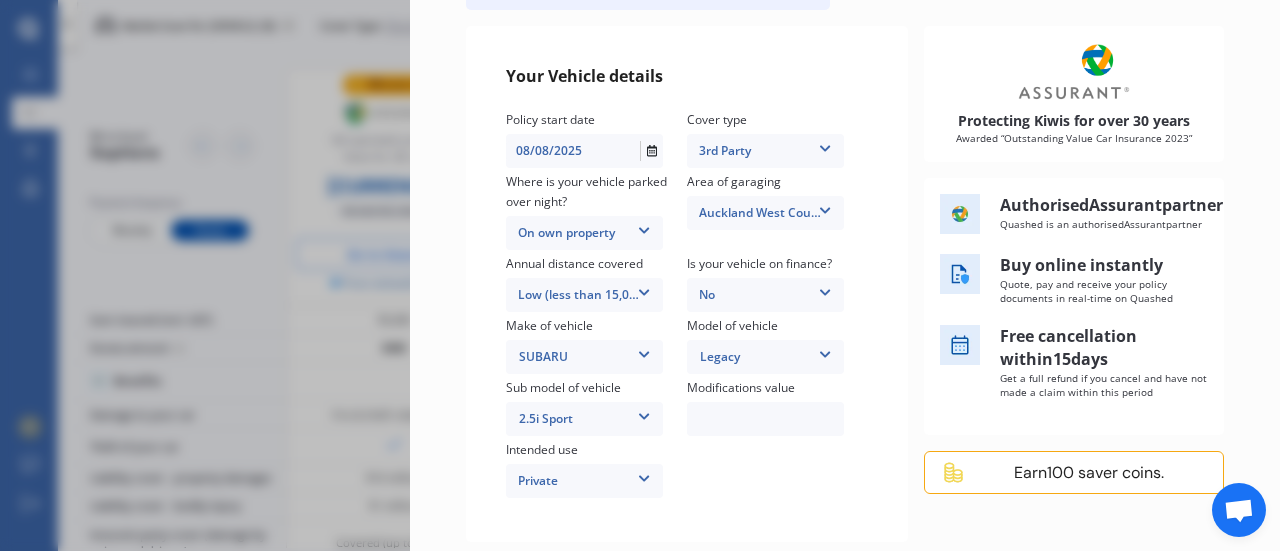 scroll, scrollTop: 0, scrollLeft: 0, axis: both 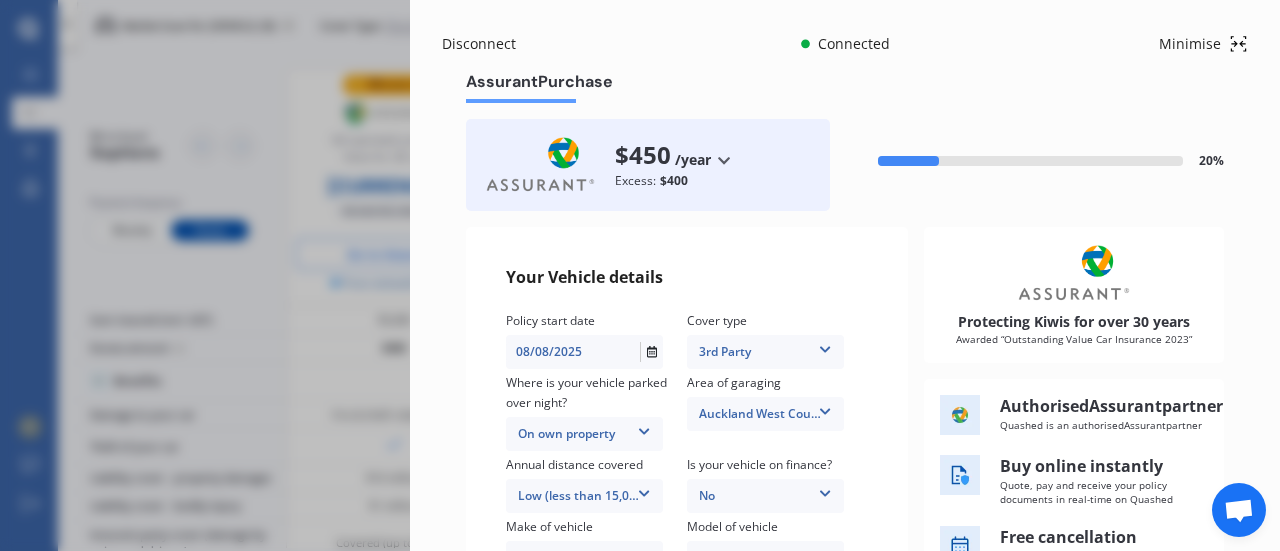 click 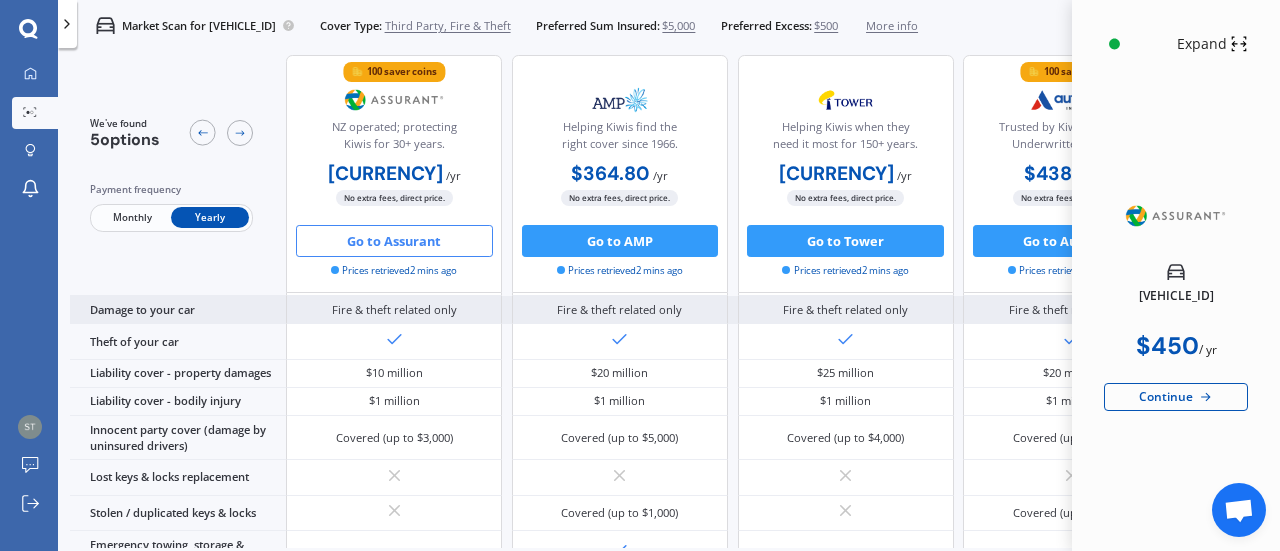 scroll, scrollTop: 129, scrollLeft: 0, axis: vertical 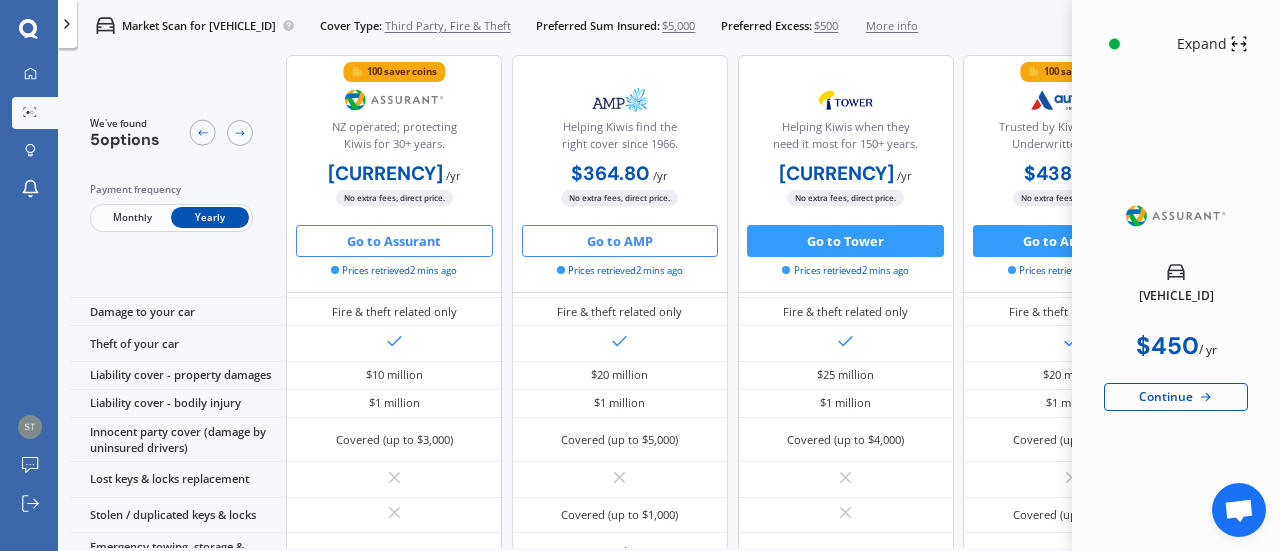 click on "Go to AMP" at bounding box center (620, 241) 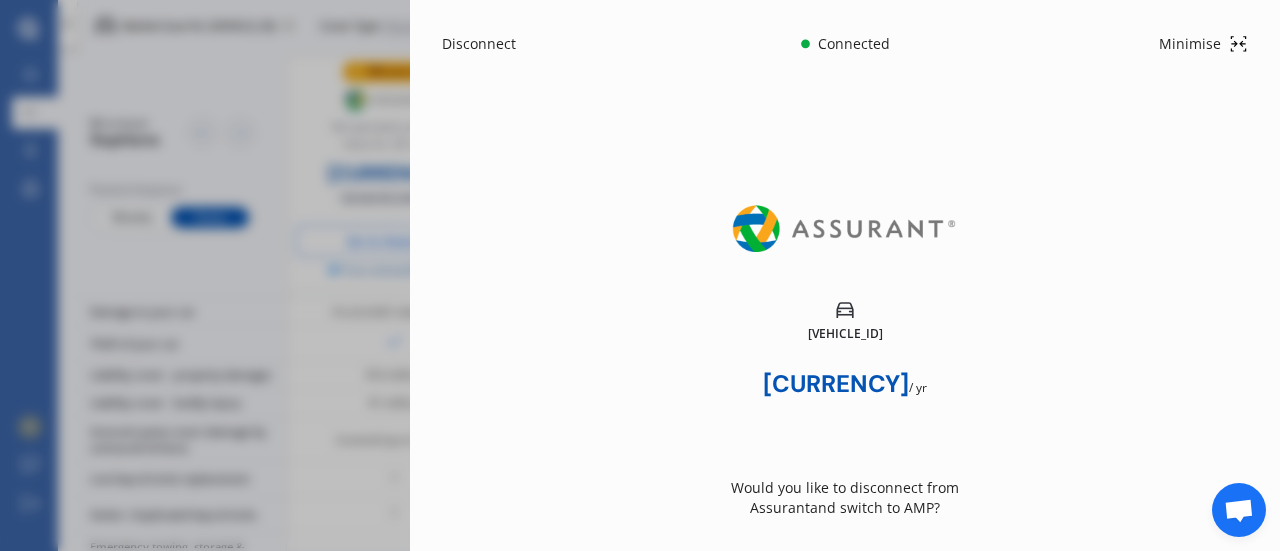 scroll, scrollTop: 103, scrollLeft: 0, axis: vertical 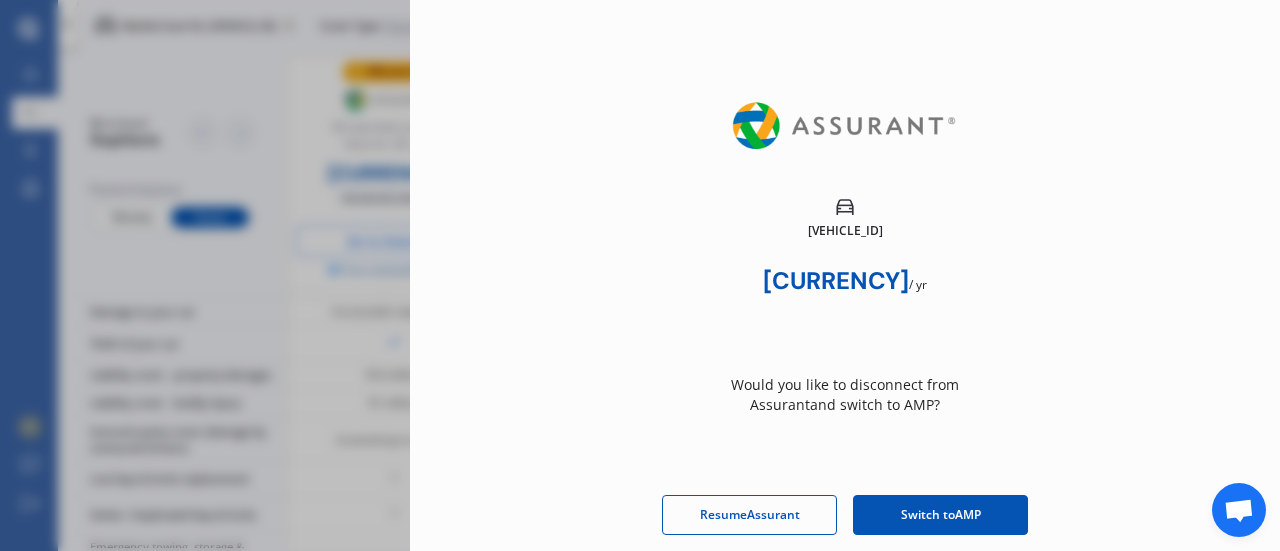 click on "Switch to  AMP" at bounding box center (941, 515) 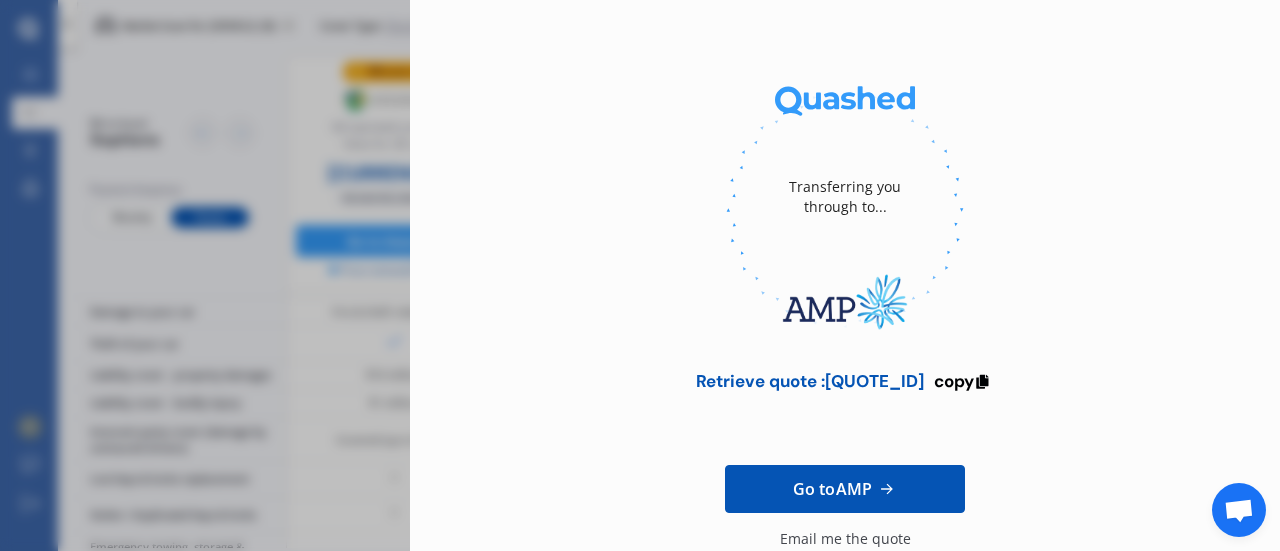 click on "Transferring you through to... Retrieve quote : [QUOTE_ID] copy Go to AMP Email me the quote Helping Kiwis find the right cover since 1966." at bounding box center [640, 275] 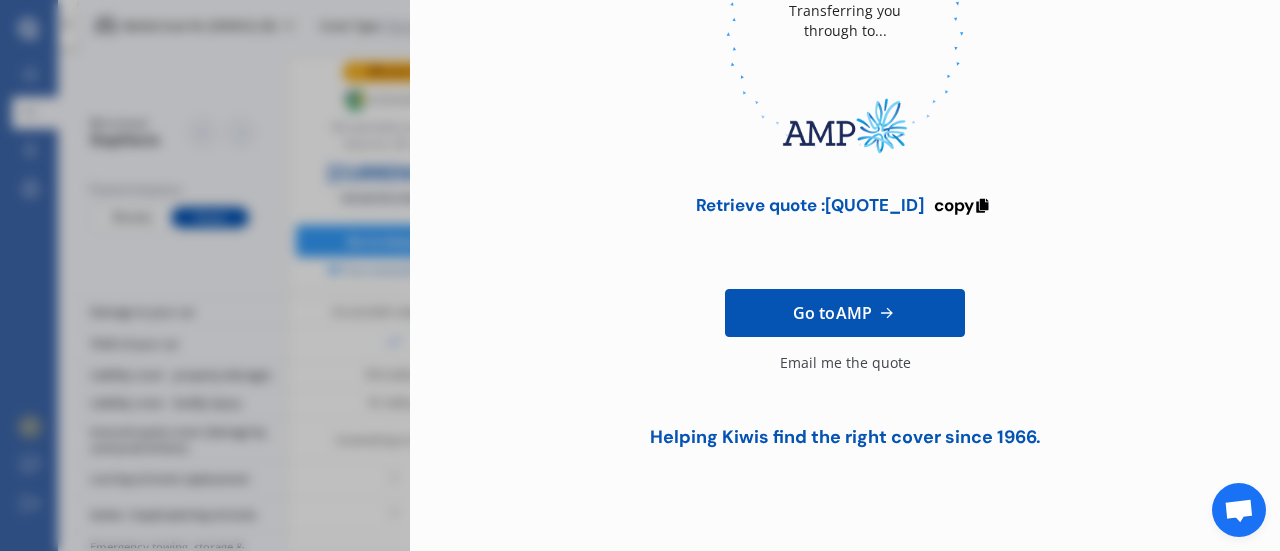 scroll, scrollTop: 0, scrollLeft: 0, axis: both 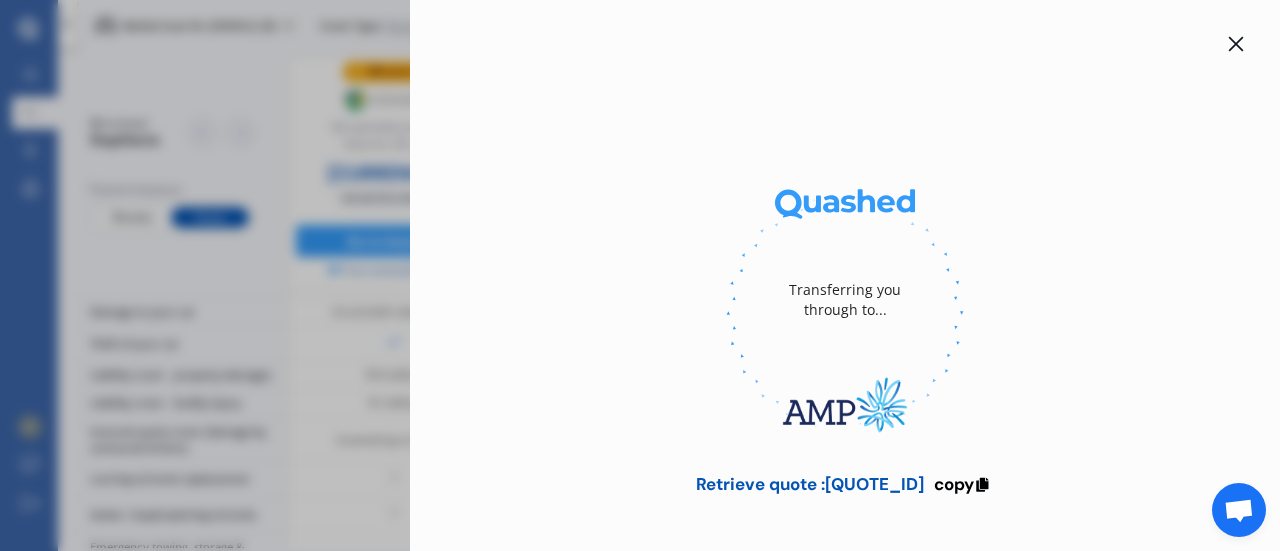 click 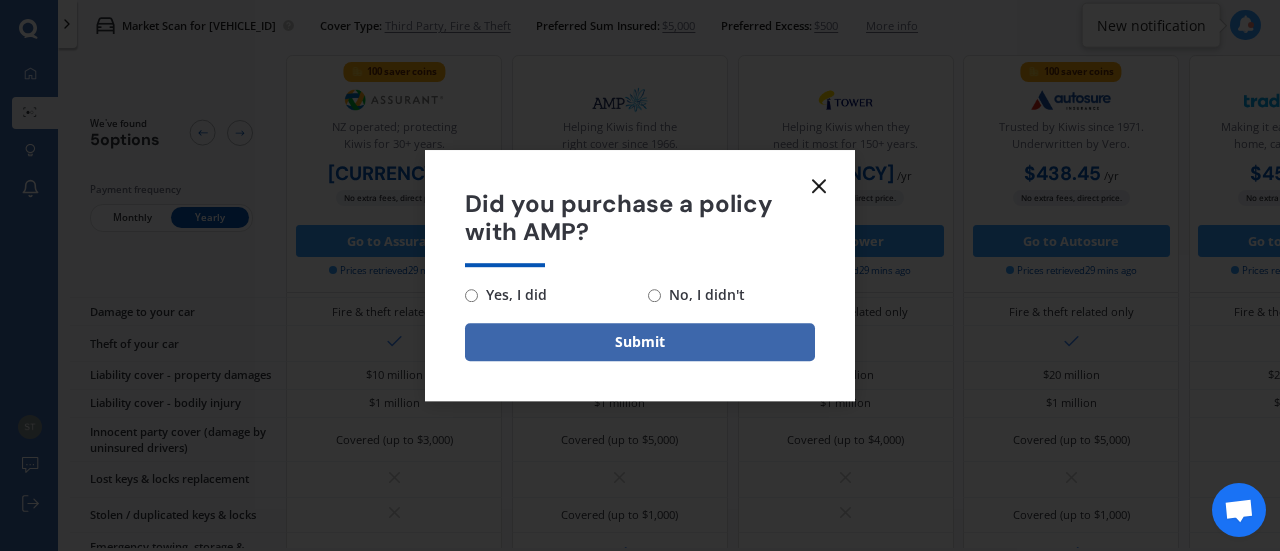 click on "No, I didn't" at bounding box center (703, 295) 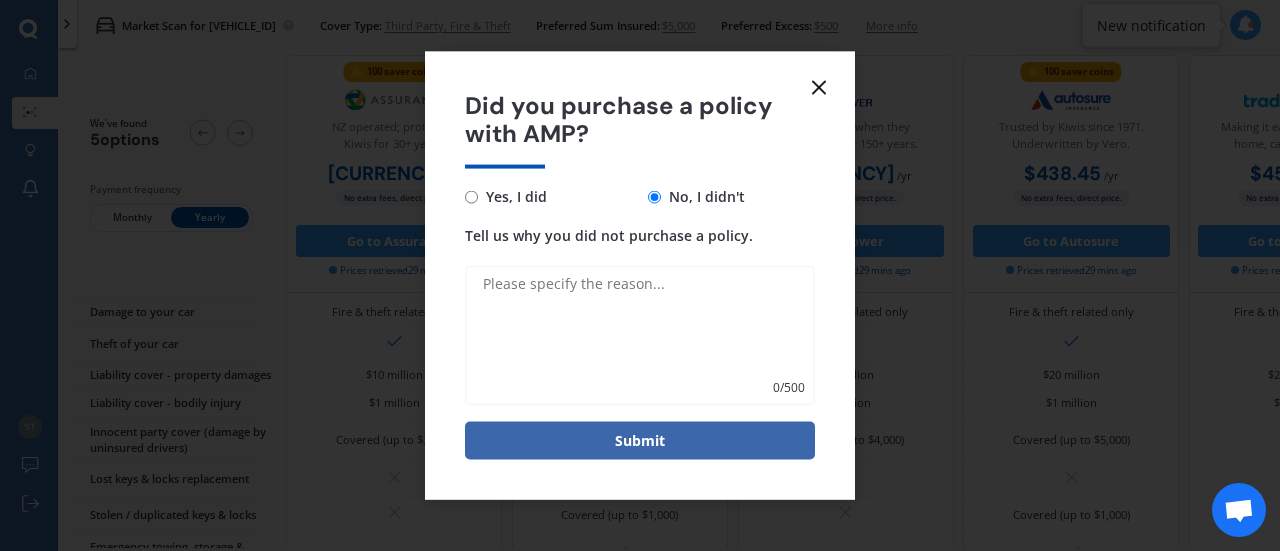 click on "Tell us why you did not purchase a policy." at bounding box center [640, 336] 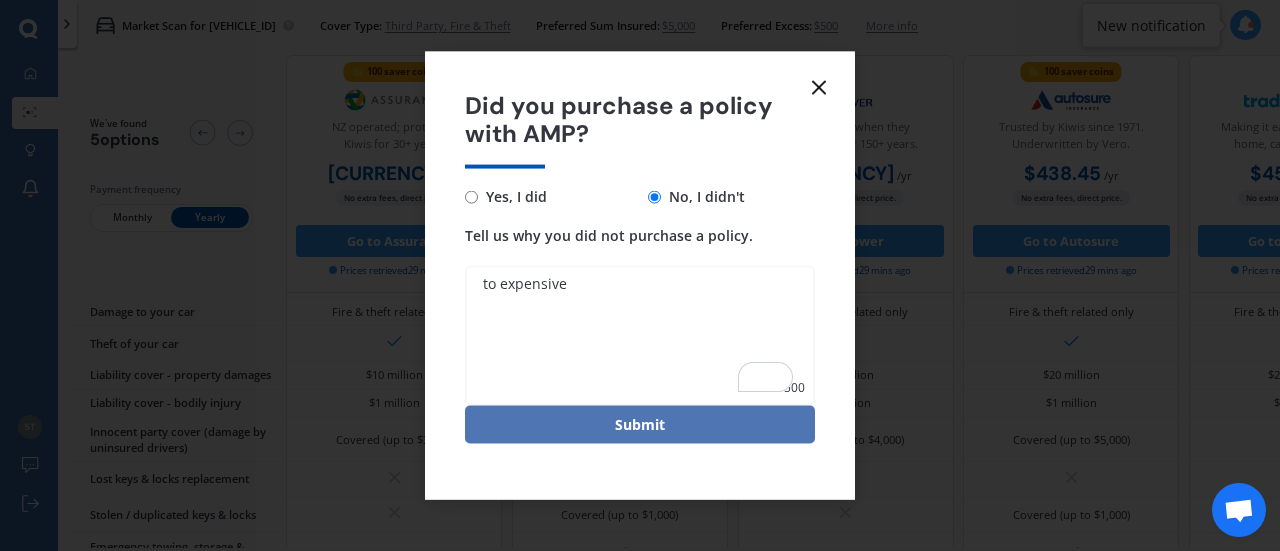 type on "to expensive" 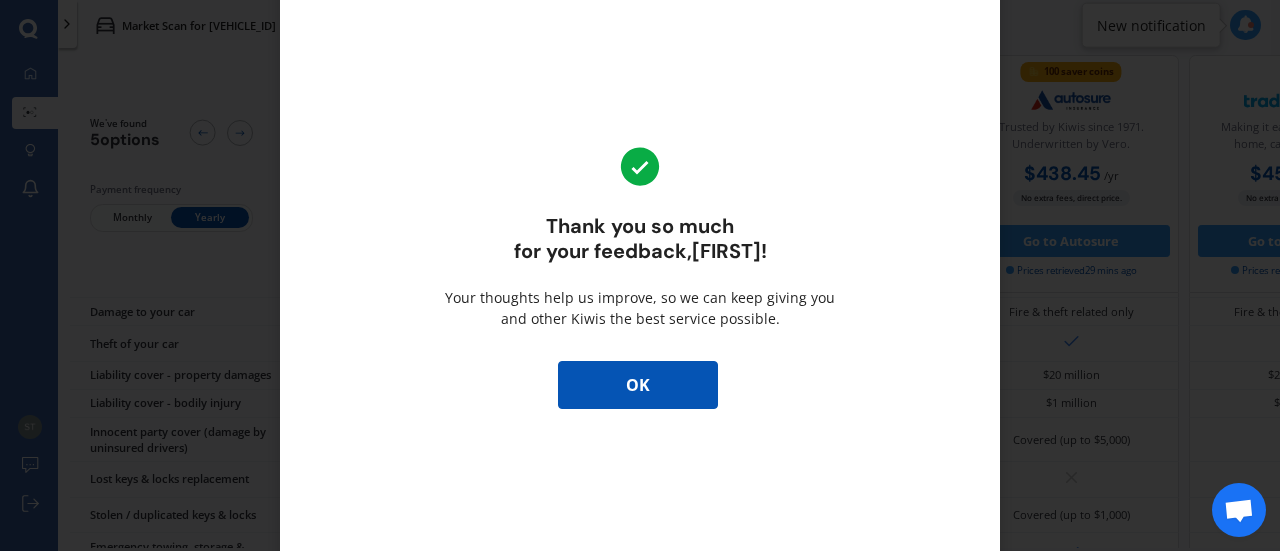 click on "OK" at bounding box center (638, 385) 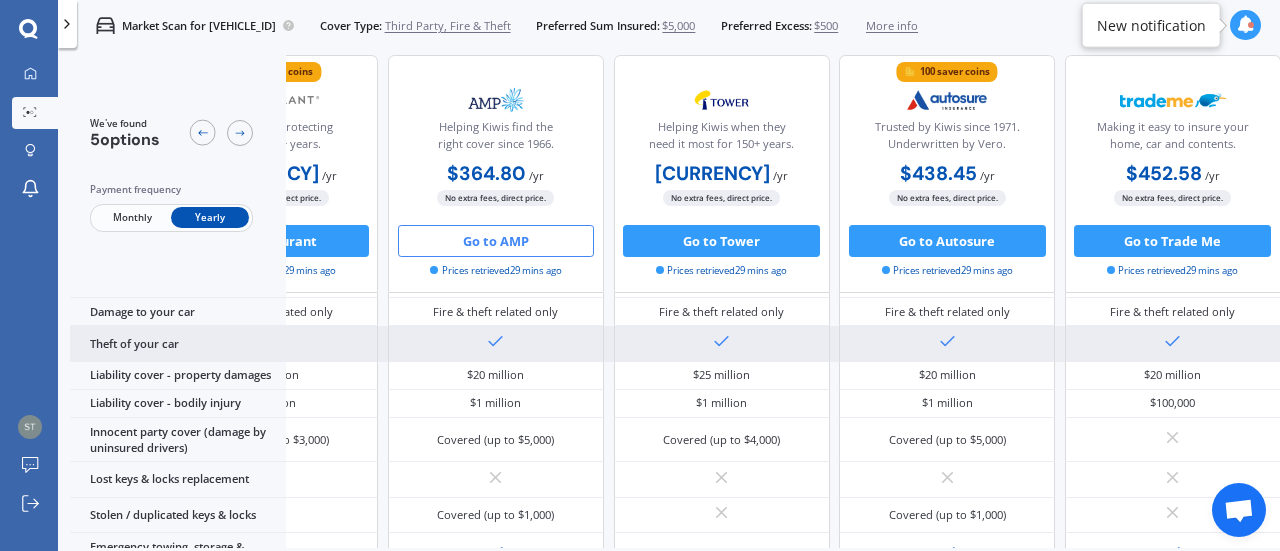 scroll, scrollTop: 129, scrollLeft: 0, axis: vertical 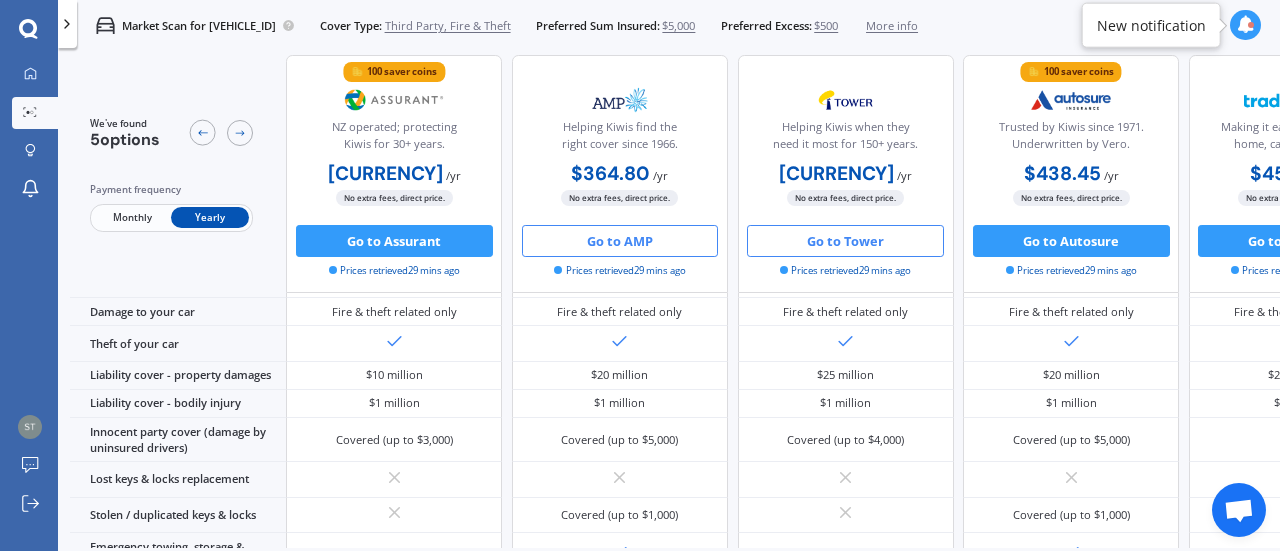 click on "Go to Tower" at bounding box center [845, 241] 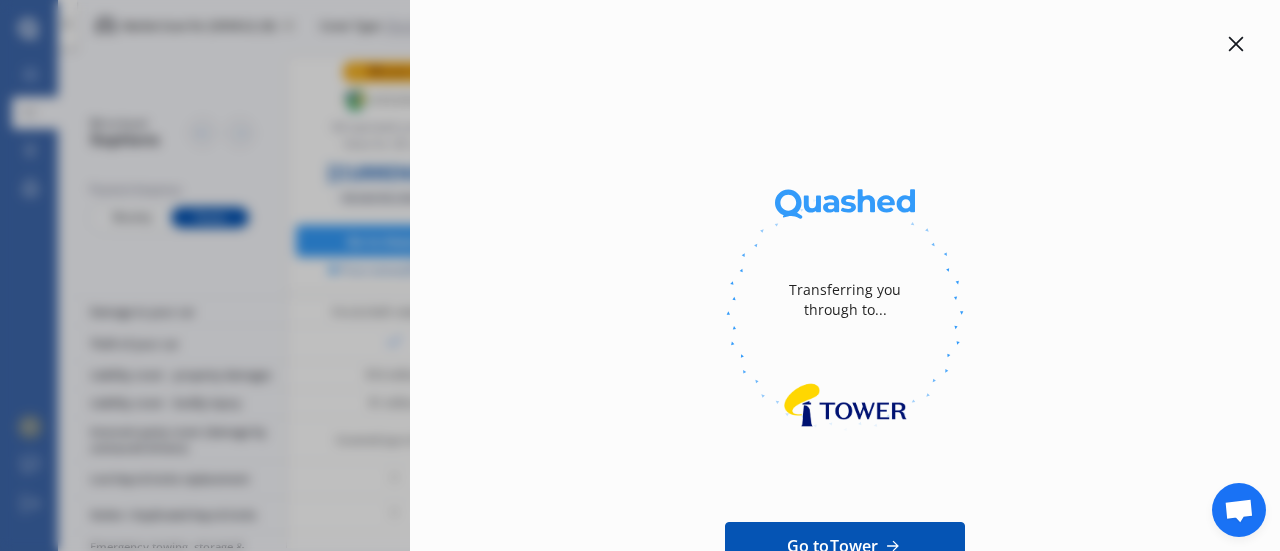 click 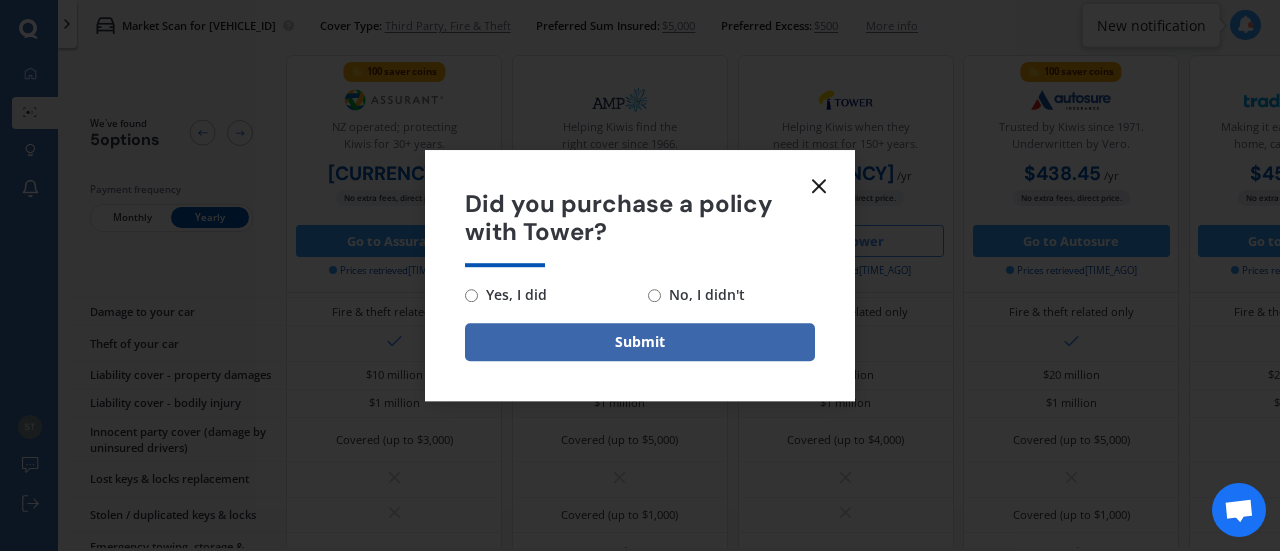 click 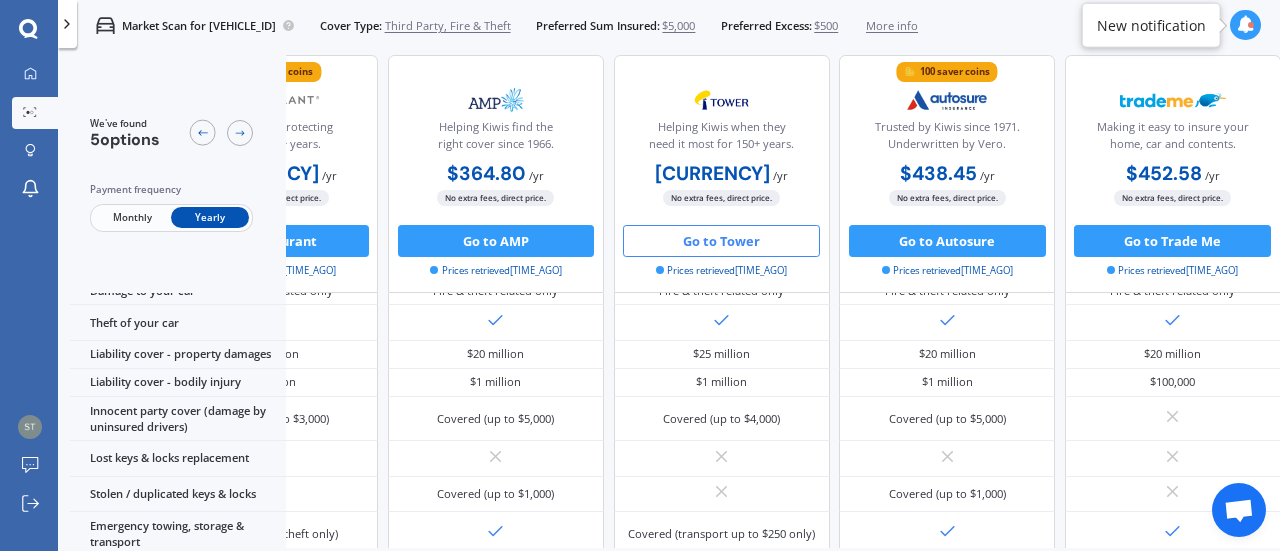 scroll, scrollTop: 155, scrollLeft: 165, axis: both 